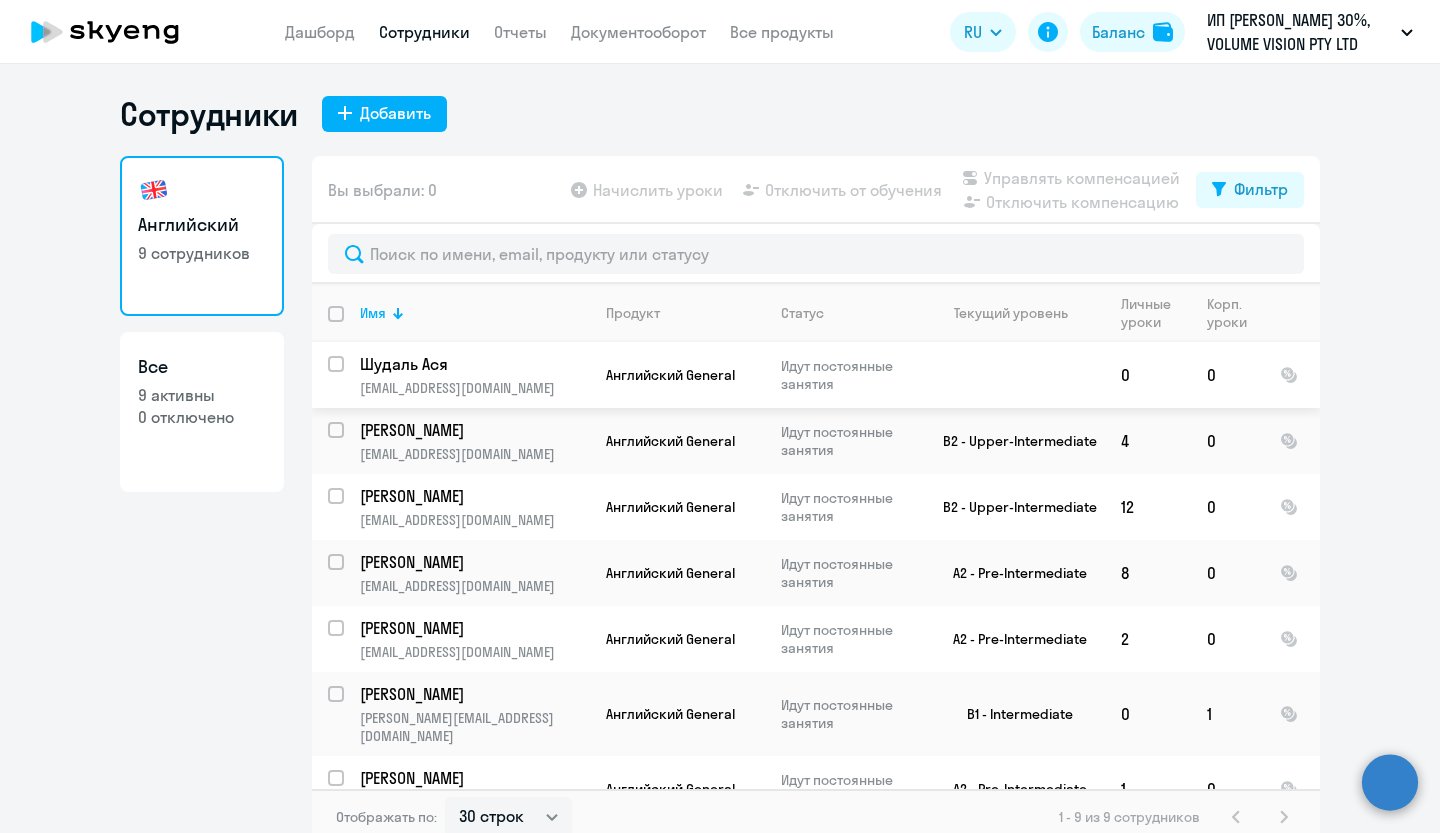 select on "30" 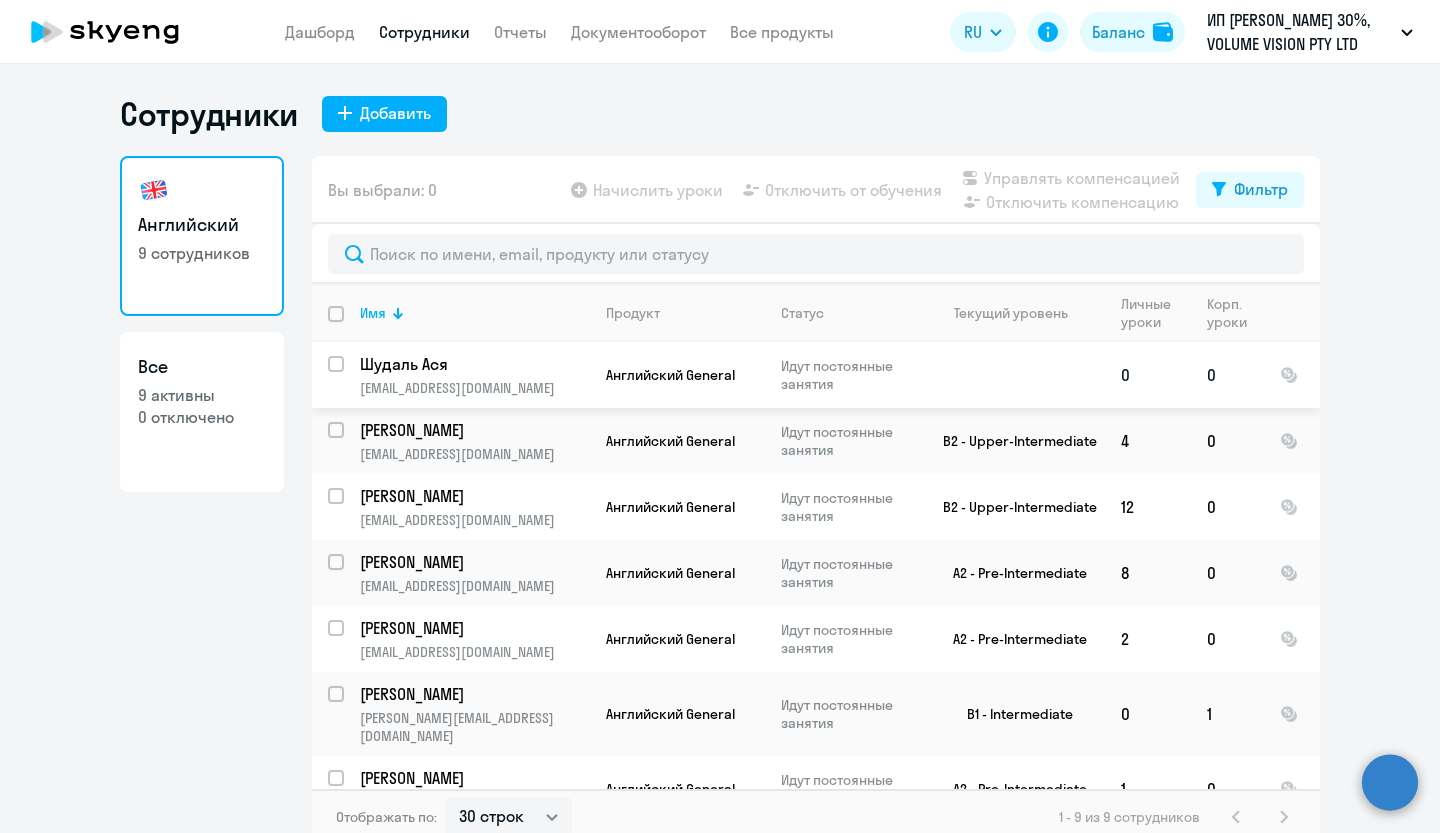 scroll, scrollTop: 0, scrollLeft: 0, axis: both 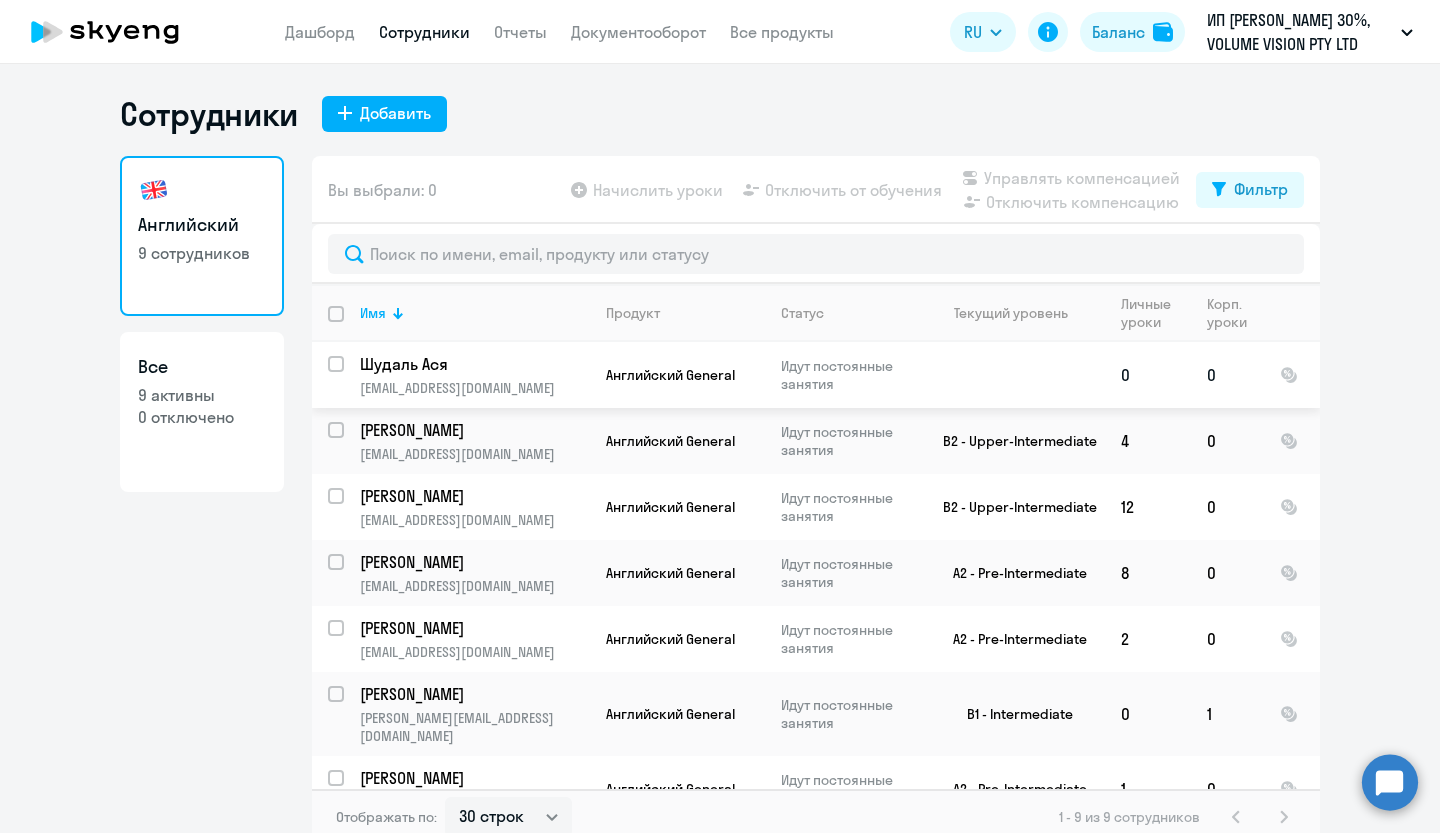 click 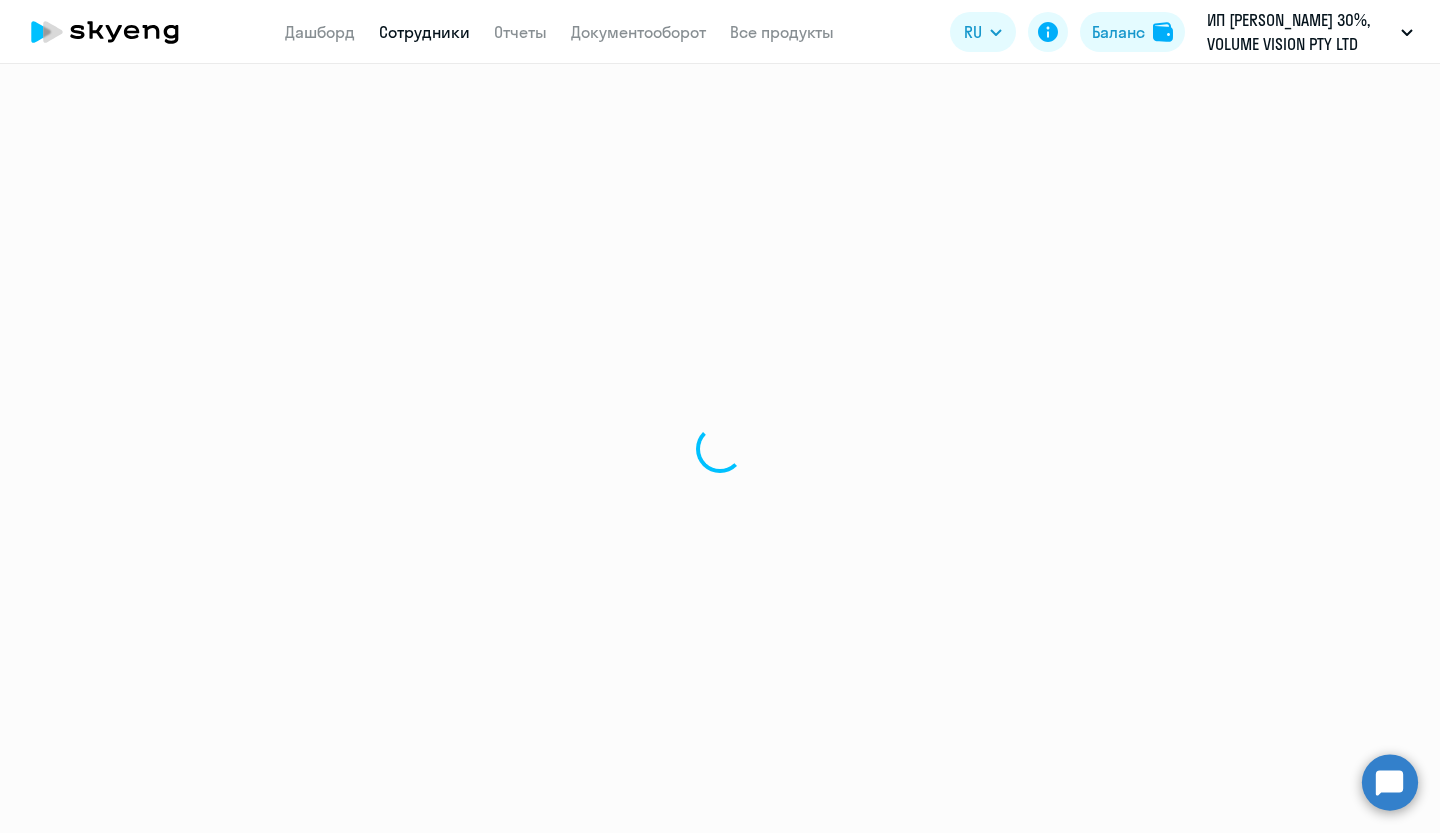 select on "english" 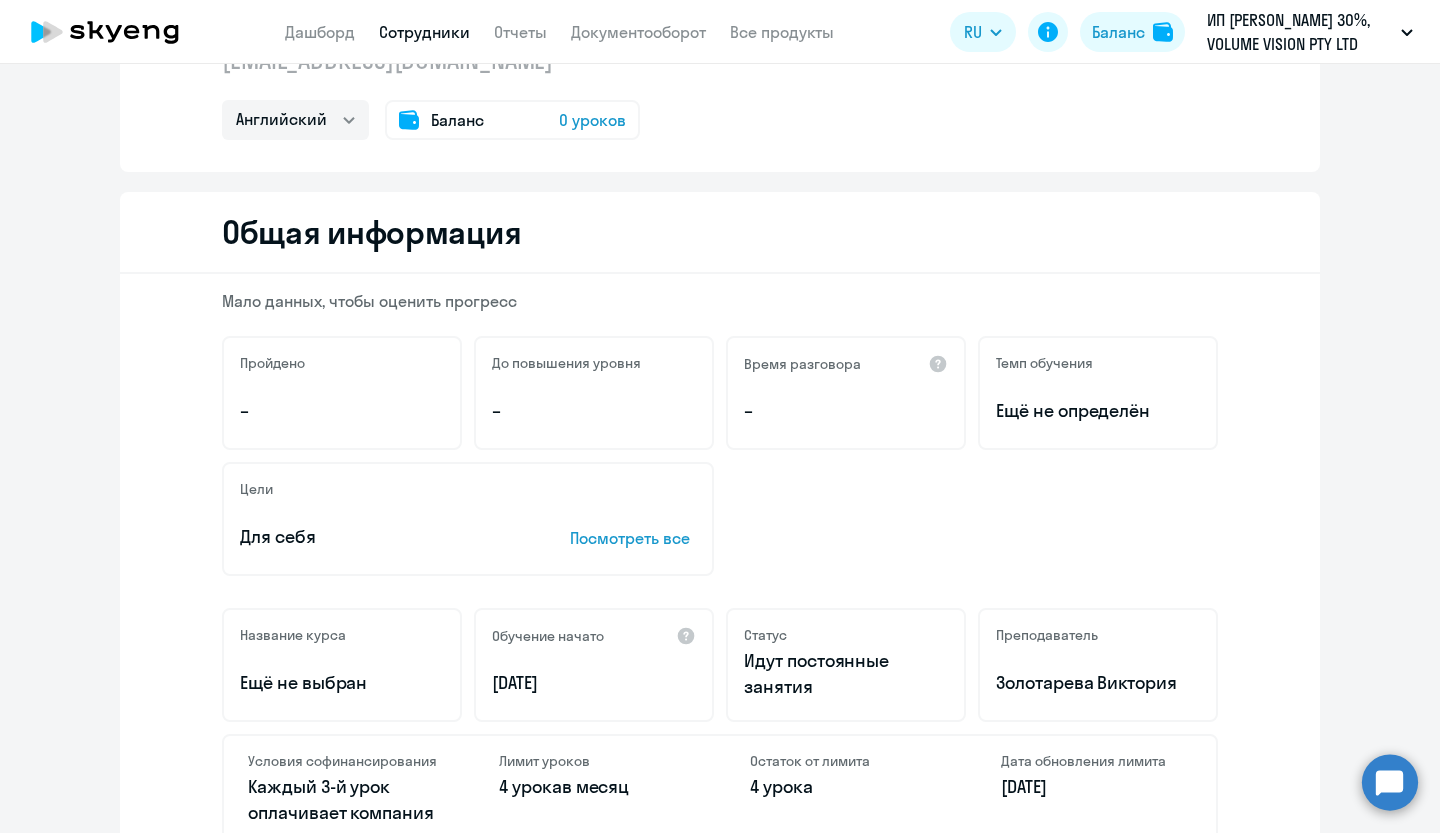 scroll, scrollTop: 0, scrollLeft: 0, axis: both 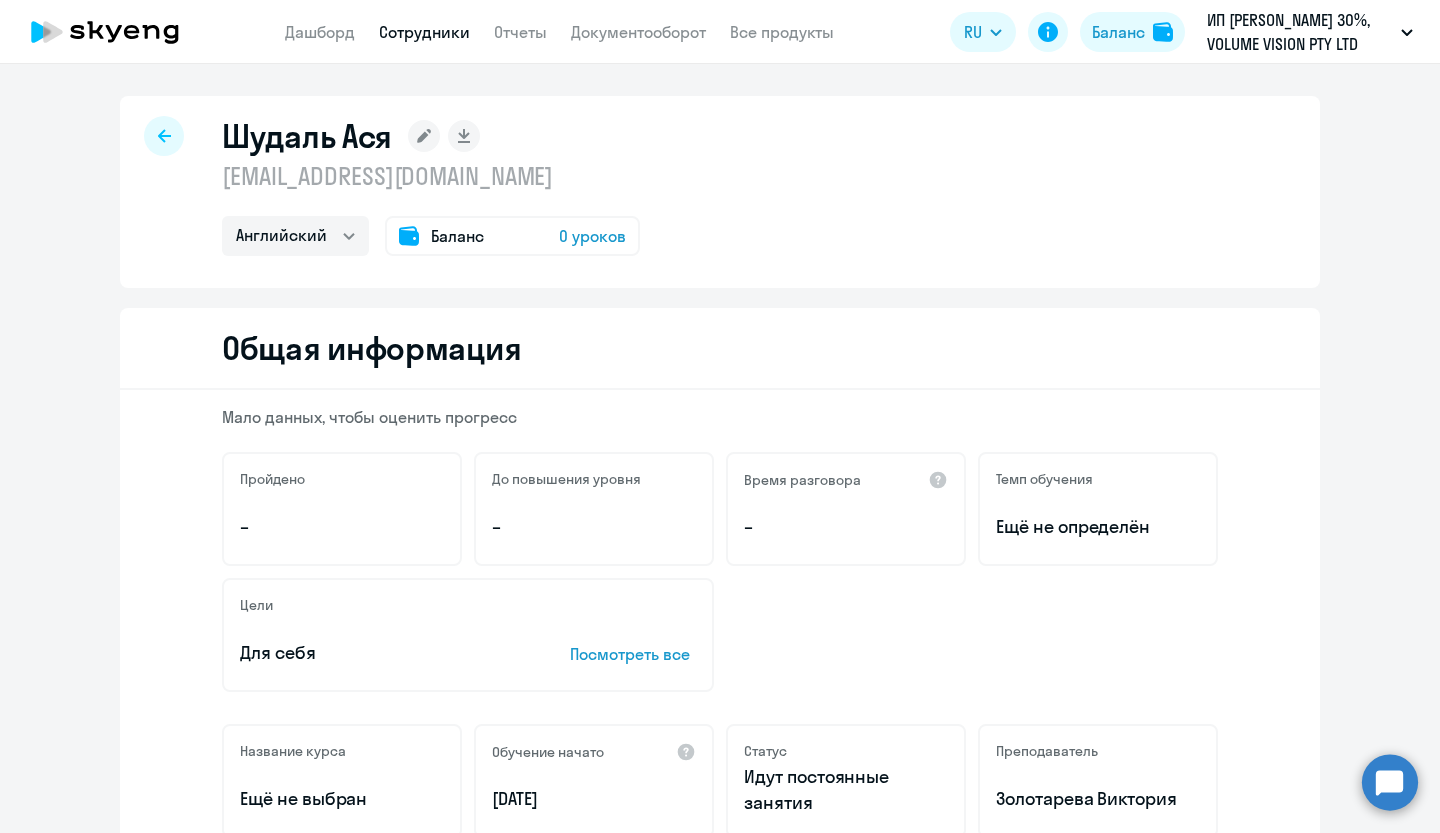 click 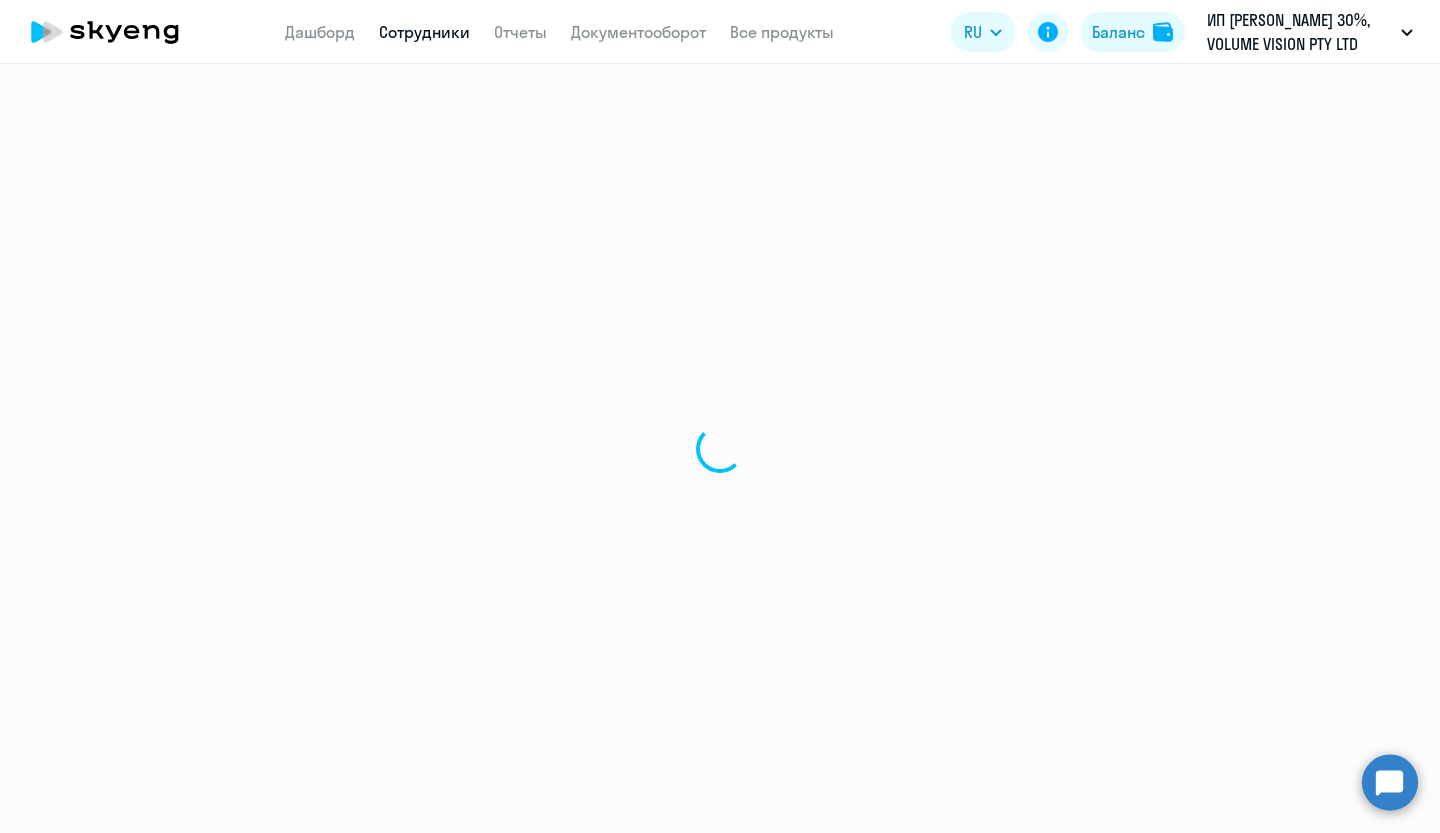 select on "30" 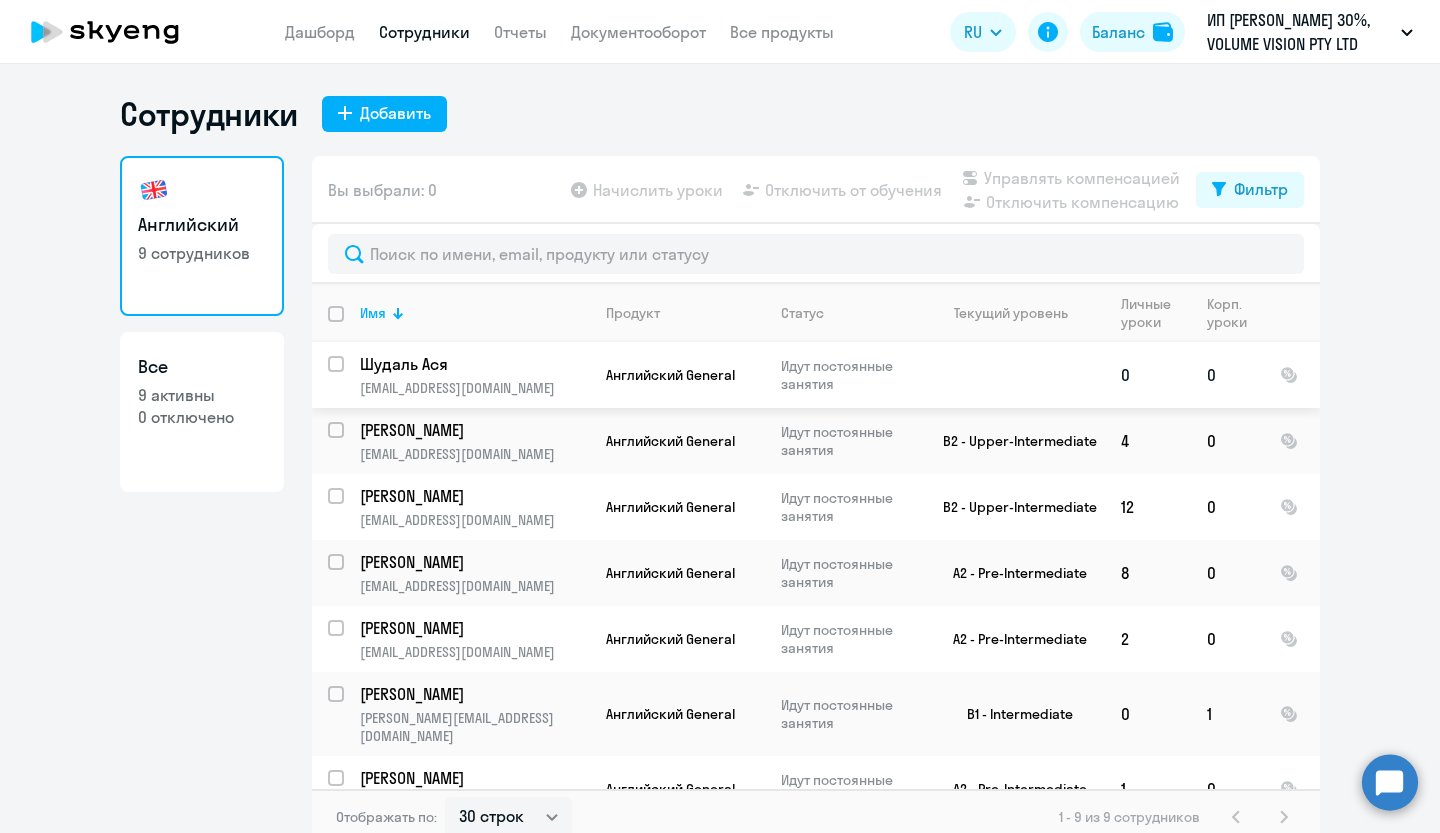 drag, startPoint x: 976, startPoint y: 379, endPoint x: 884, endPoint y: 388, distance: 92.43917 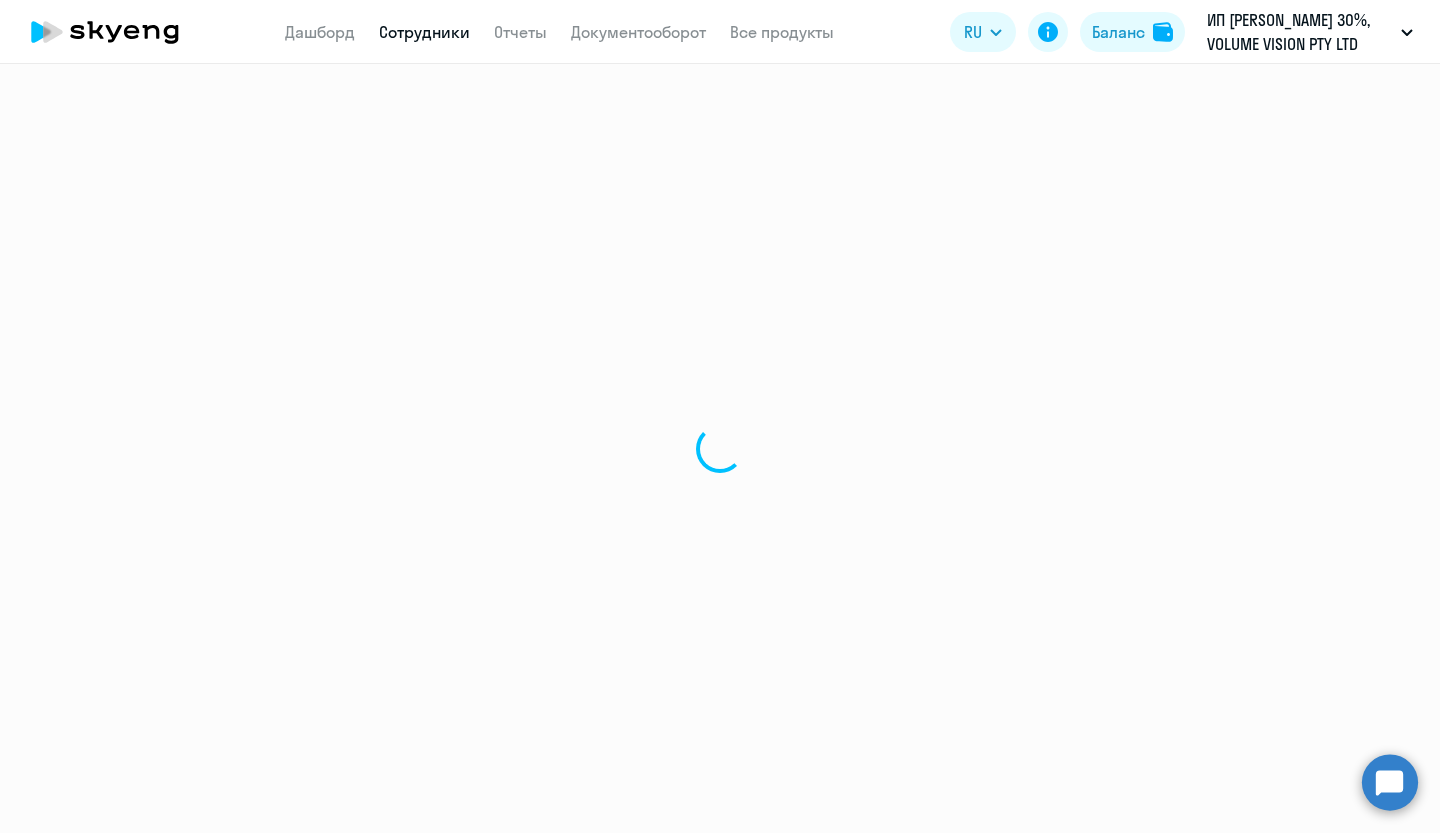 select on "english" 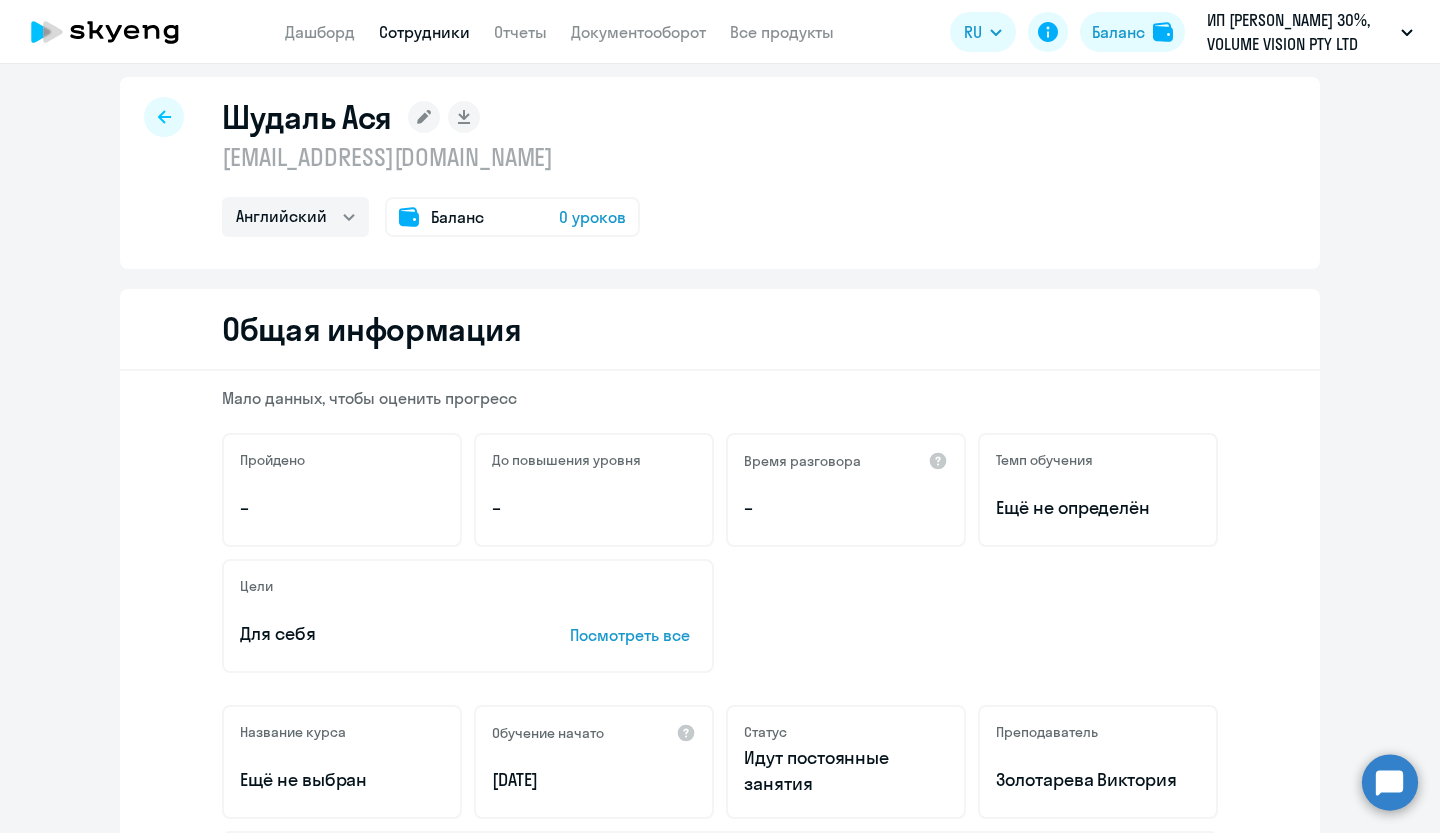 scroll, scrollTop: 20, scrollLeft: 0, axis: vertical 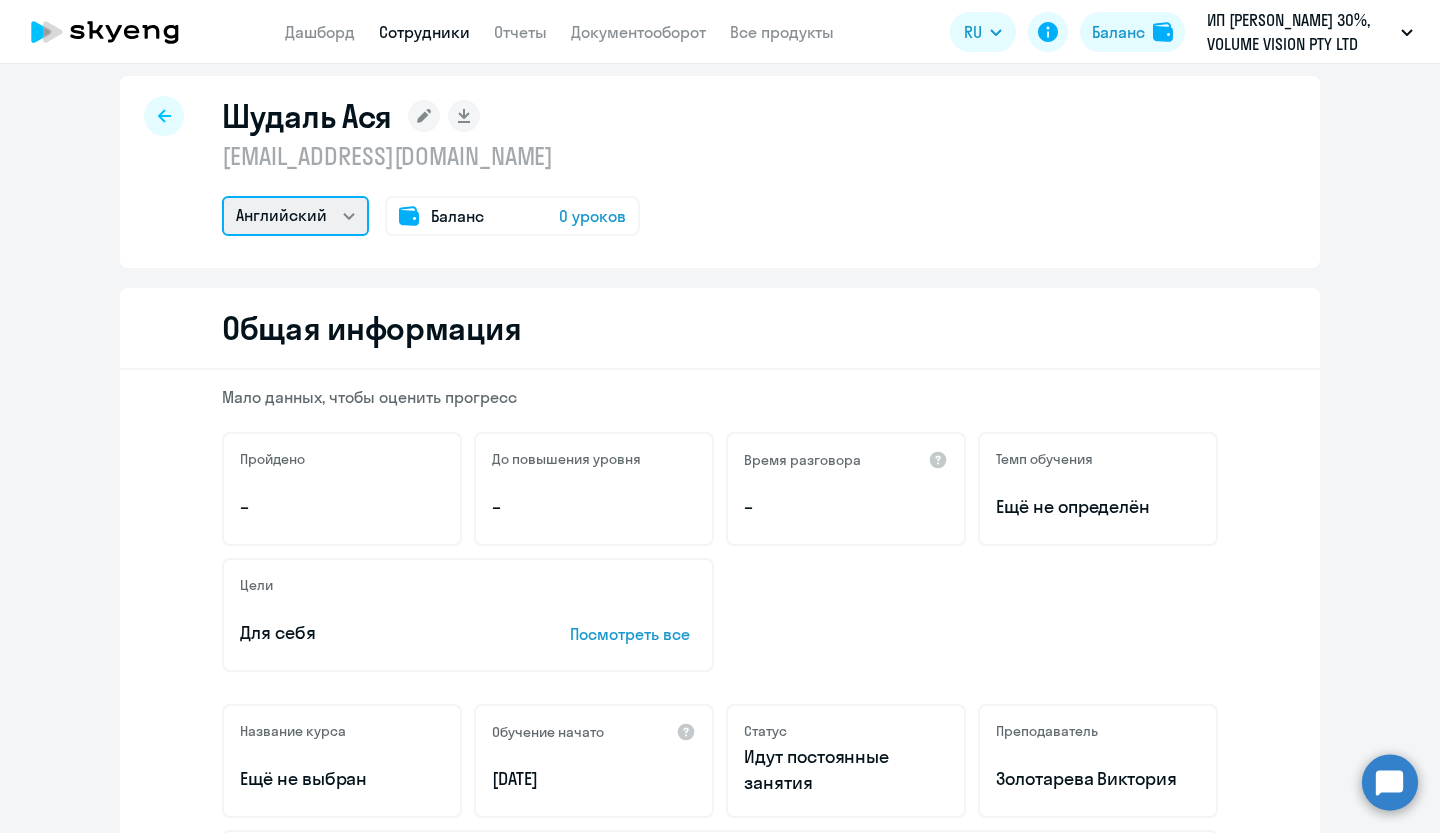 click on "Английский" 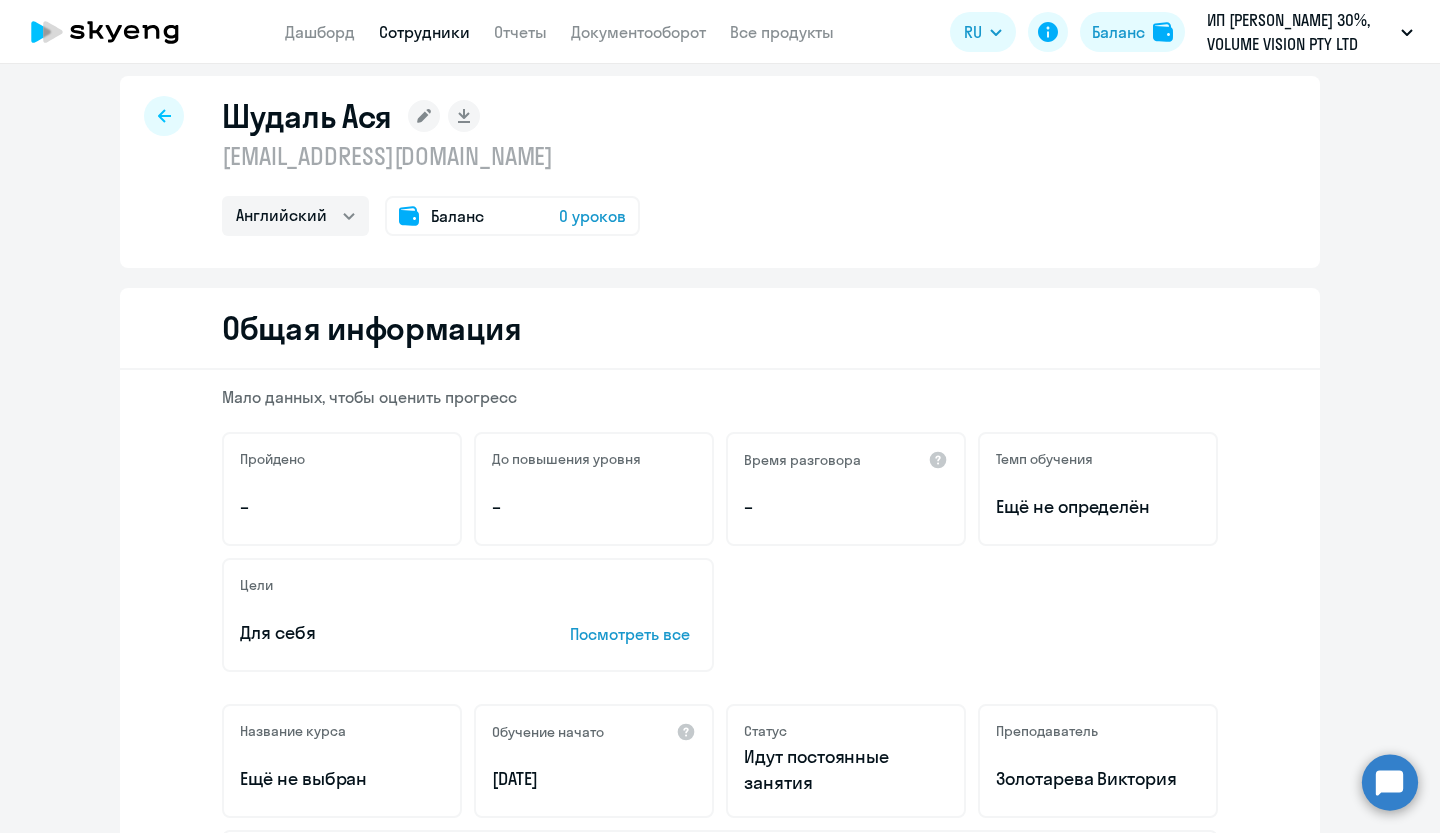 click on "Шудаль Ася
asyashudal@gmail.com  Английский
Баланс 0 уроков" 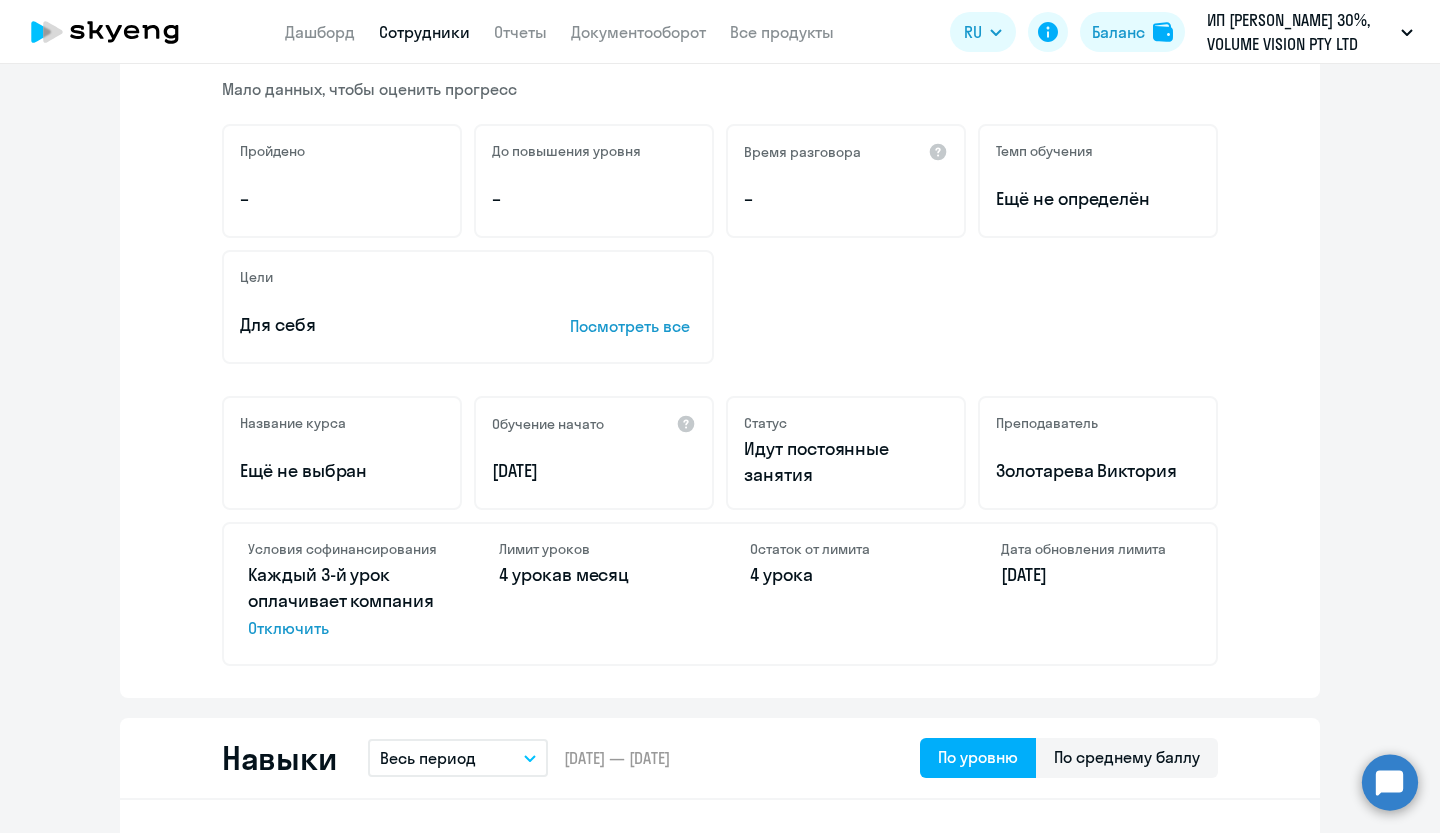 scroll, scrollTop: 0, scrollLeft: 0, axis: both 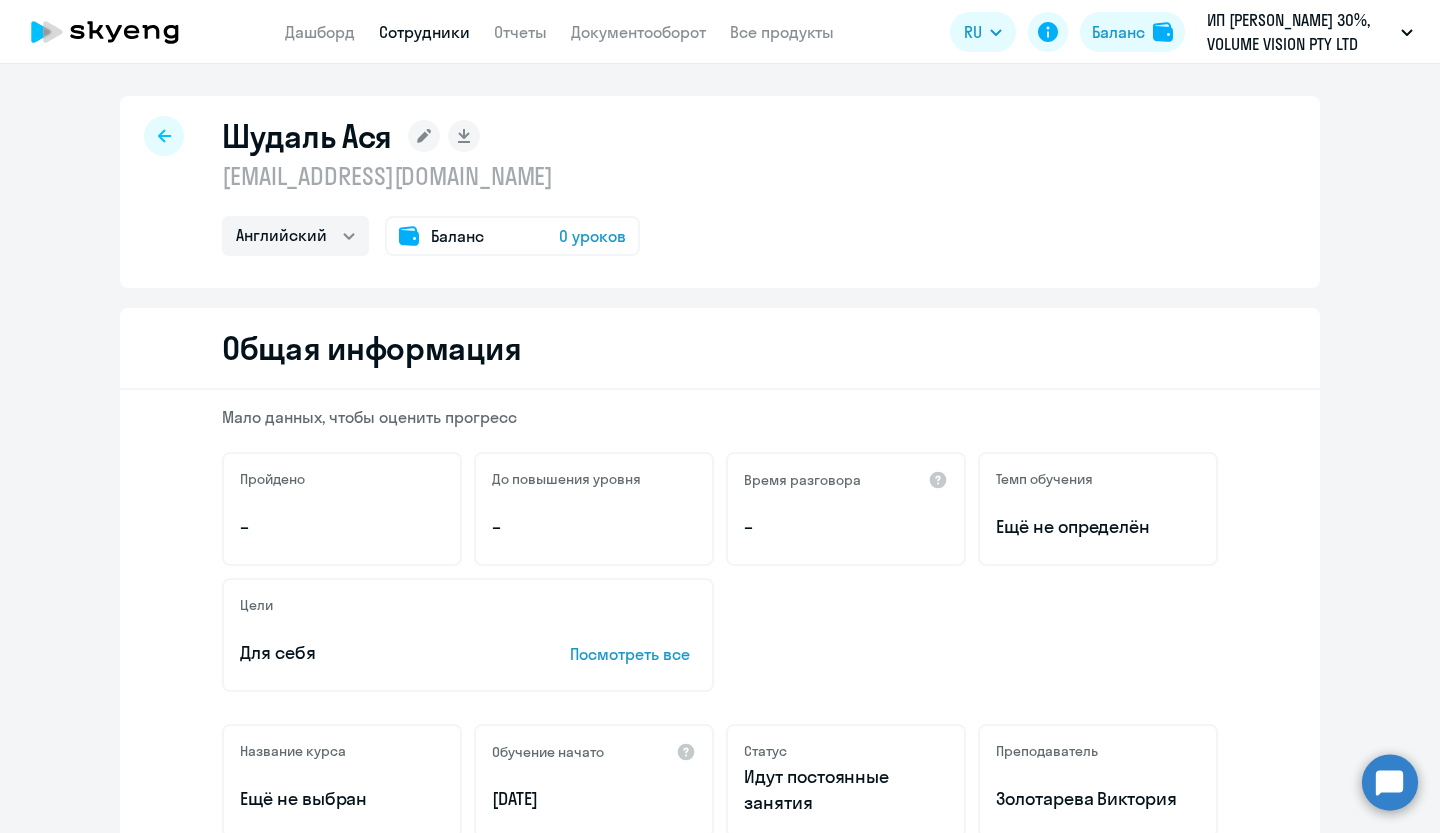 click 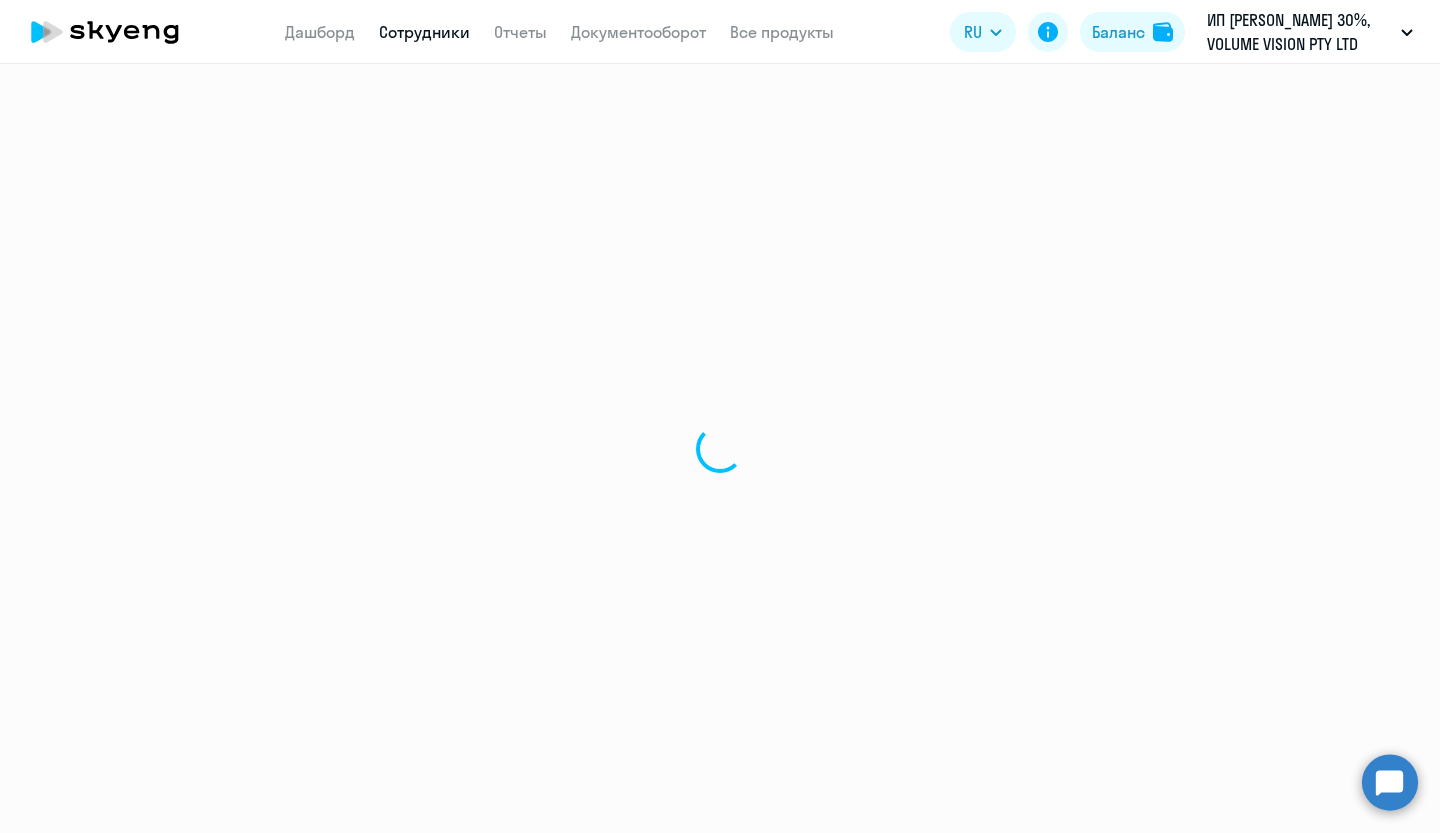 select on "30" 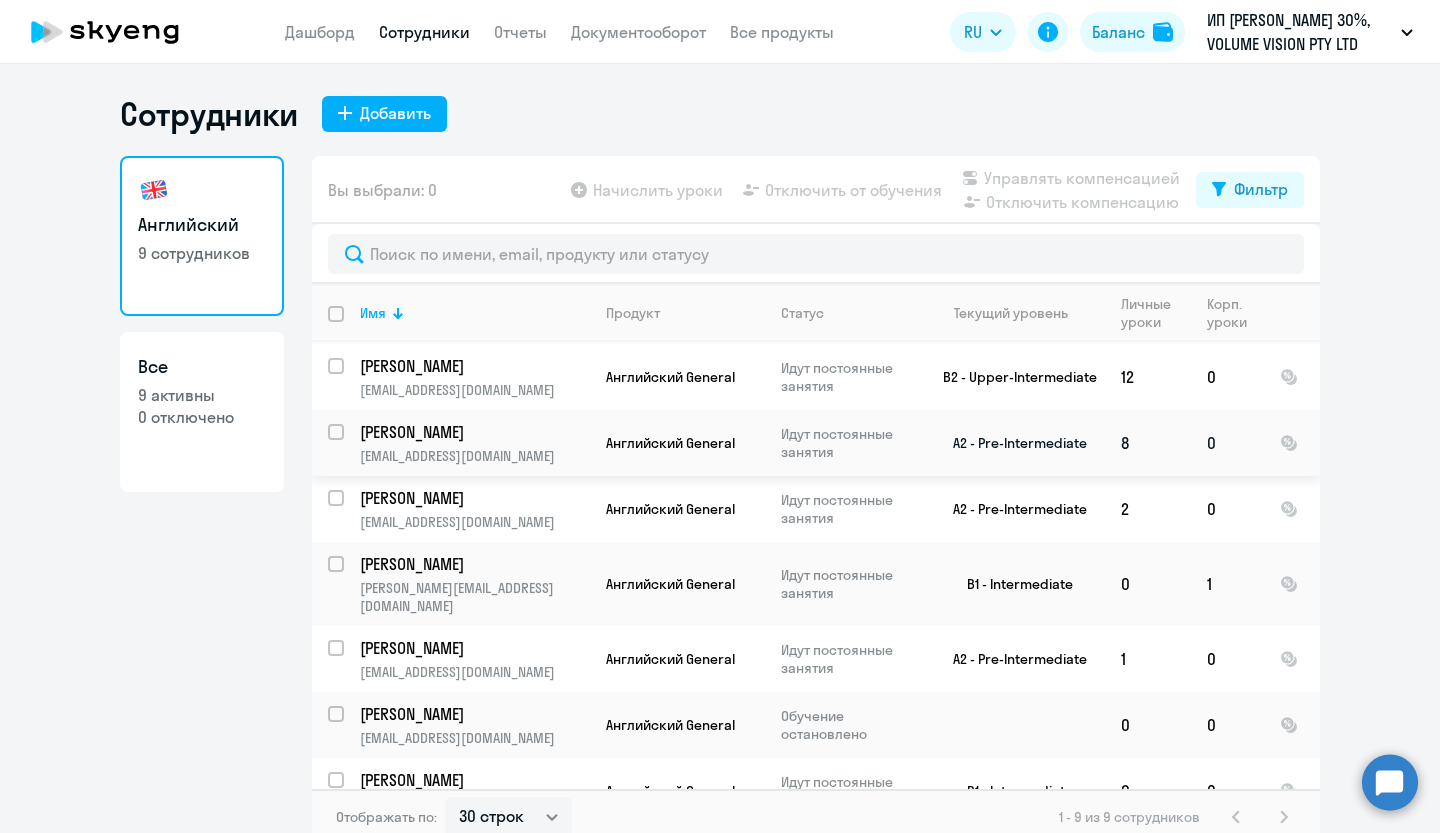 scroll, scrollTop: 140, scrollLeft: 0, axis: vertical 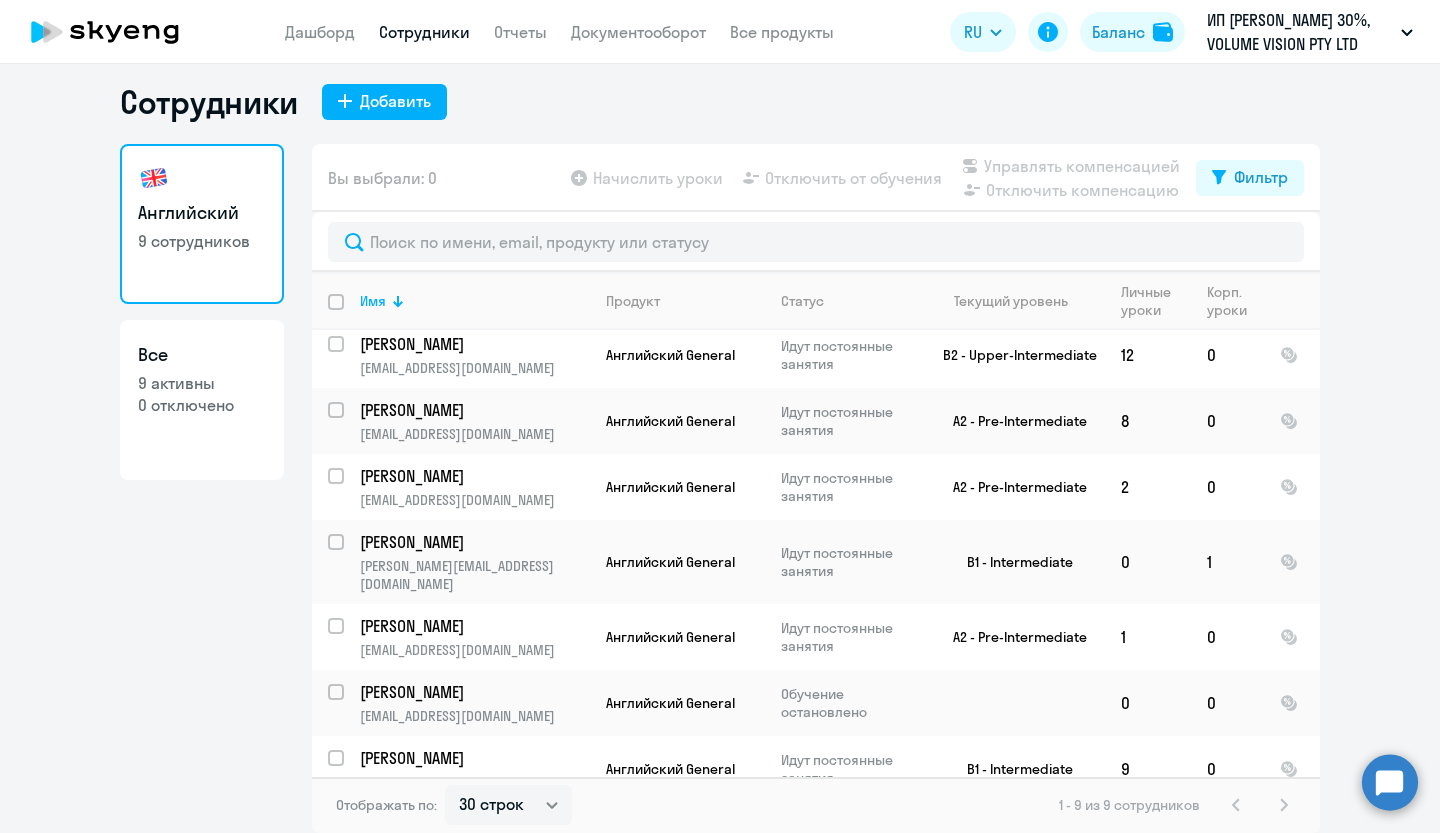 click on "Сотрудники
Добавить   Английский   9 сотрудников  Все  9 активны   0 отключено   Вы выбрали: 0
Начислить уроки
Отключить от обучения
Управлять компенсацией
Отключить компенсацию
Фильтр
Имя   Продукт   Статус   Текущий уровень   Личные уроки   Корп. уроки  Шудаль Ася asyashudal@gmail.com Английский General Идут постоянные занятия  0   0
Смирнова Елизавета elizabet009@mail.ru Английский General Идут постоянные занятия B2 - Upper-Intermediate  4   0
Сивцов Алексей belarus.gomel@gmail.com Английский General Идут постоянные занятия B2 - Upper-Intermediate  12   0
Полянская Виктория ifivi.polya9@gmail.com  8   0" 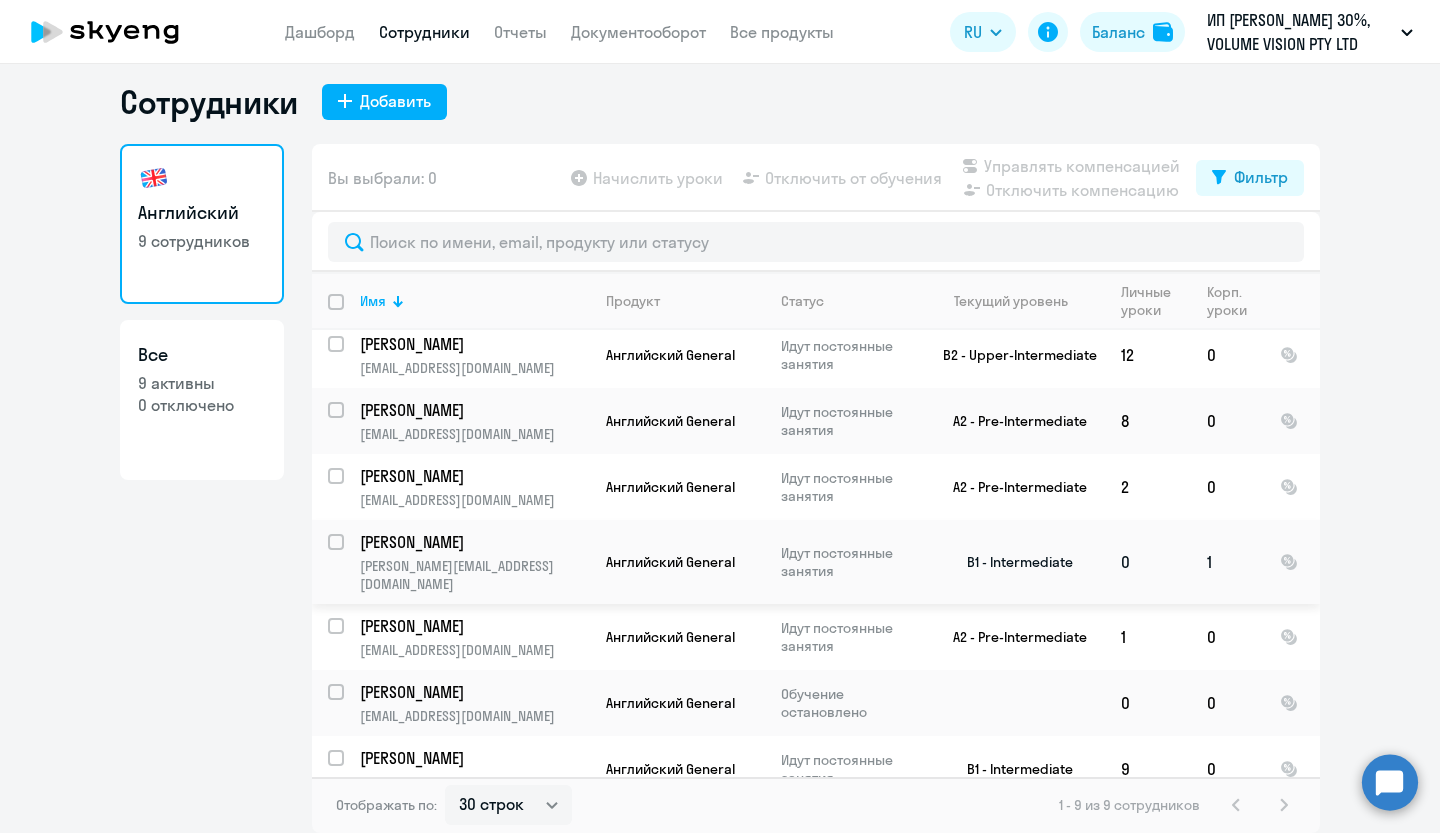 scroll, scrollTop: 0, scrollLeft: 0, axis: both 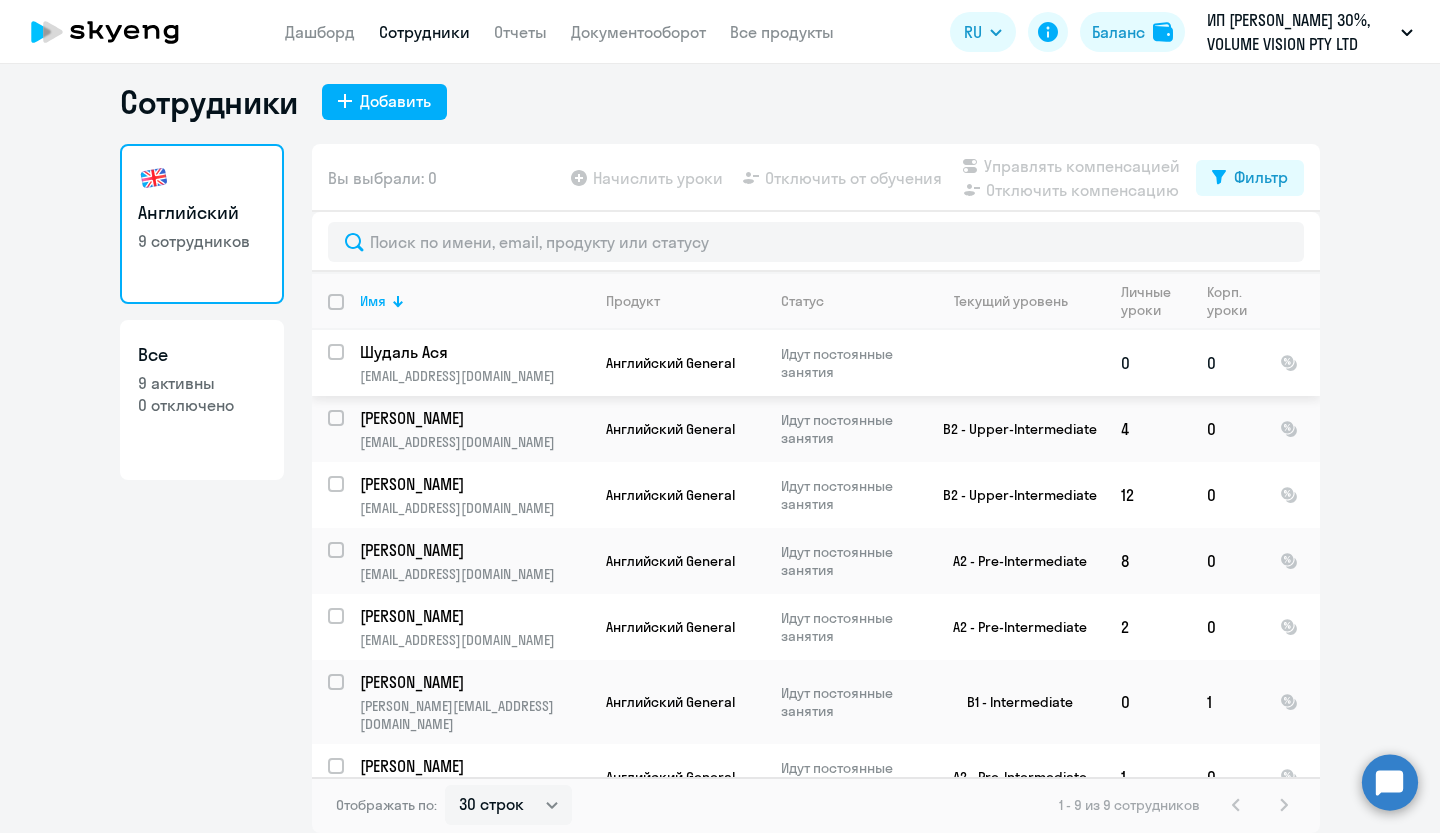 click at bounding box center [348, 364] 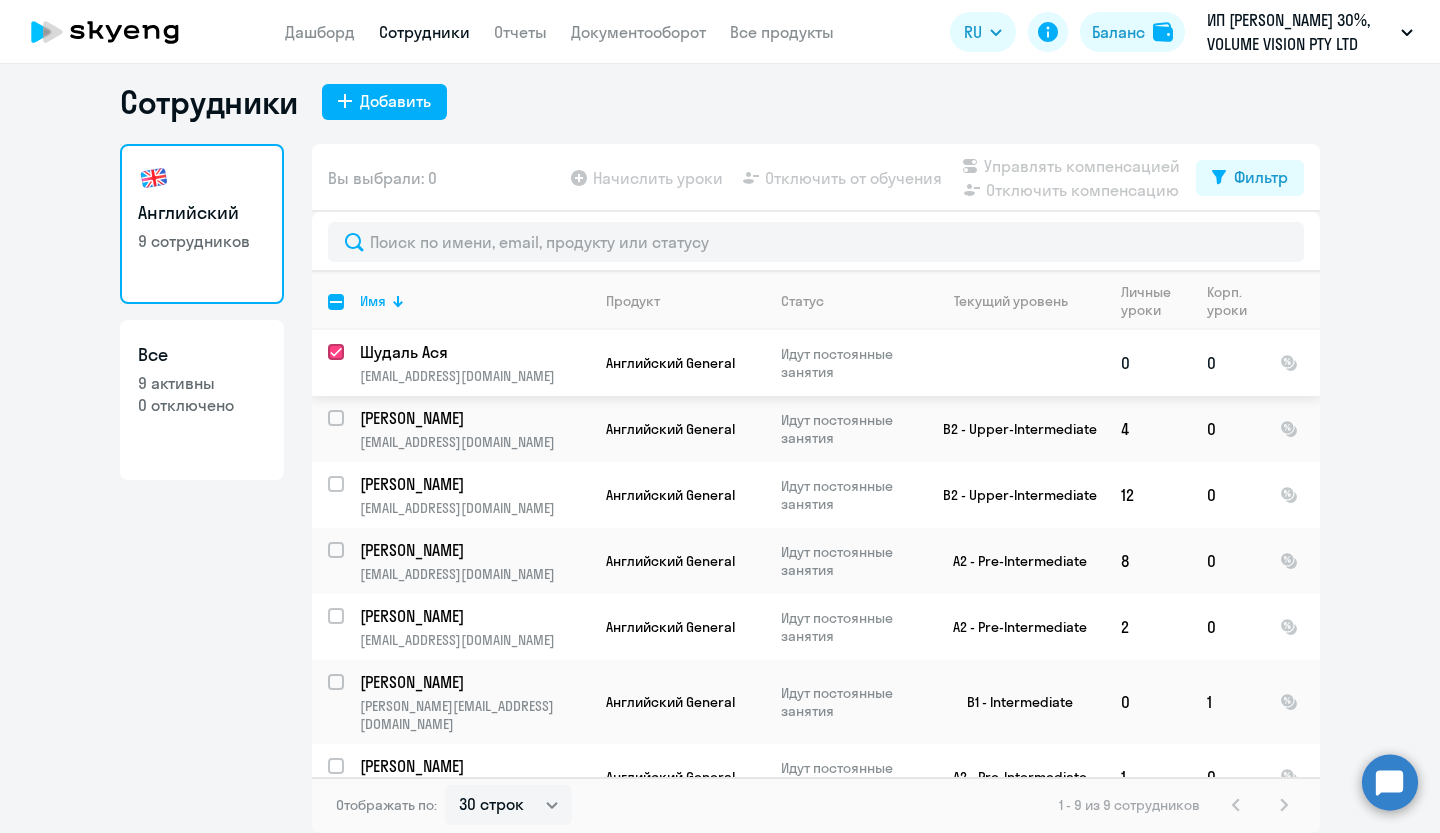 checkbox on "true" 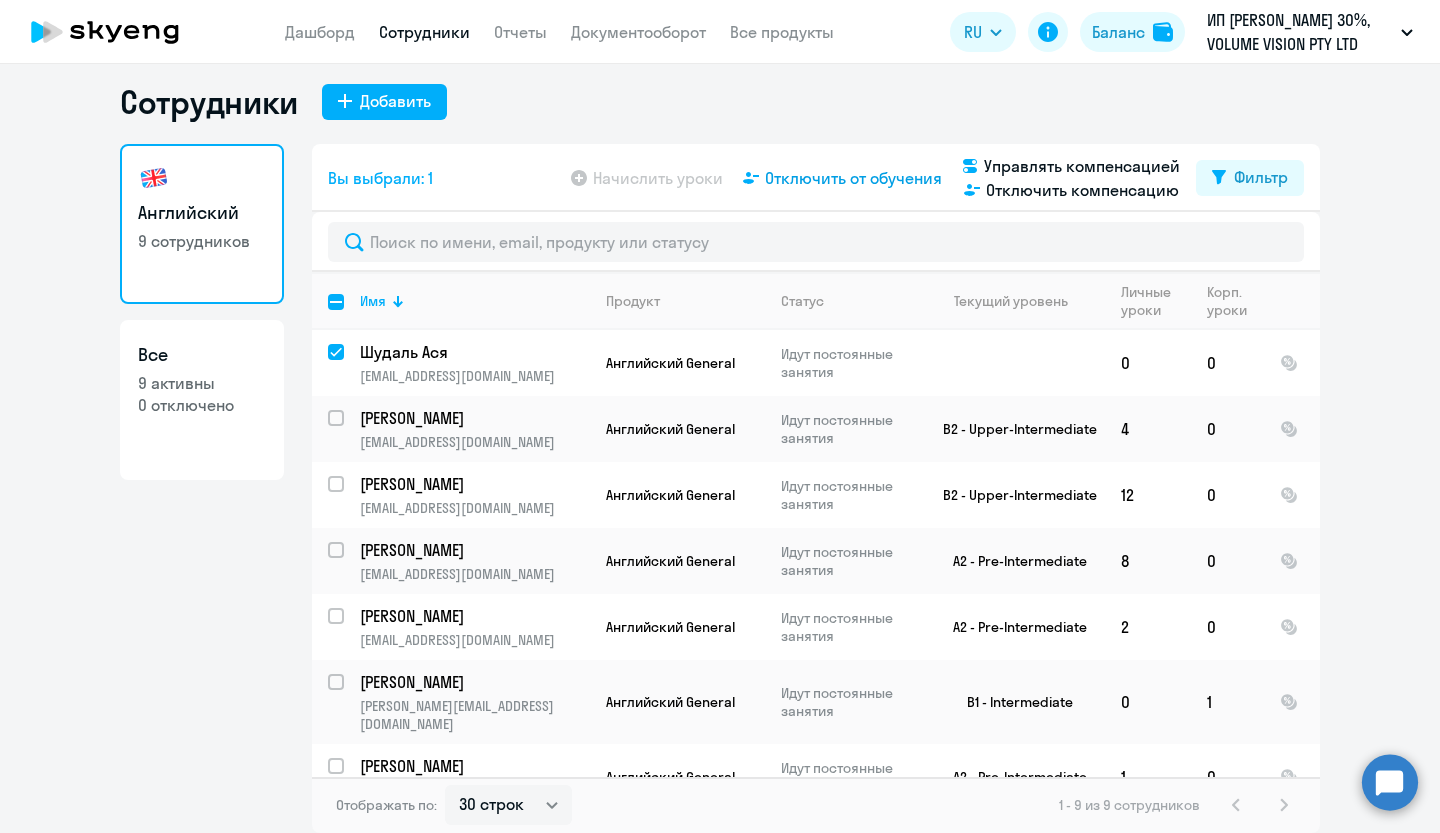 click on "Отключить от обучения" 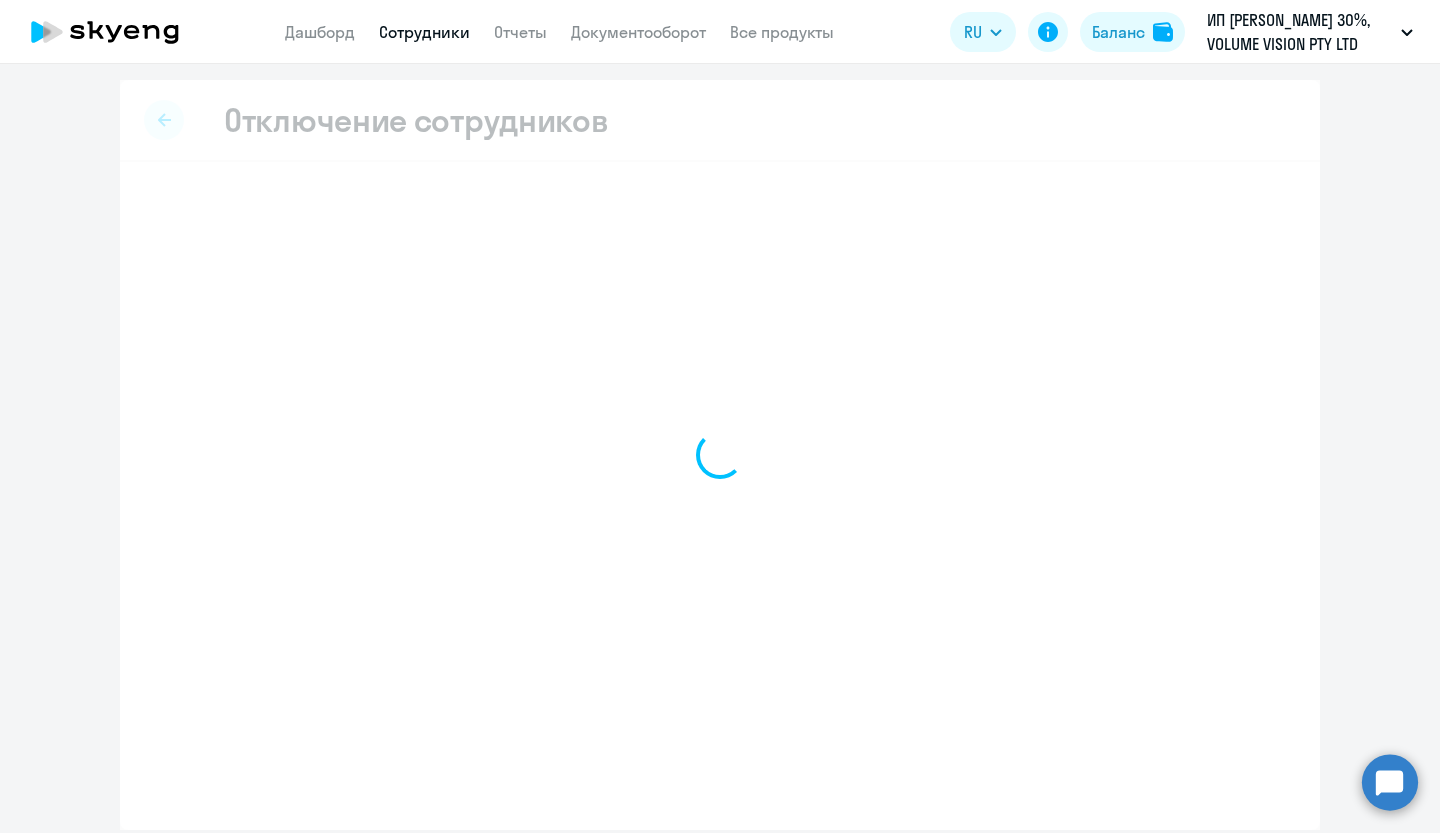 scroll, scrollTop: 0, scrollLeft: 0, axis: both 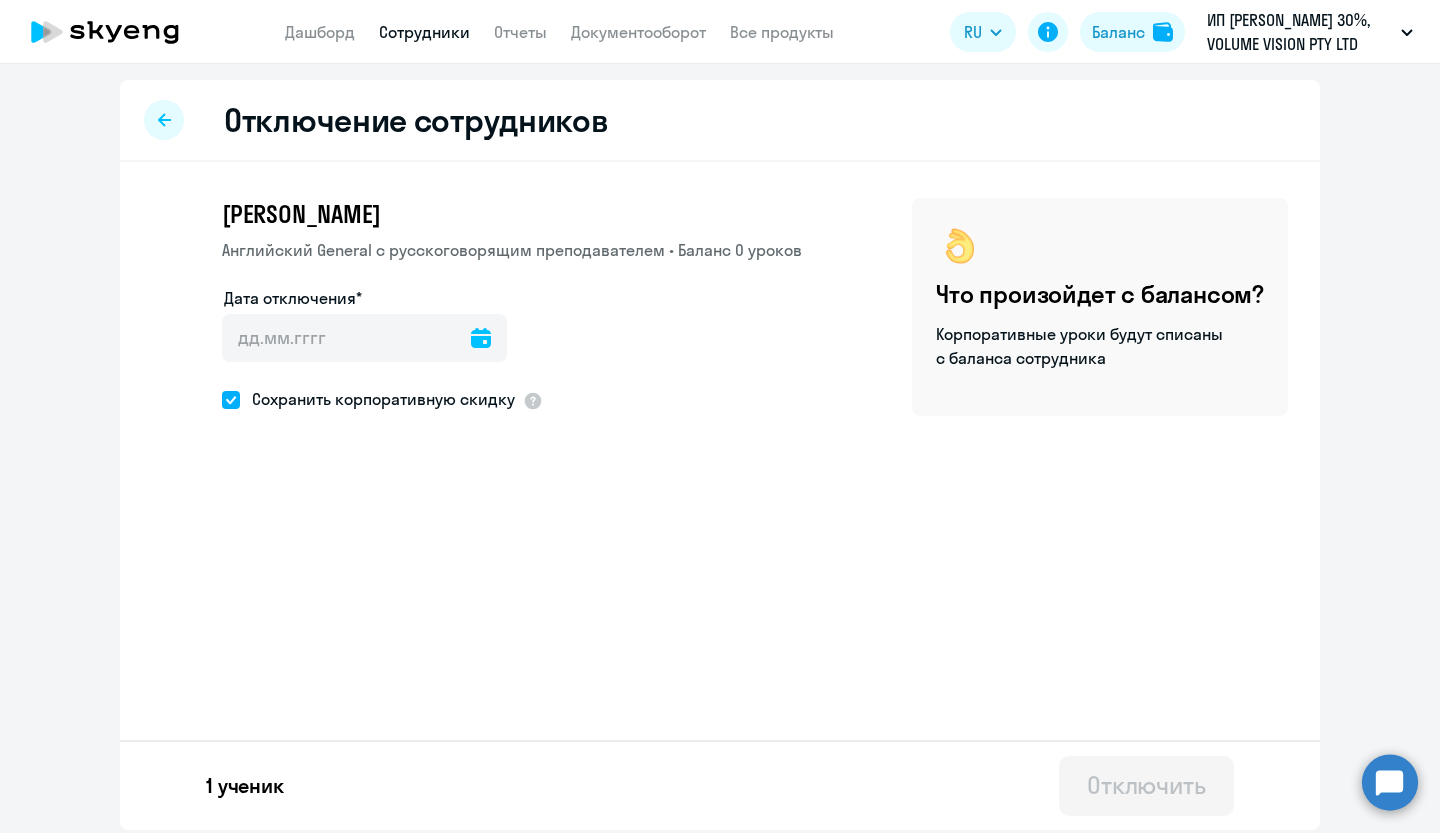 click 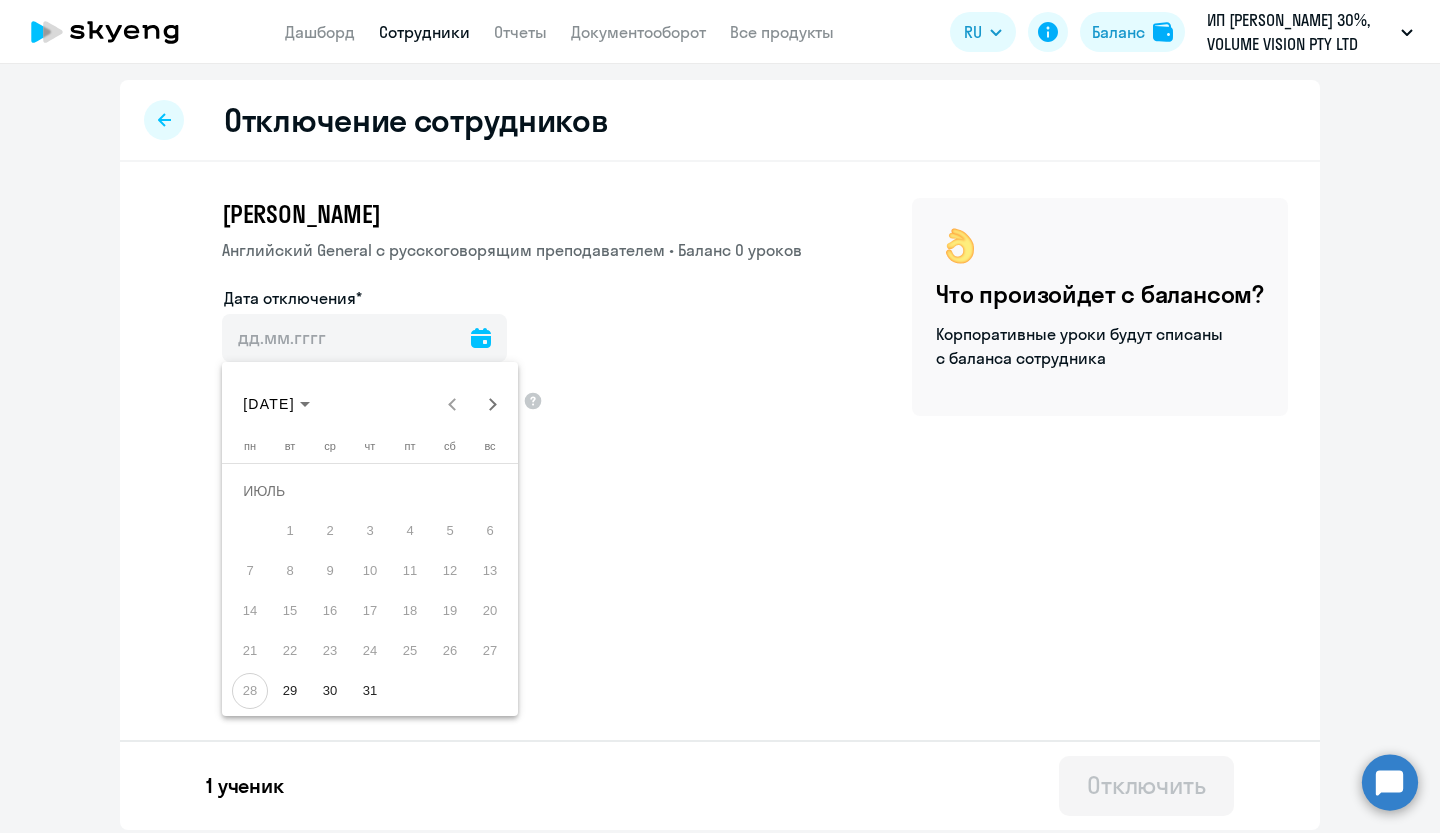 click on "25" at bounding box center (410, 651) 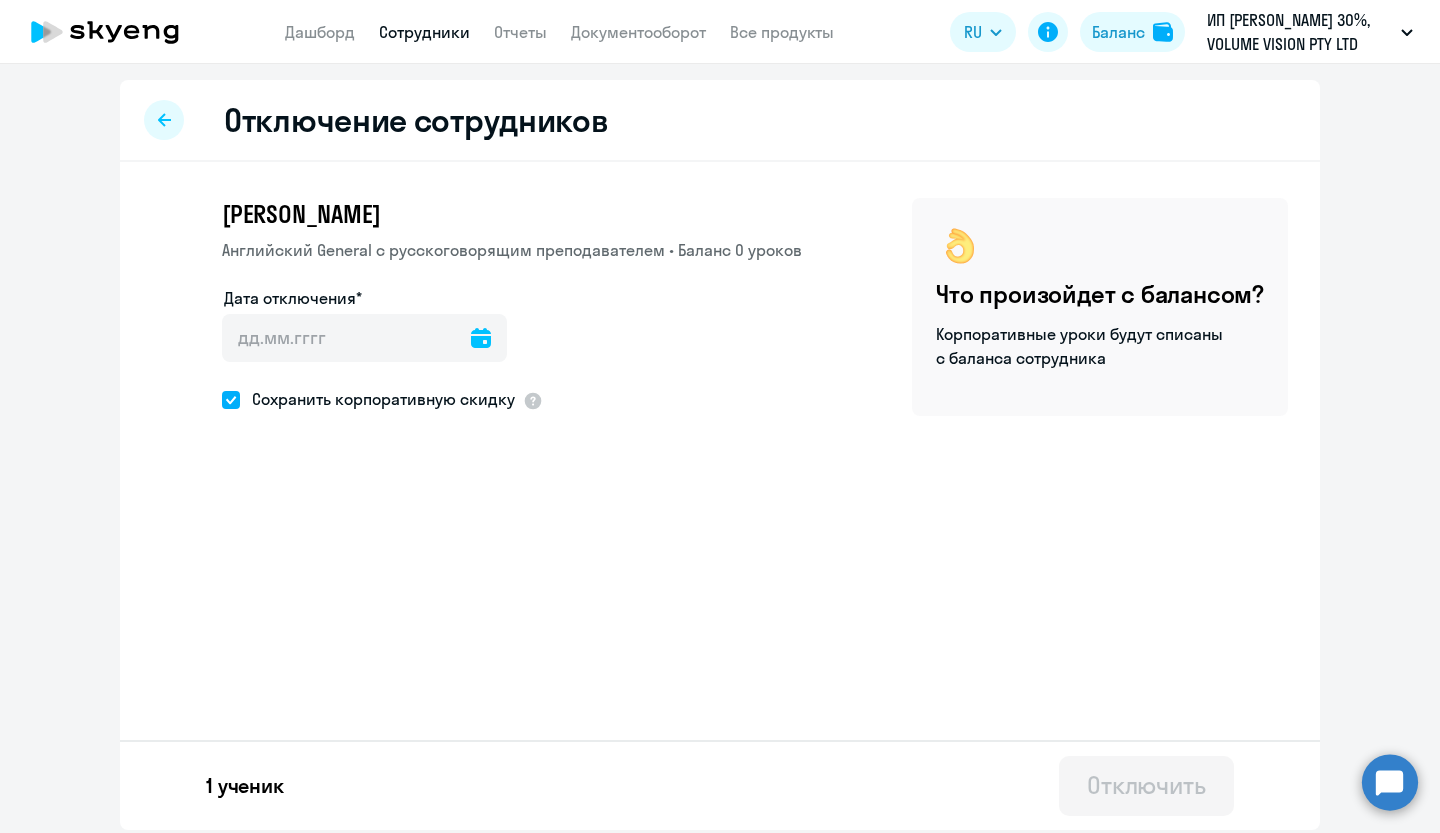 type on "29.07.2025" 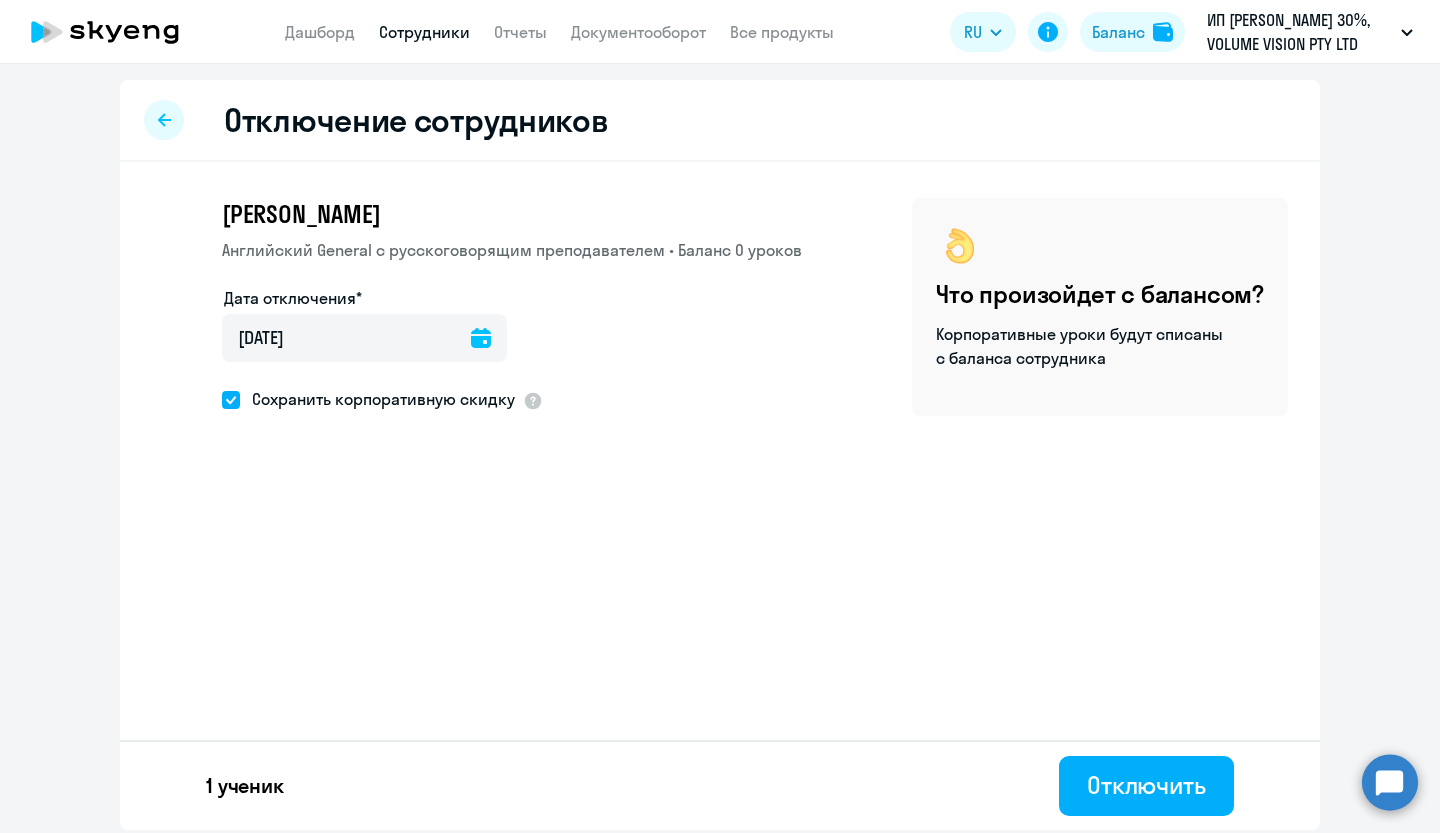 click 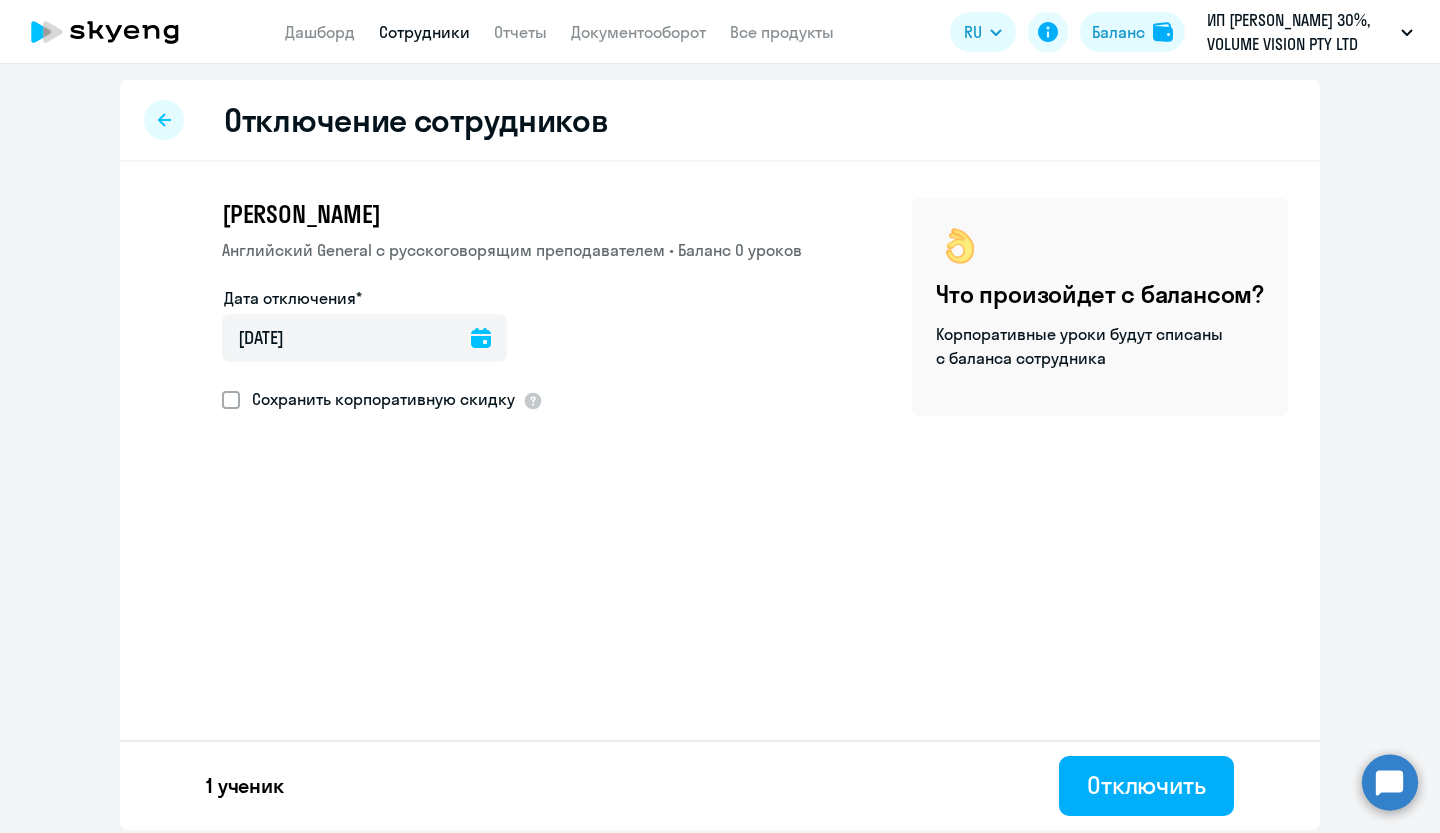 click 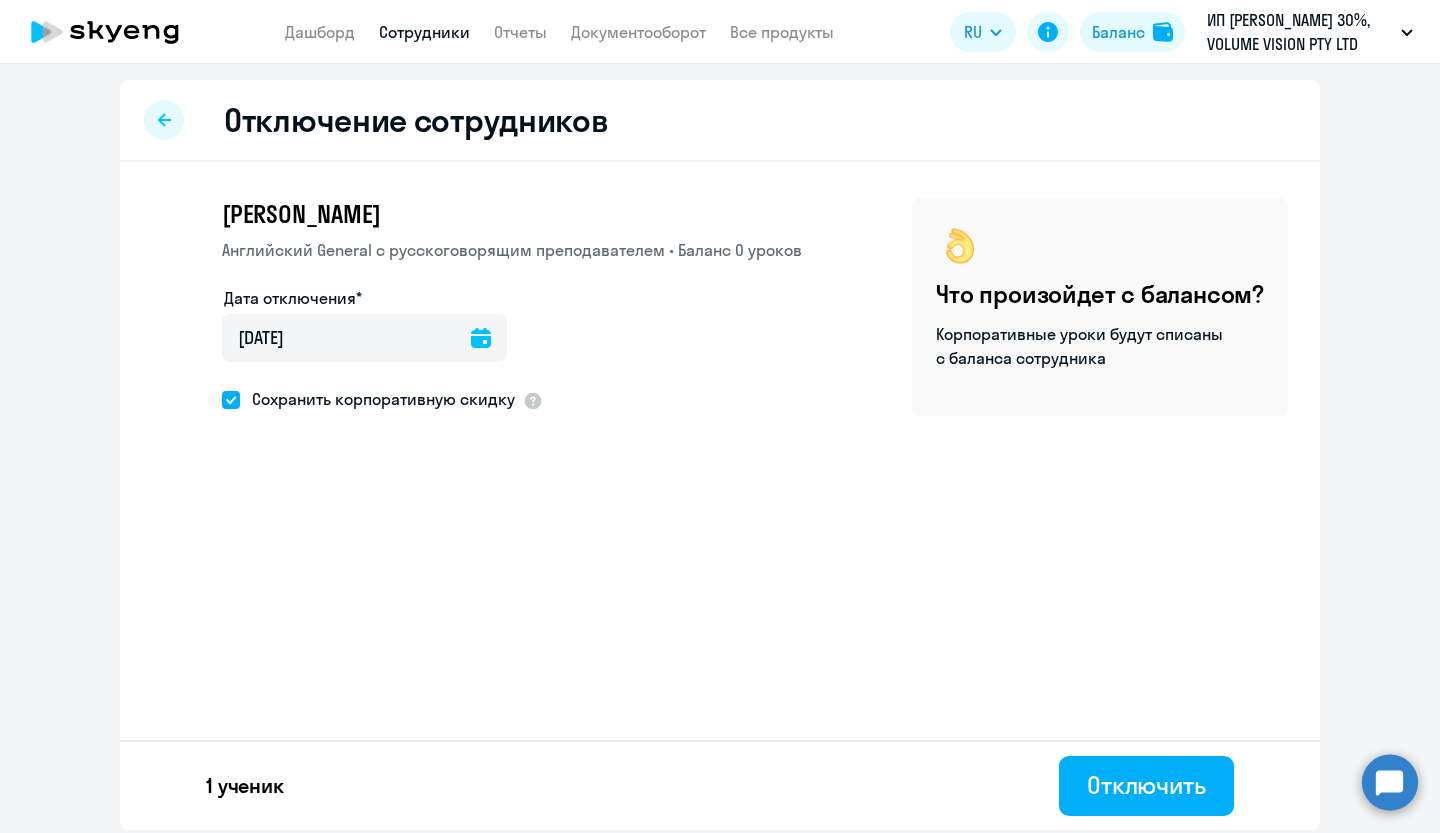 click 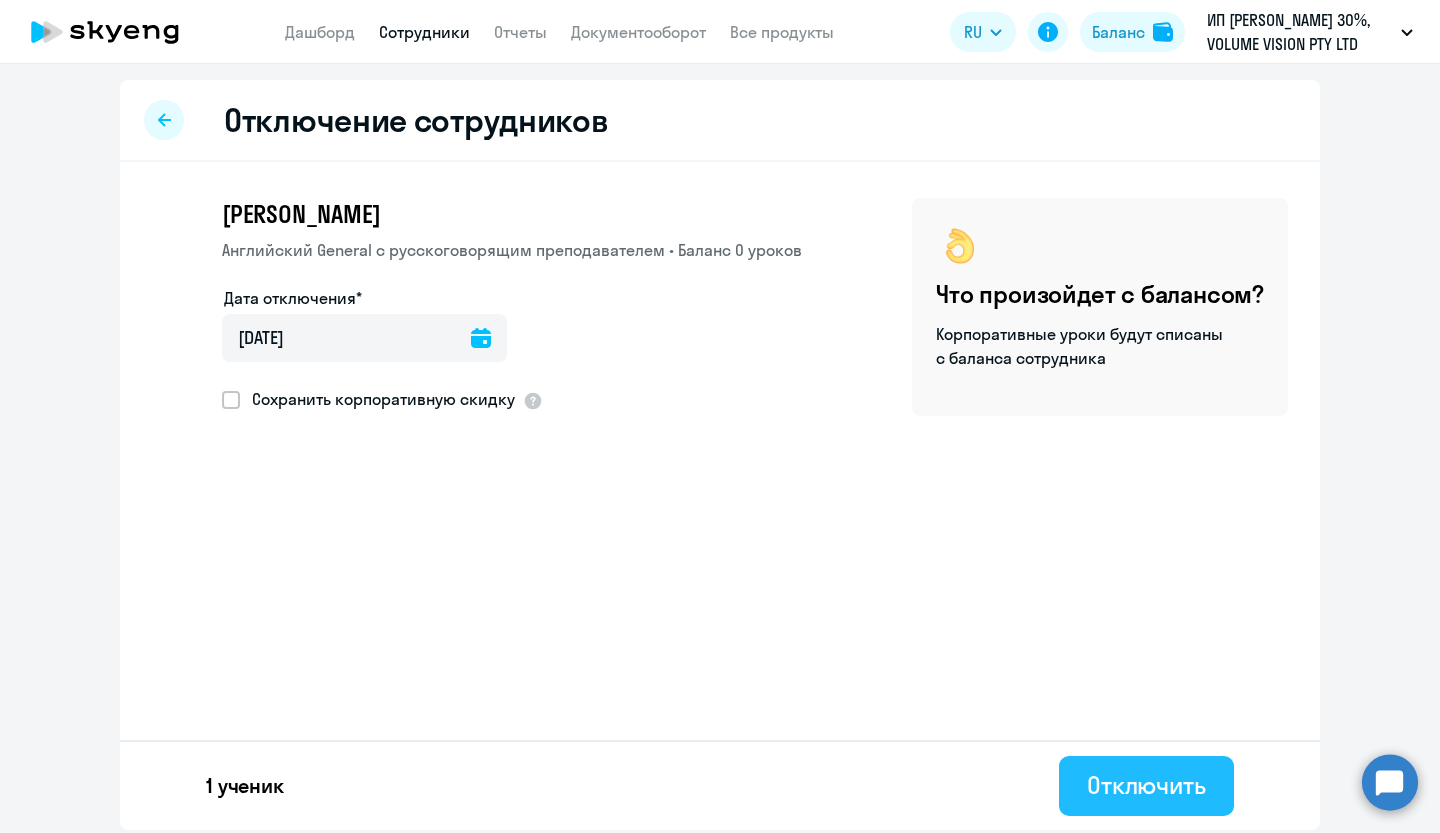 click on "Отключить" 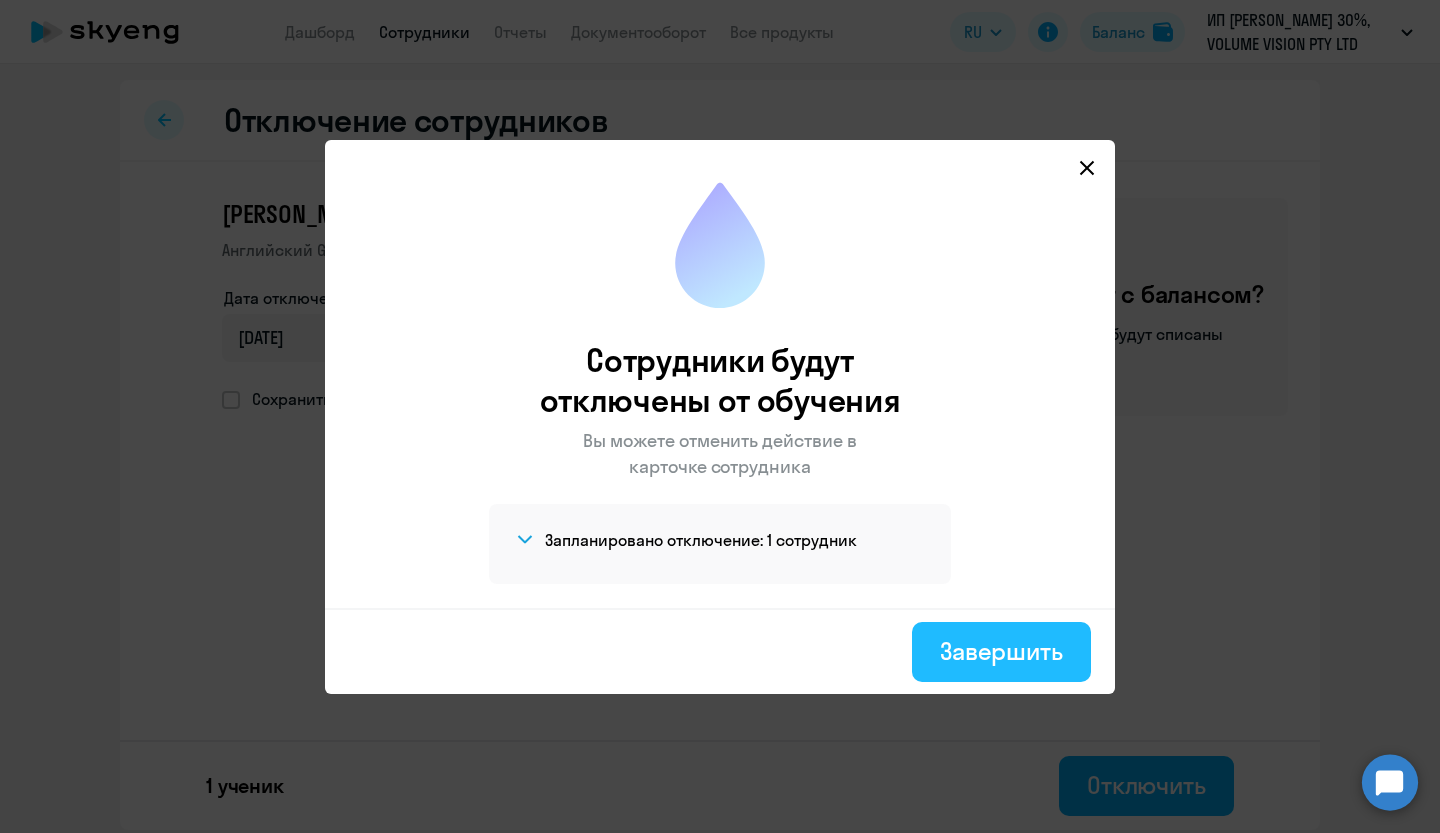 click on "Завершить" at bounding box center (1001, 651) 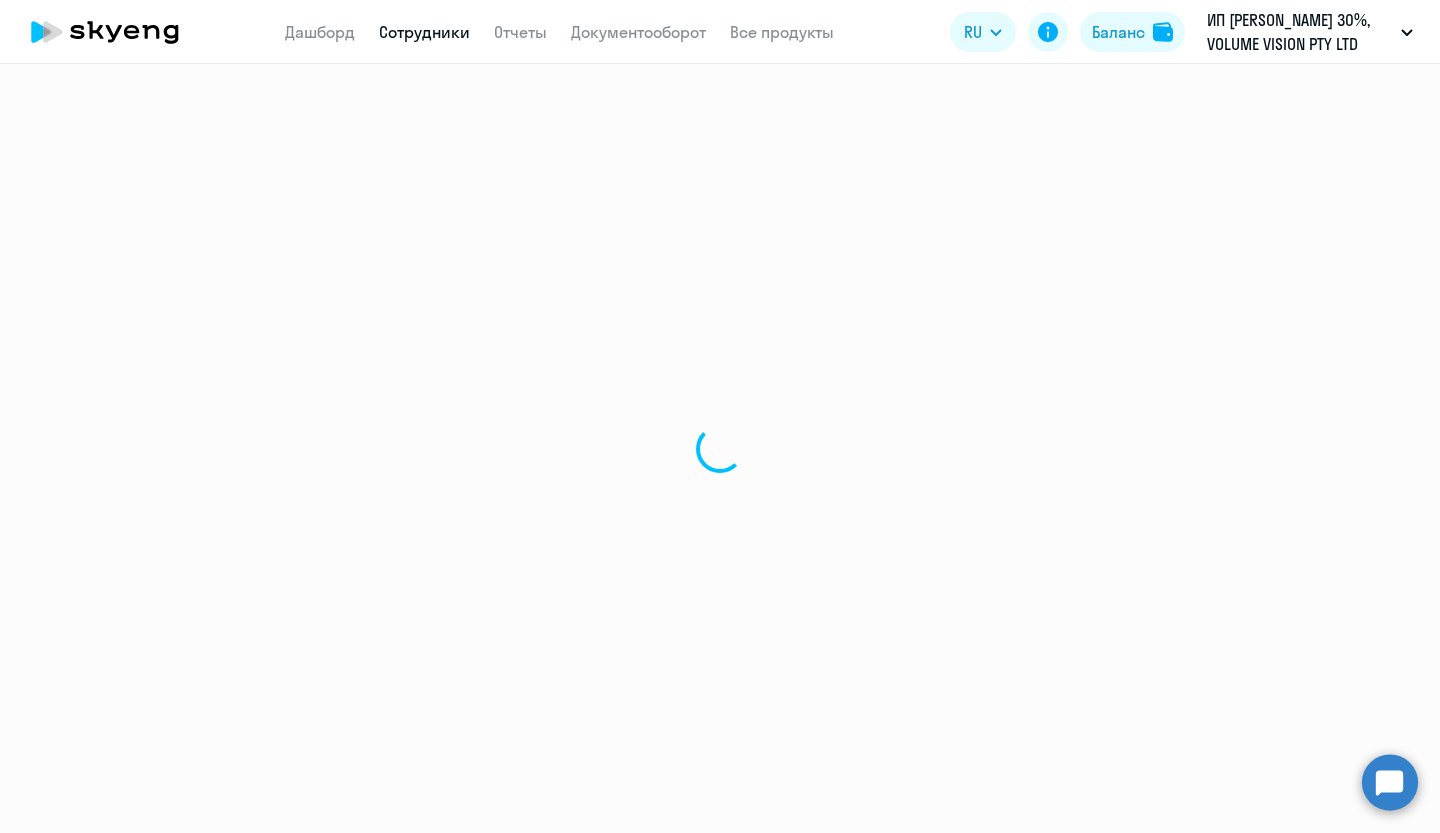 select on "30" 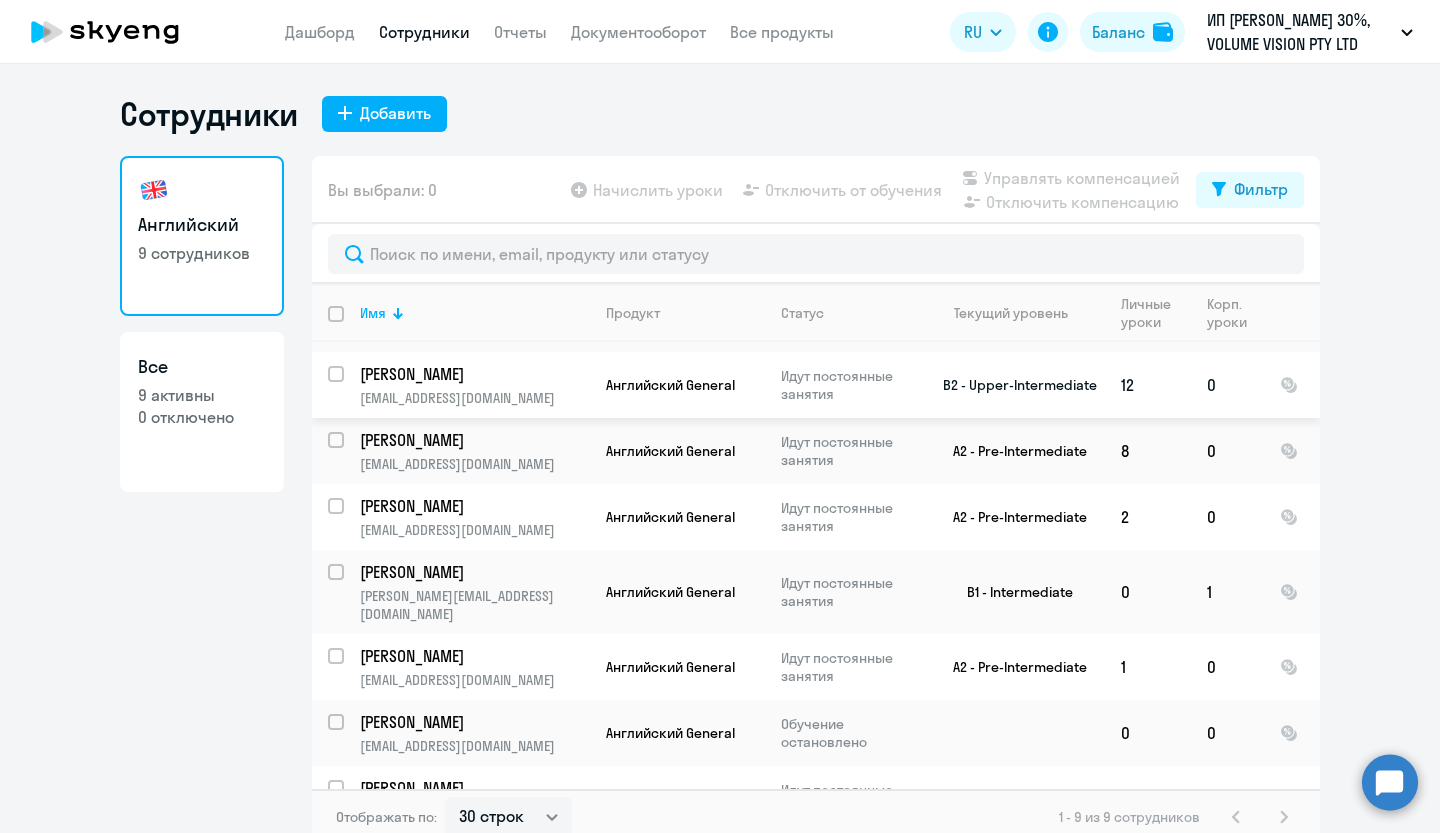 scroll, scrollTop: 140, scrollLeft: 0, axis: vertical 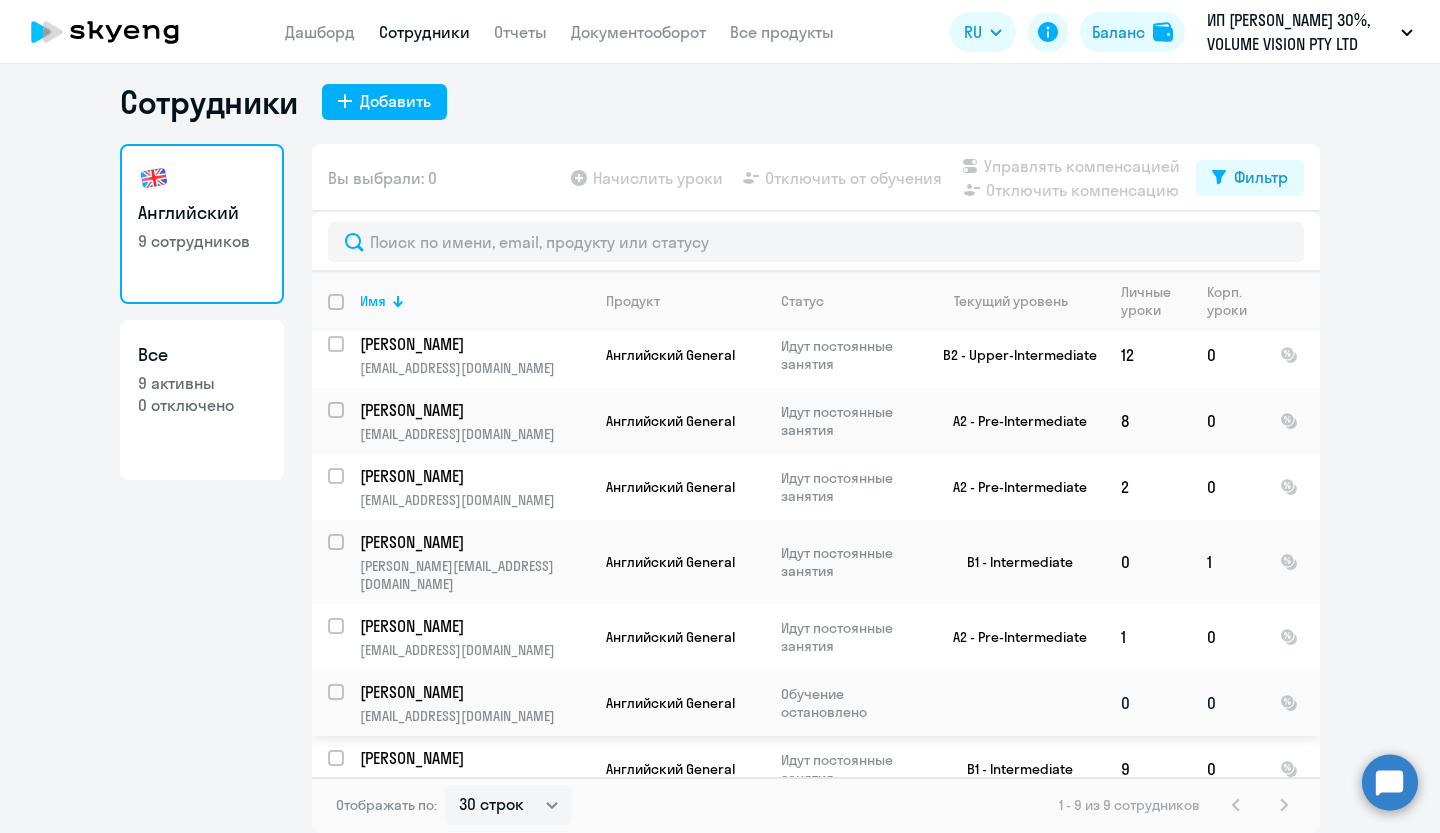 click at bounding box center (348, 704) 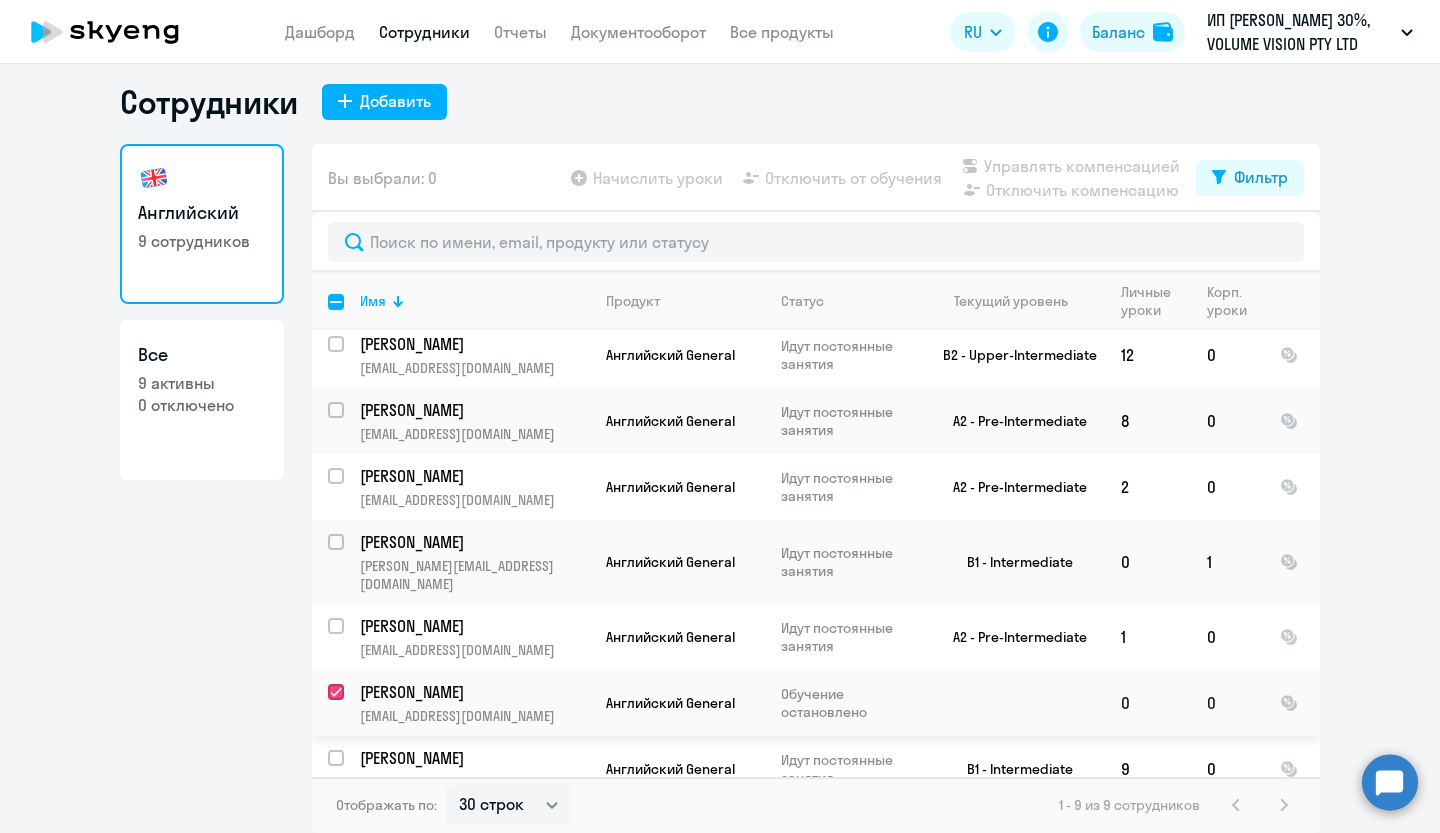 checkbox on "true" 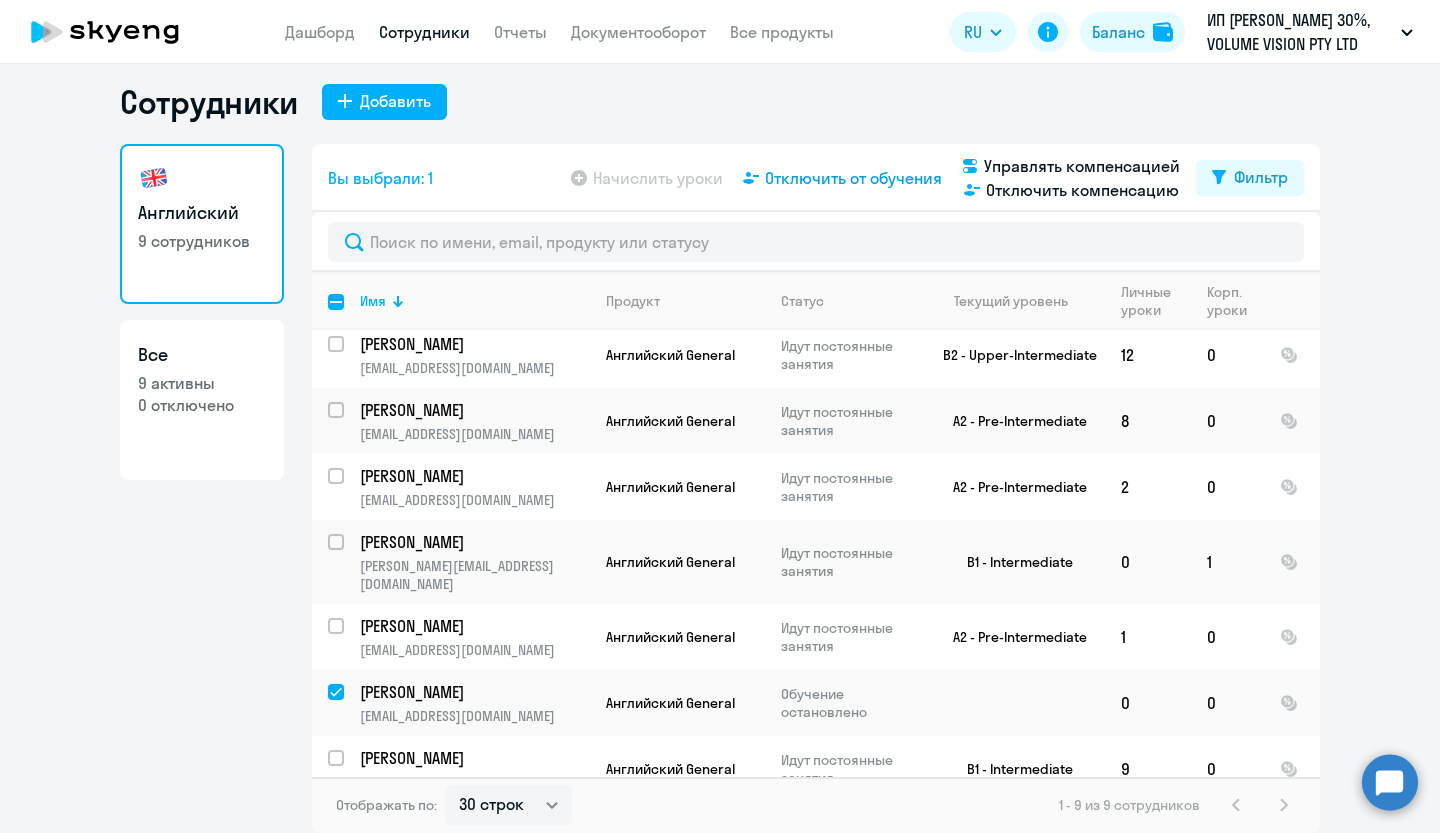 click on "Отключить от обучения" 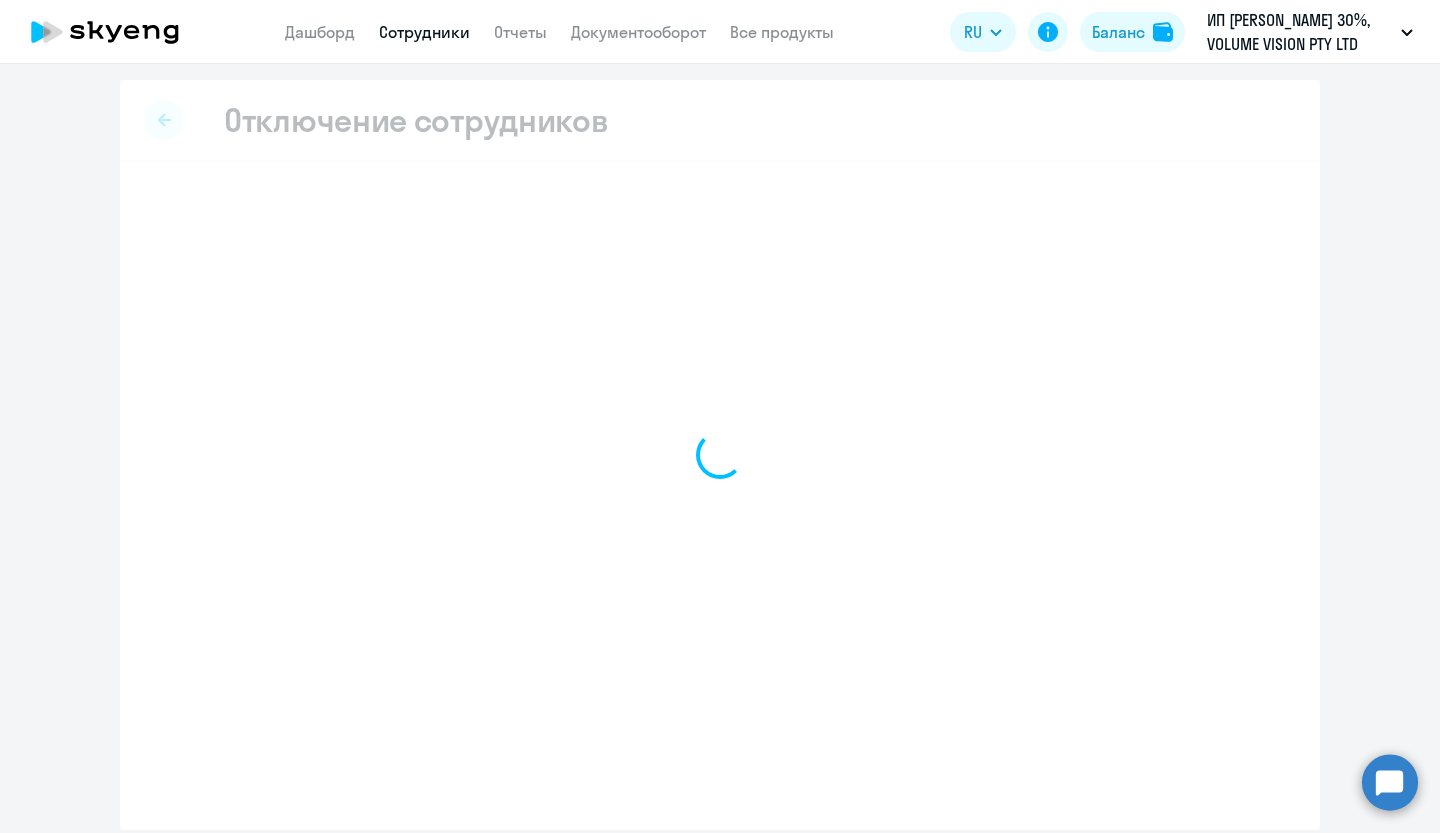 scroll, scrollTop: 0, scrollLeft: 0, axis: both 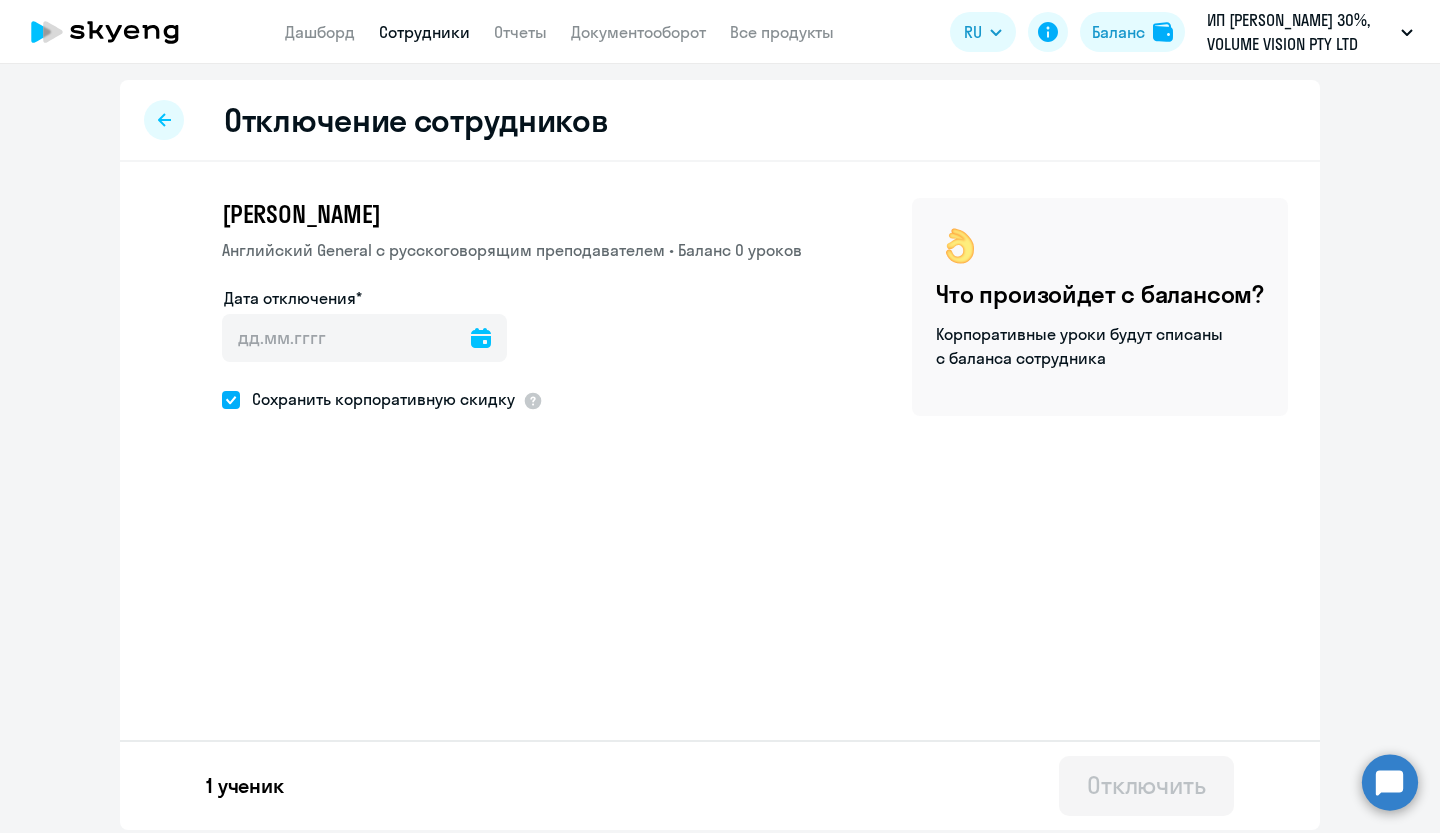 click 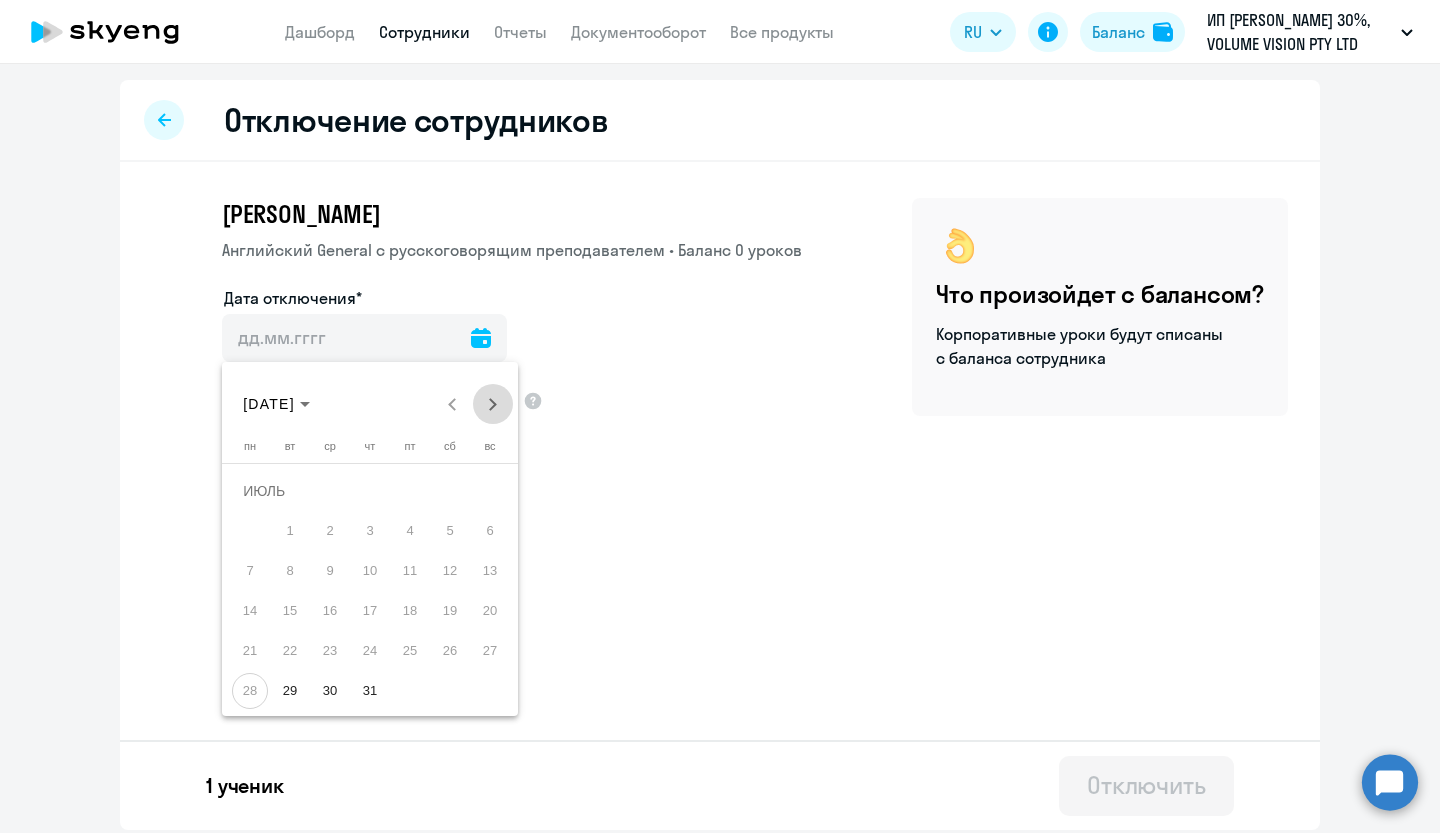 click at bounding box center (493, 404) 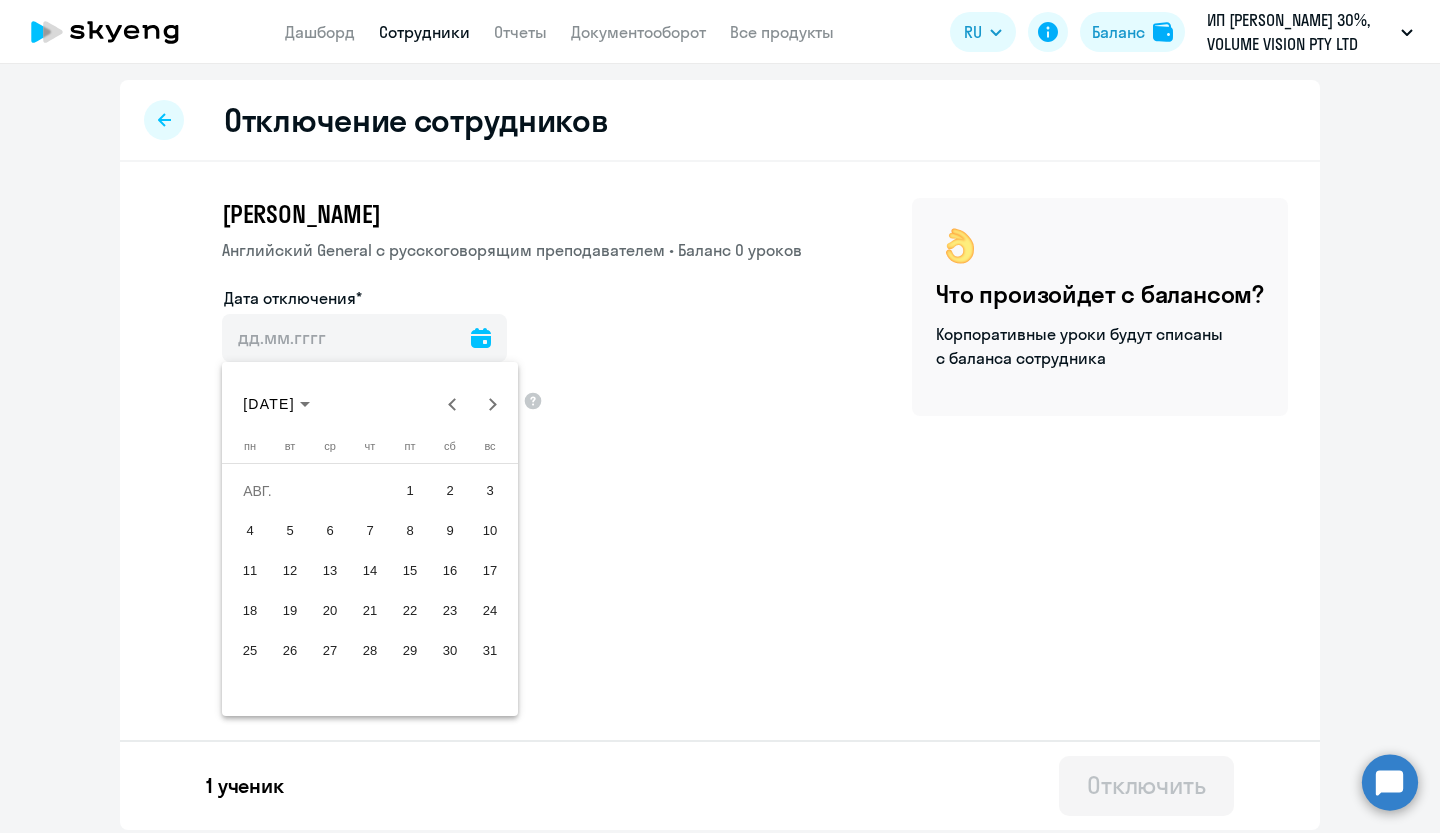 click on "1" at bounding box center [410, 491] 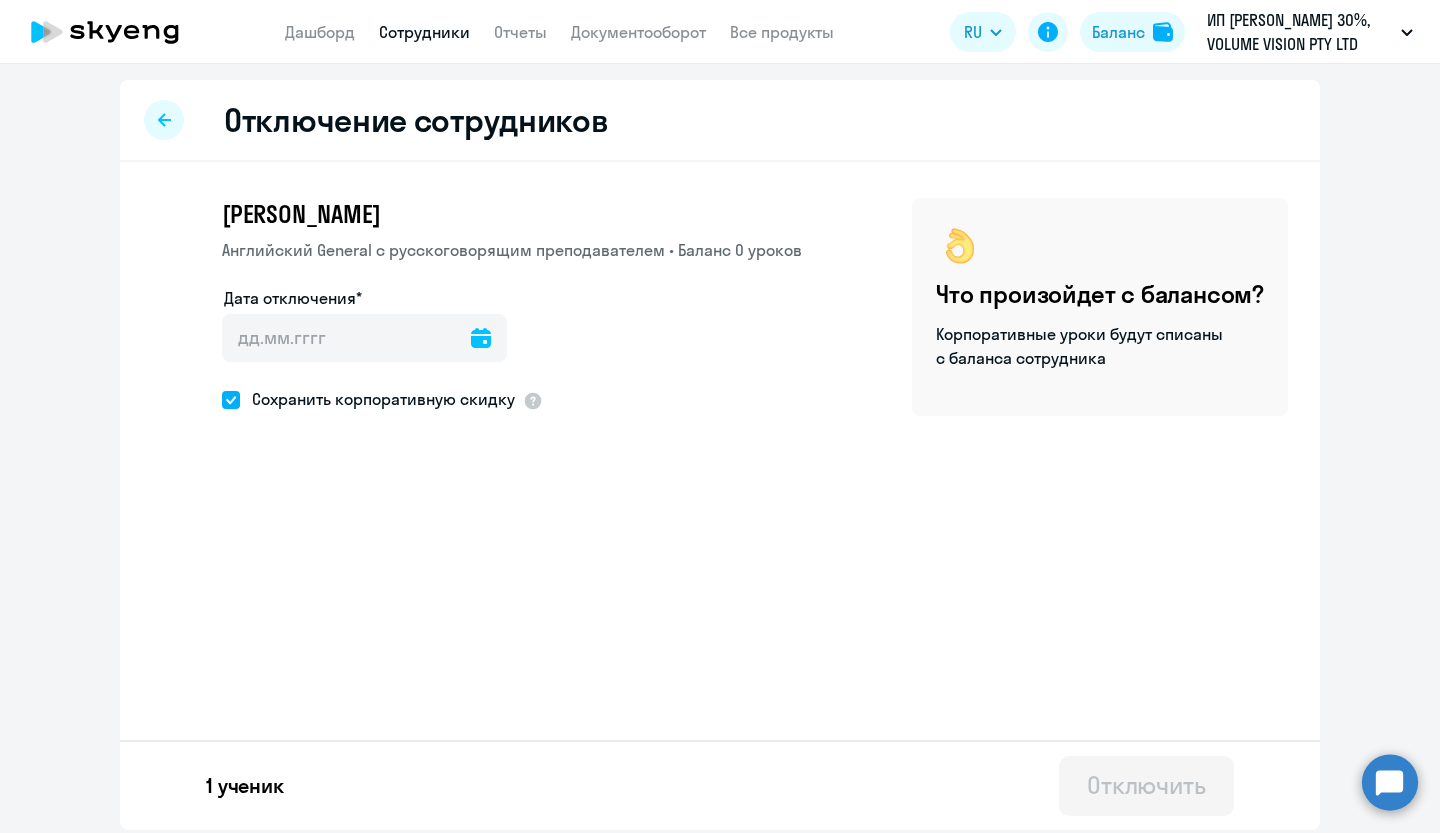 type on "01.08.2025" 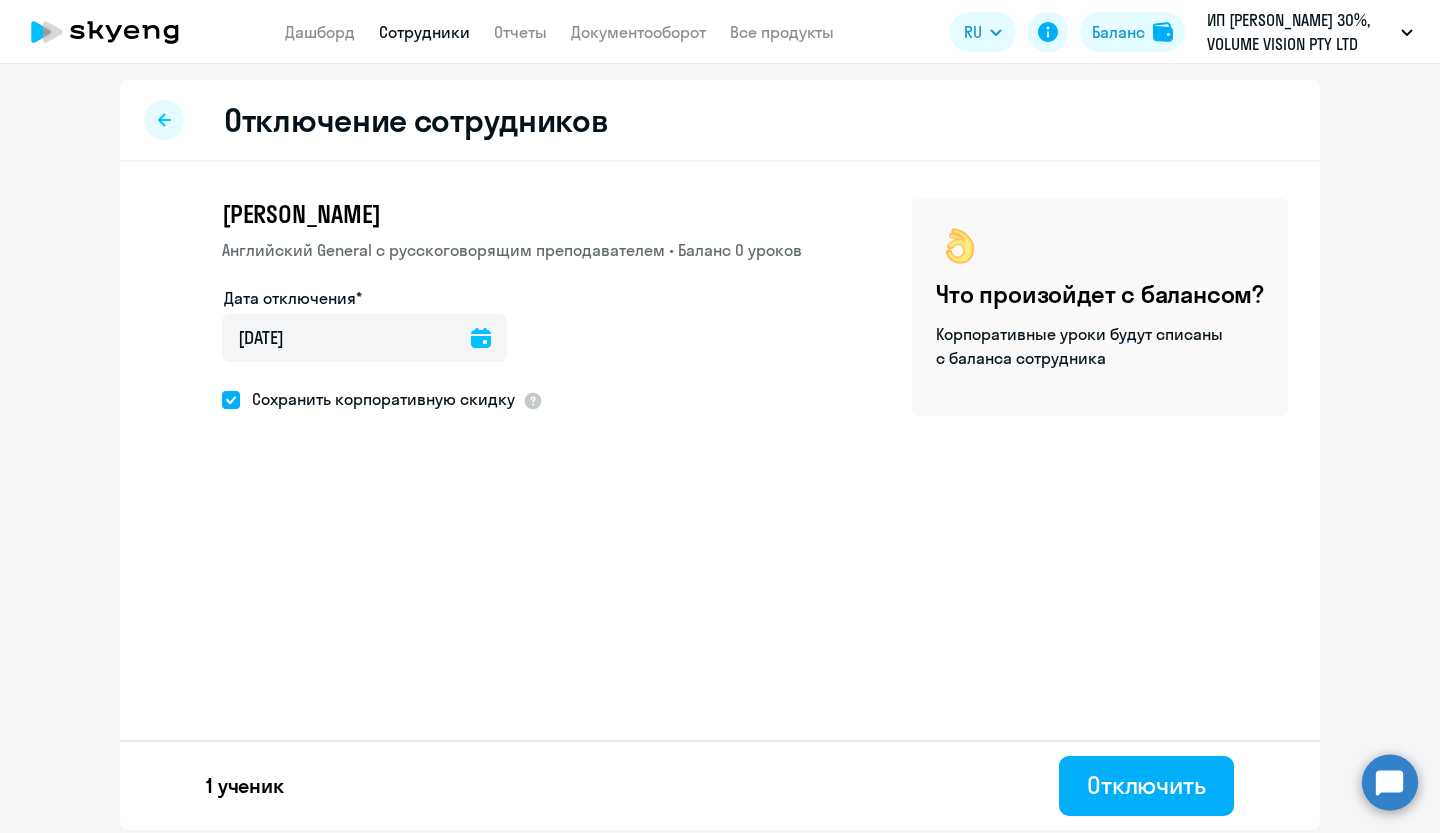 click 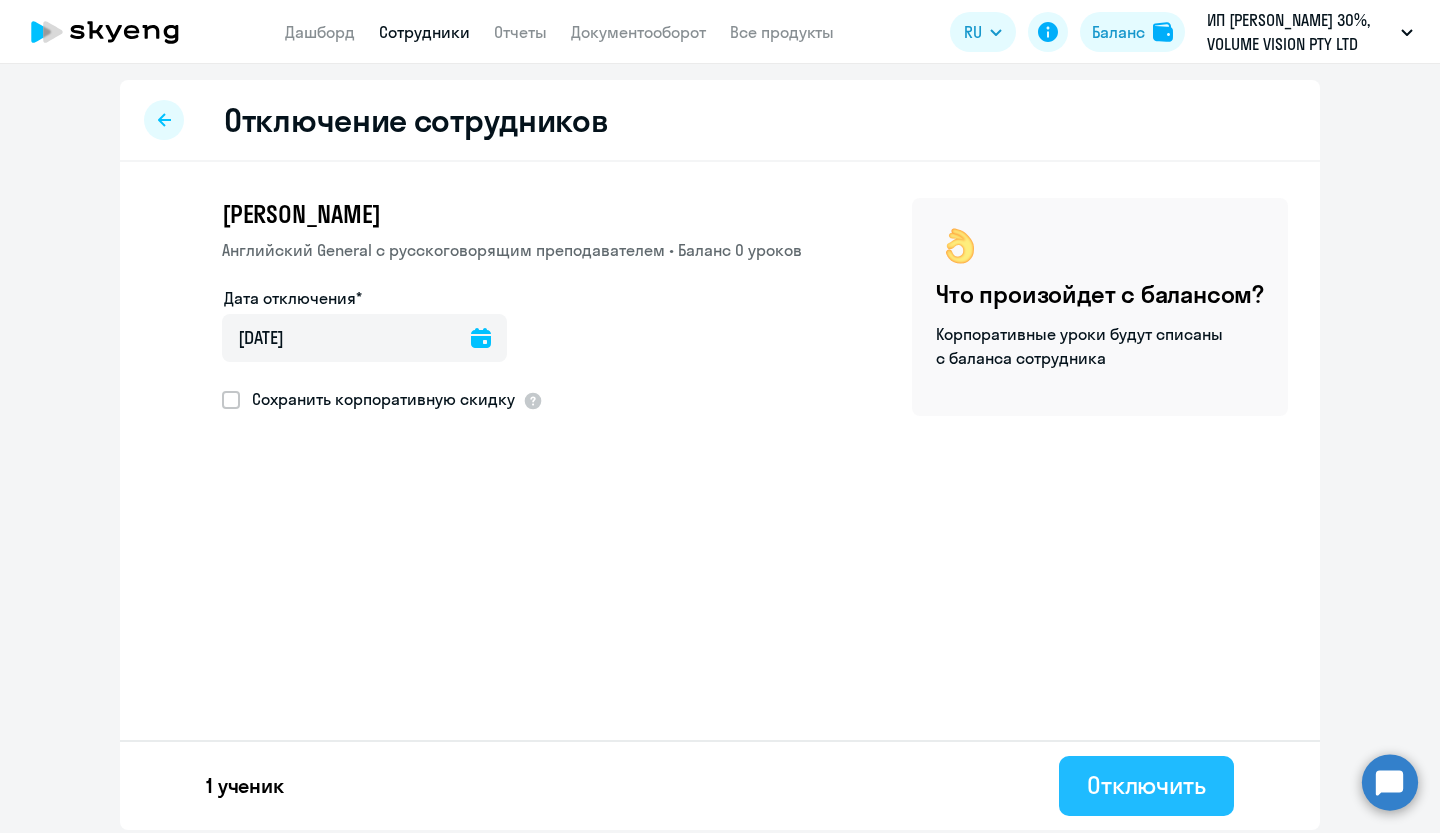 click on "Отключить" 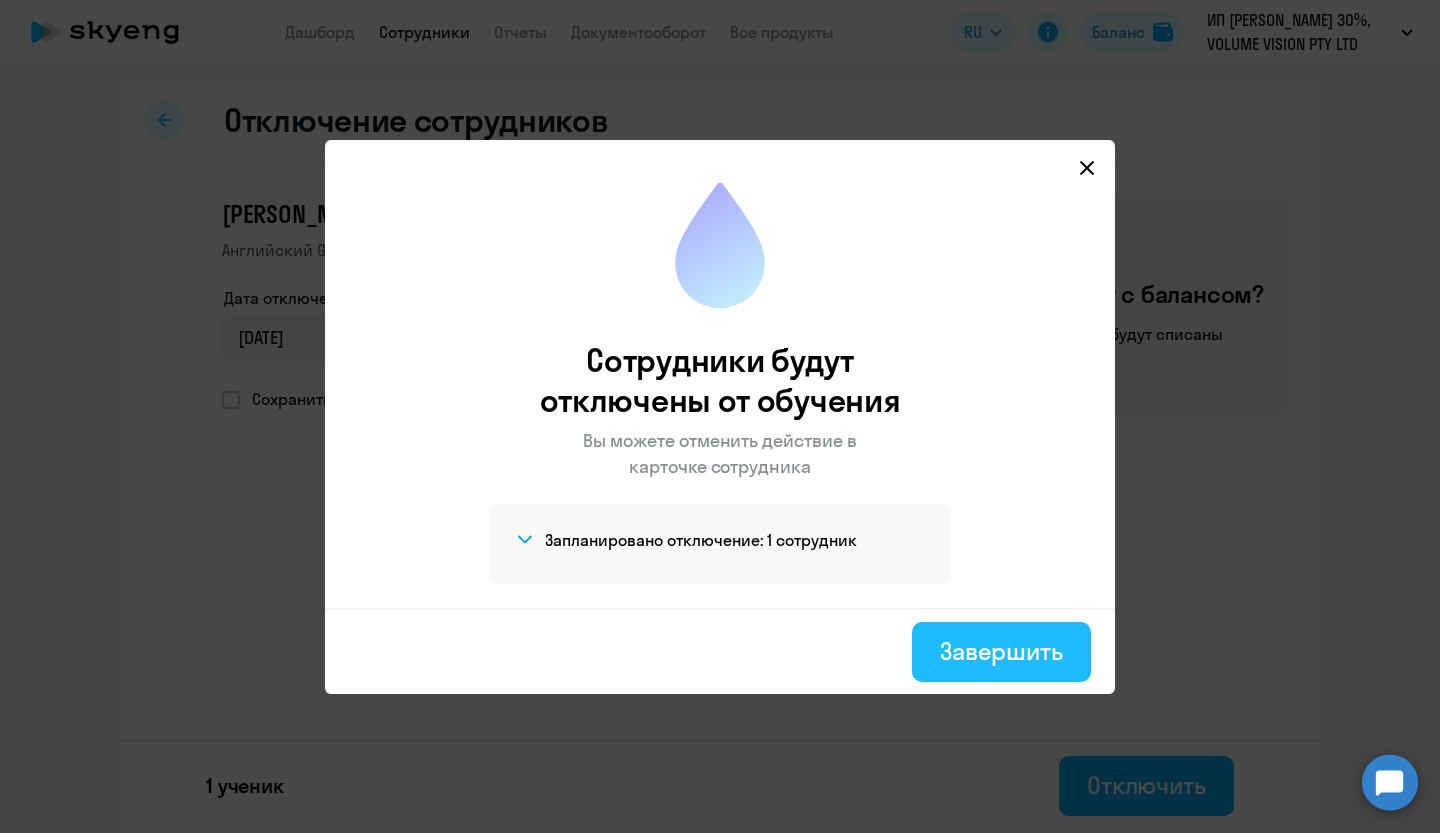click on "Завершить" at bounding box center (1001, 651) 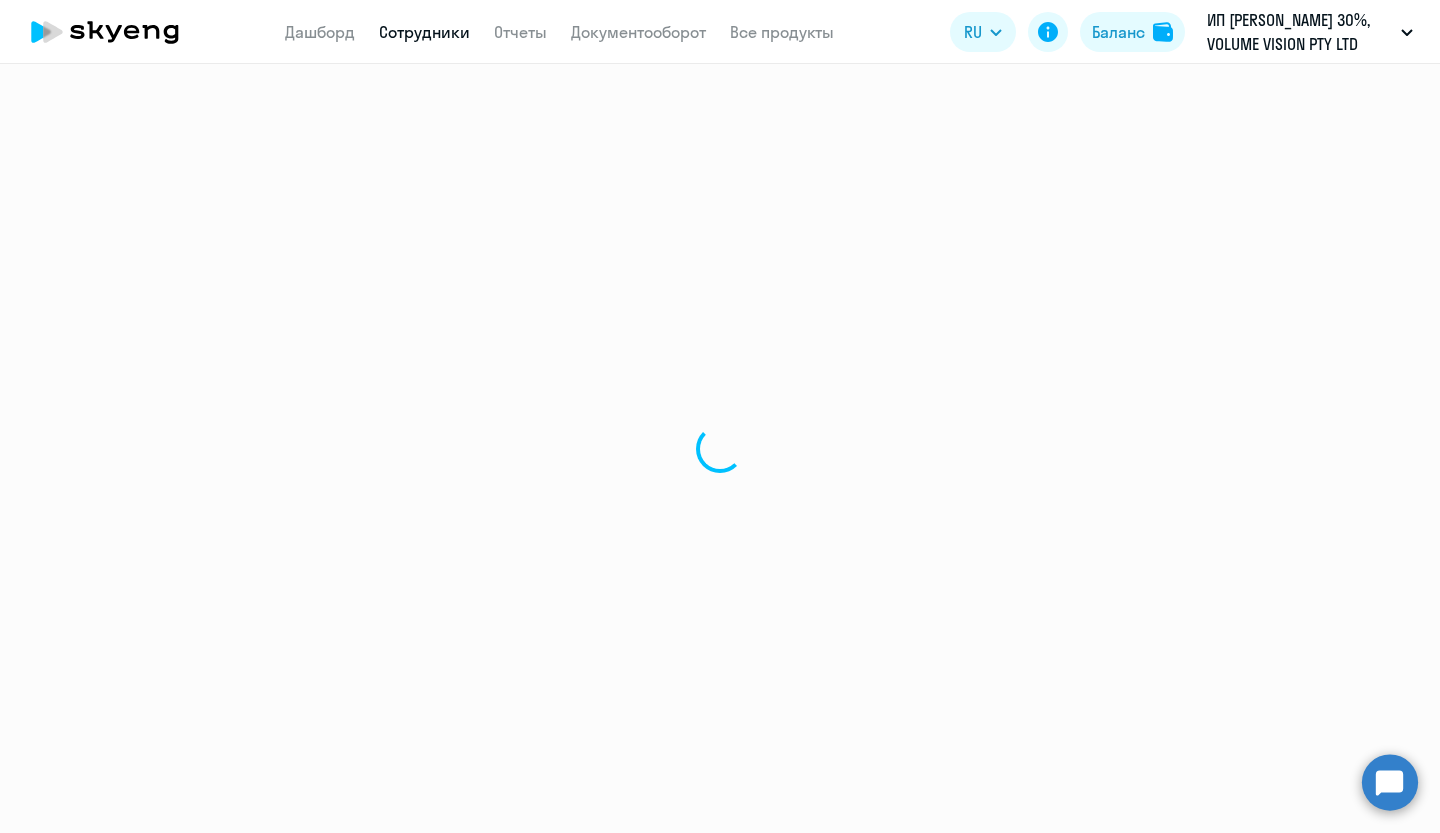 select on "30" 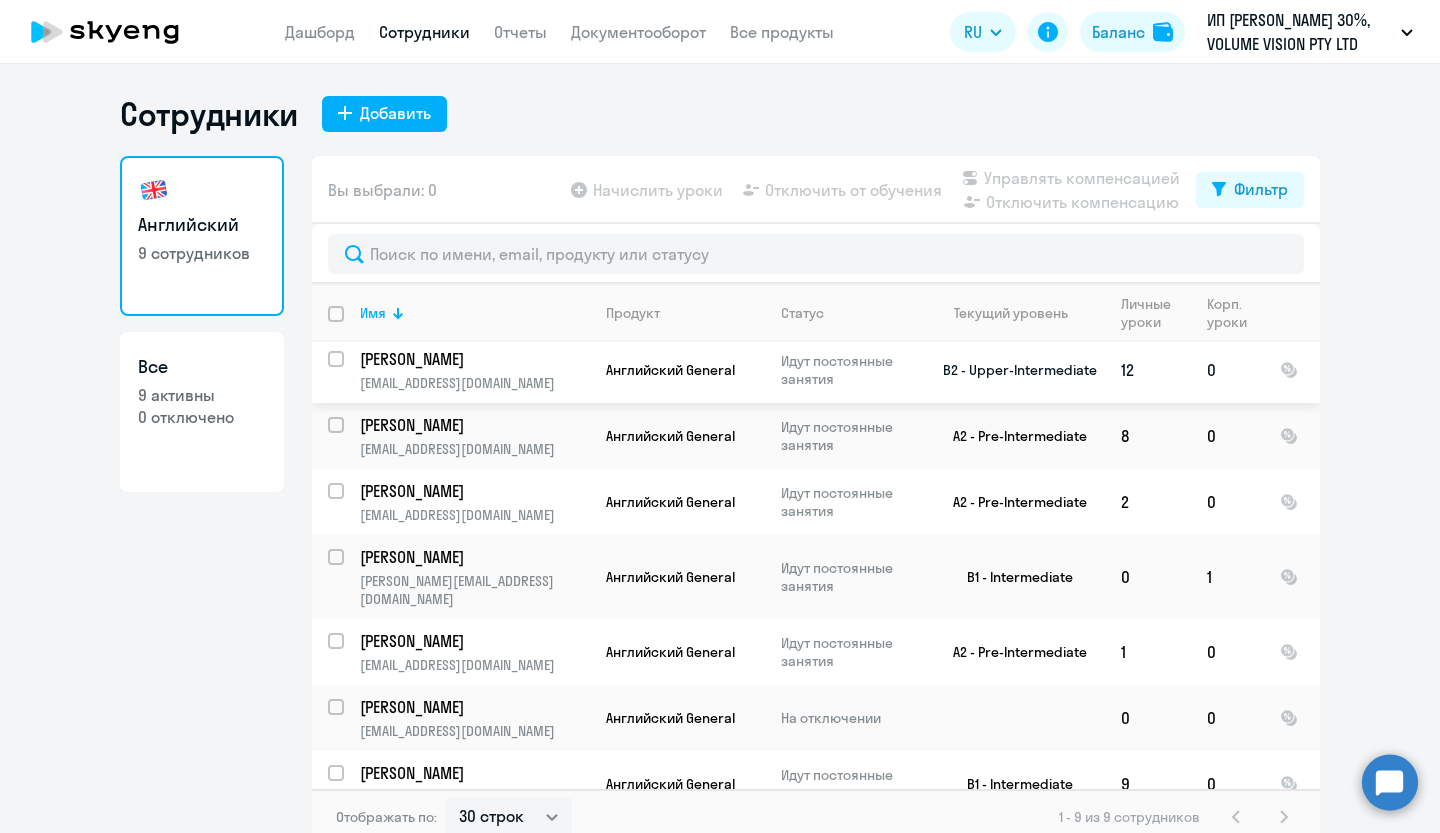 scroll, scrollTop: 140, scrollLeft: 0, axis: vertical 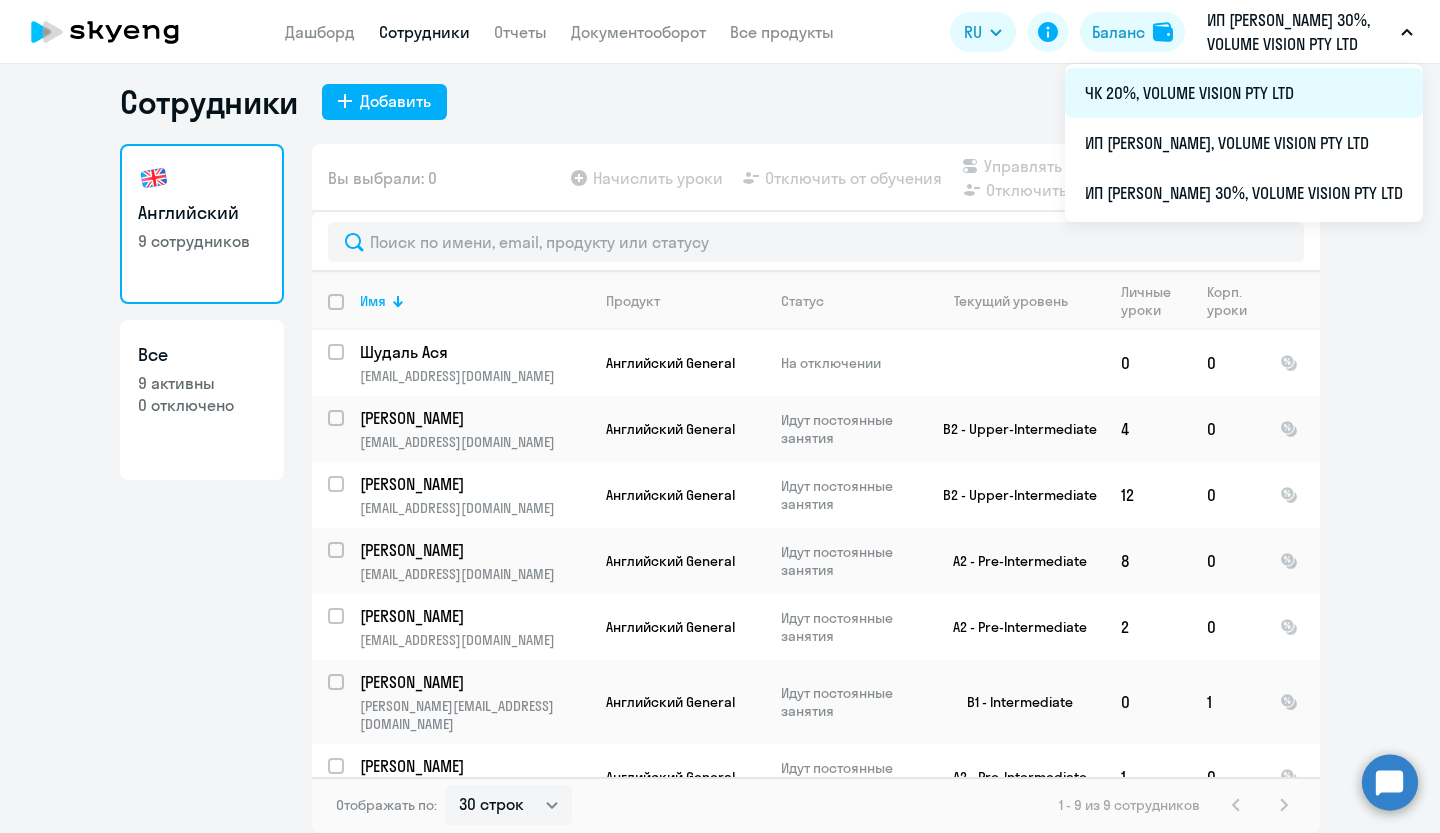 click on "ЧК 20%, VOLUME VISION PTY LTD" at bounding box center (1244, 93) 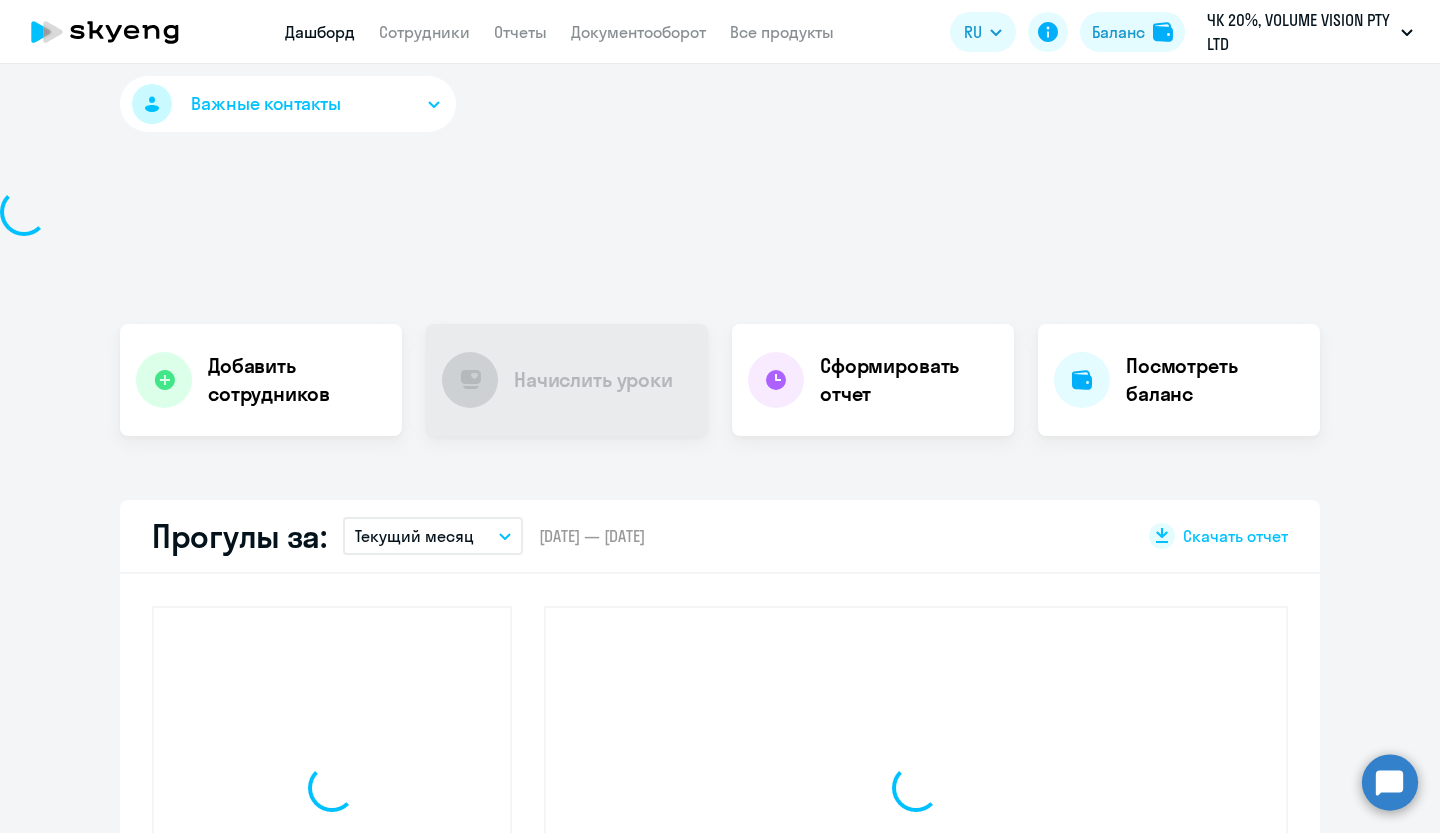 scroll, scrollTop: 38, scrollLeft: 0, axis: vertical 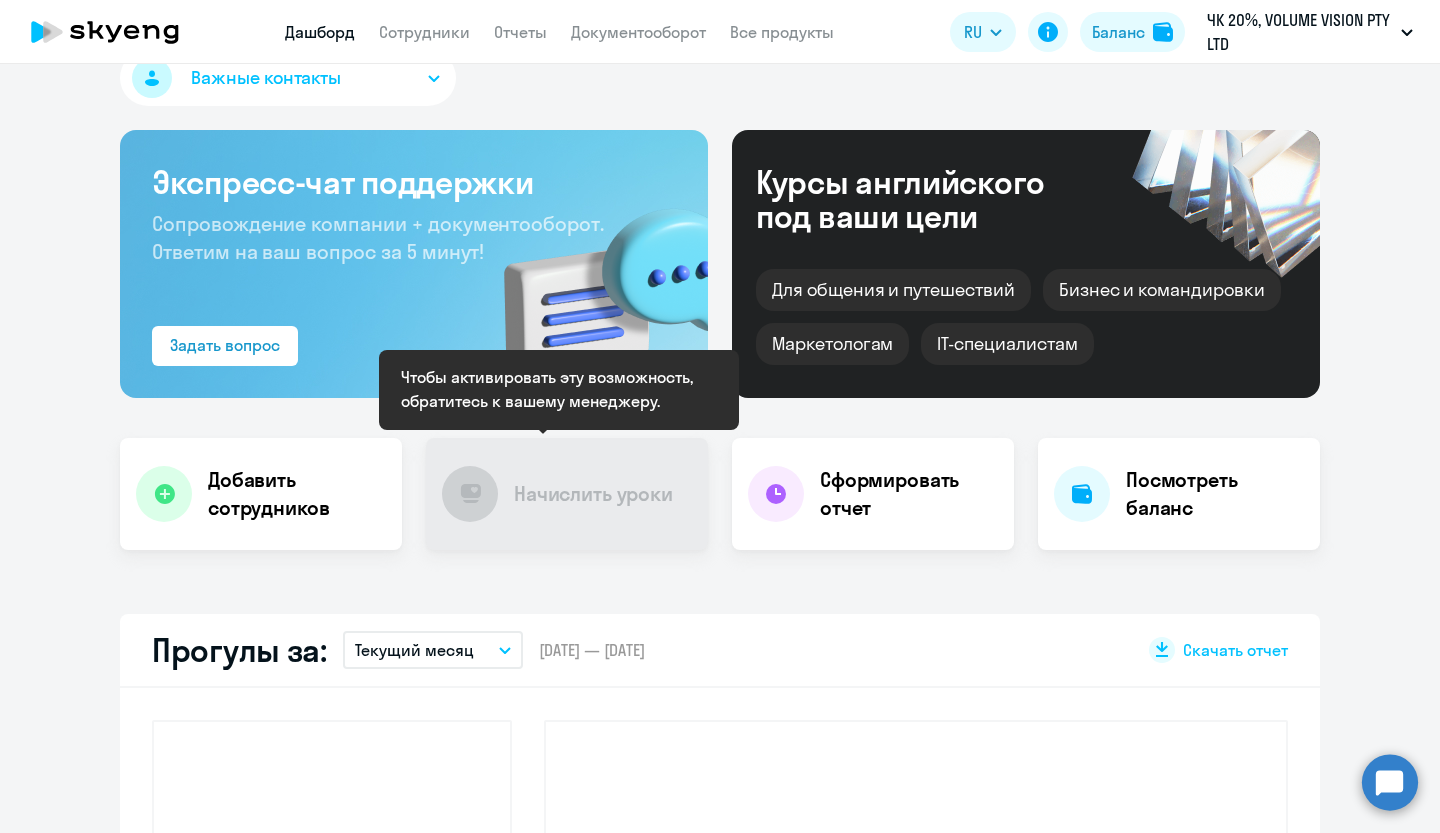 select on "30" 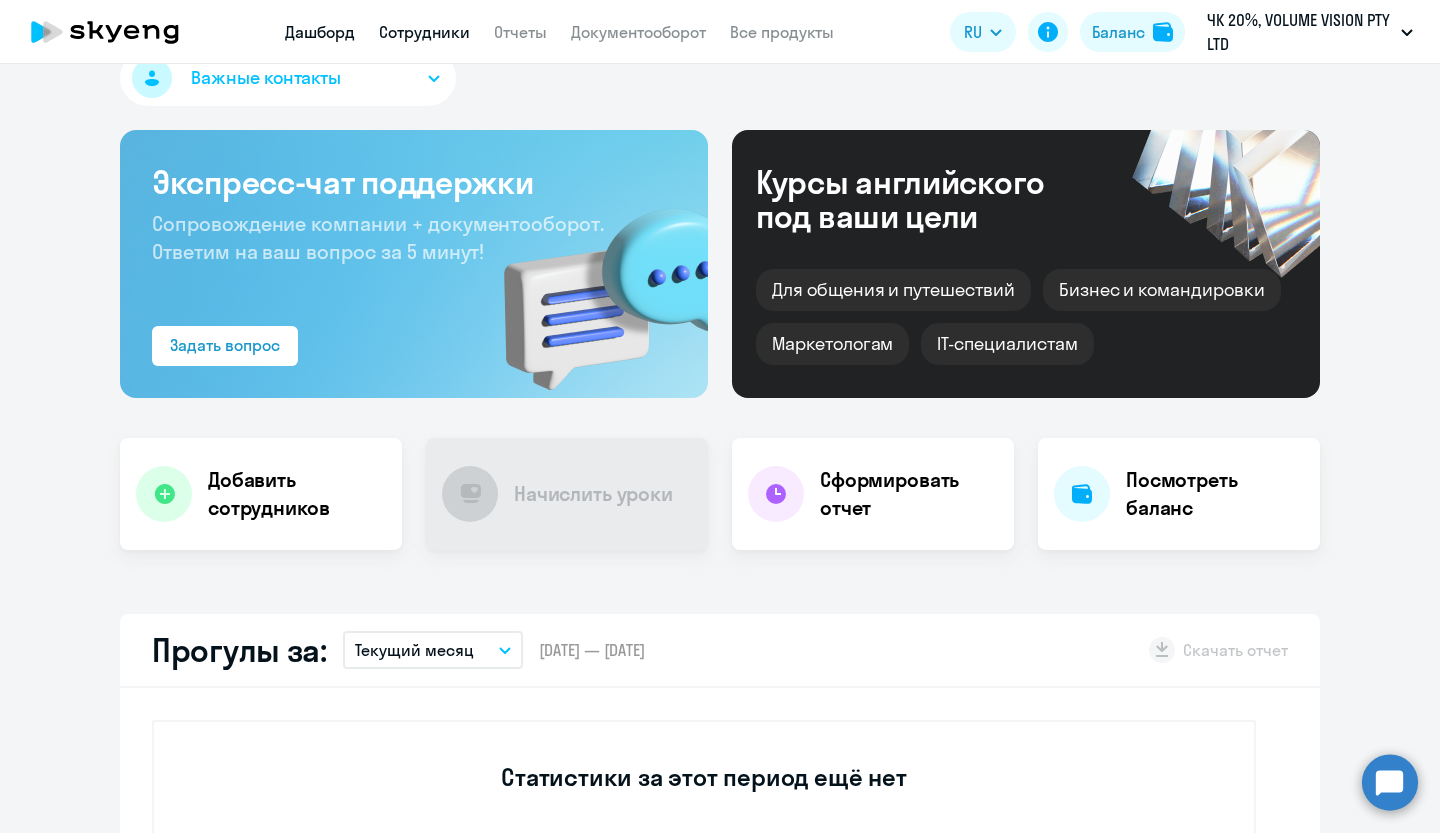 click on "Сотрудники" at bounding box center (424, 32) 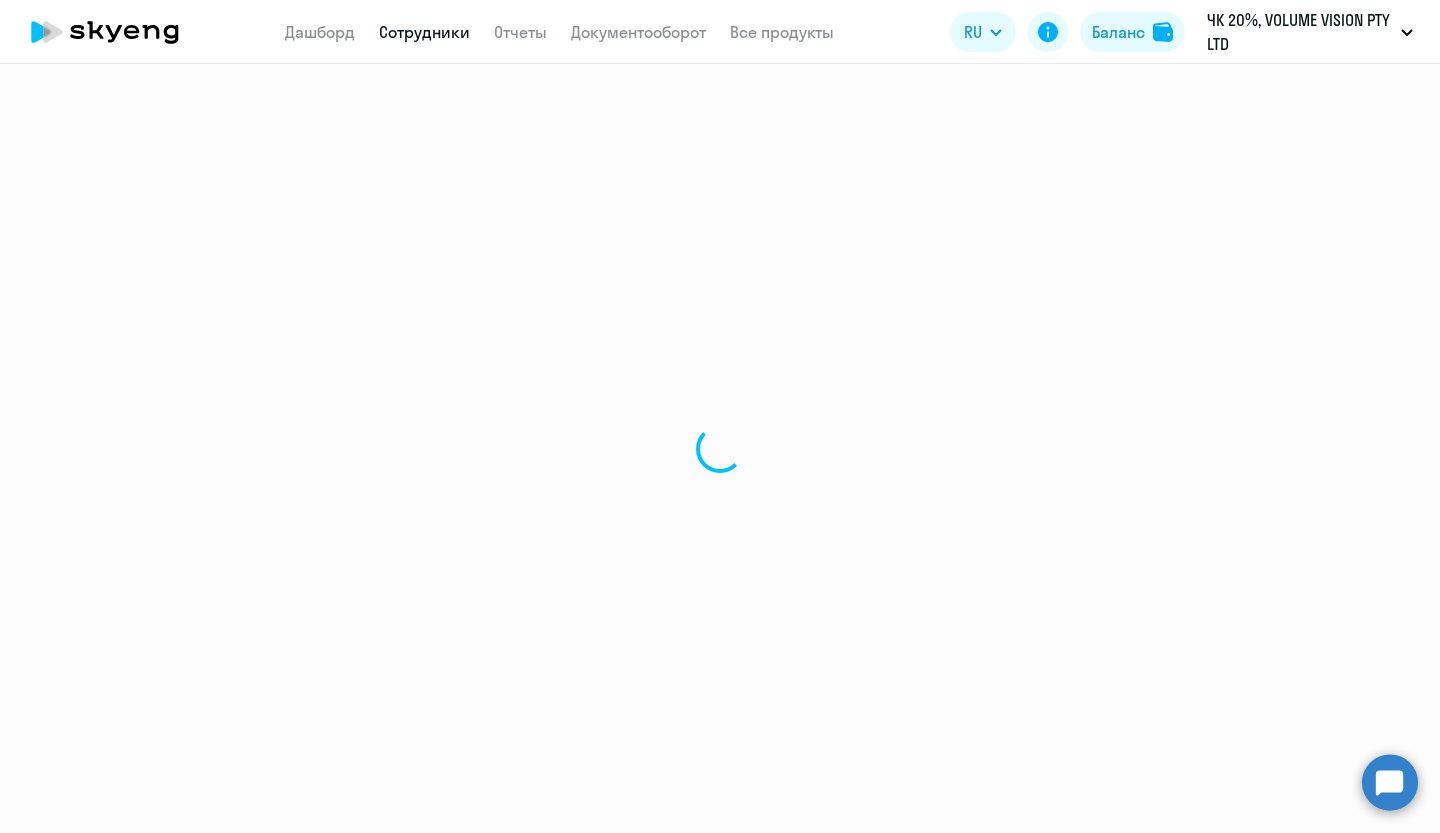 scroll, scrollTop: 0, scrollLeft: 0, axis: both 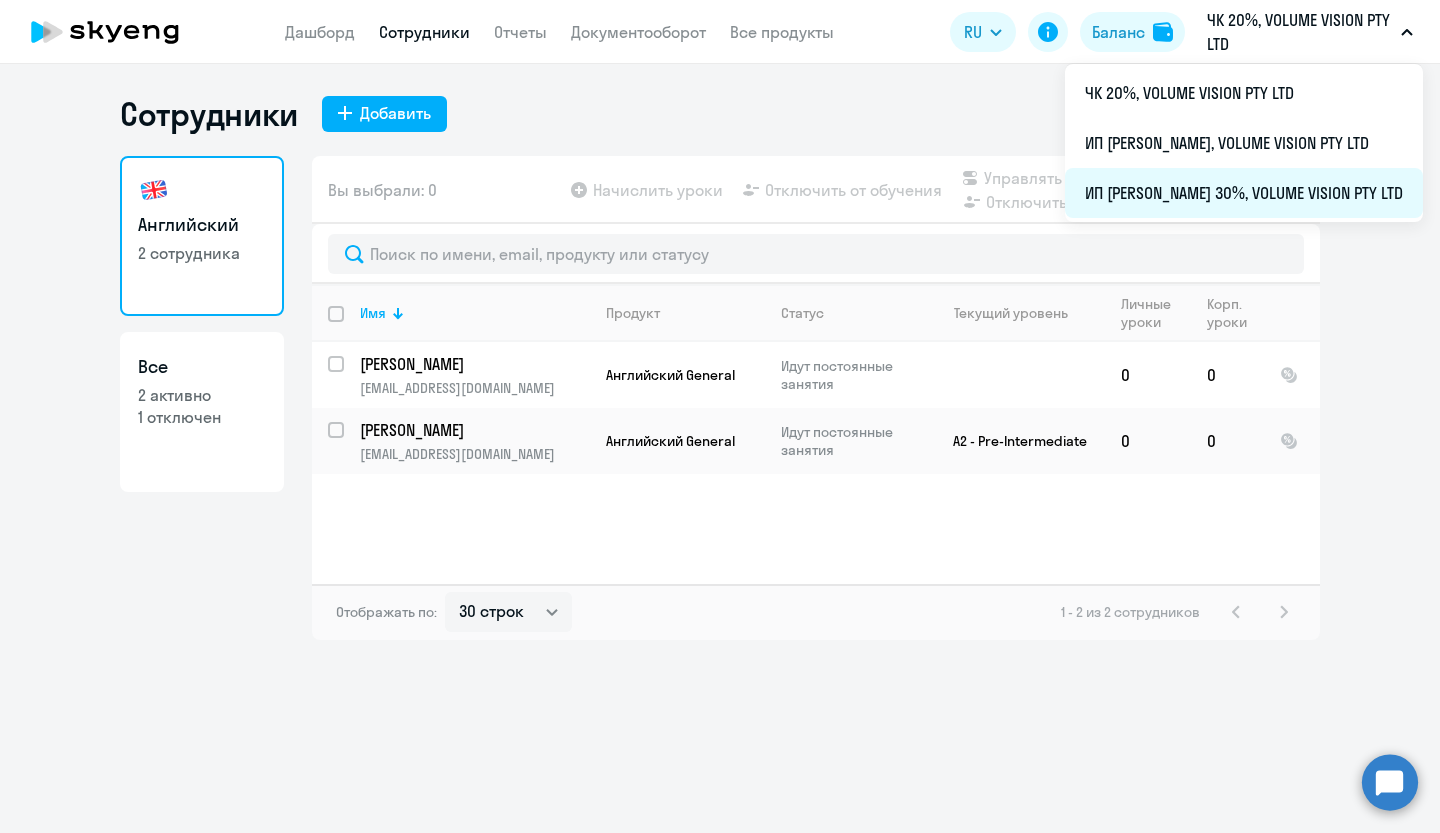 click on "ИП [PERSON_NAME] 30%, VOLUME VISION PTY LTD" at bounding box center (1244, 193) 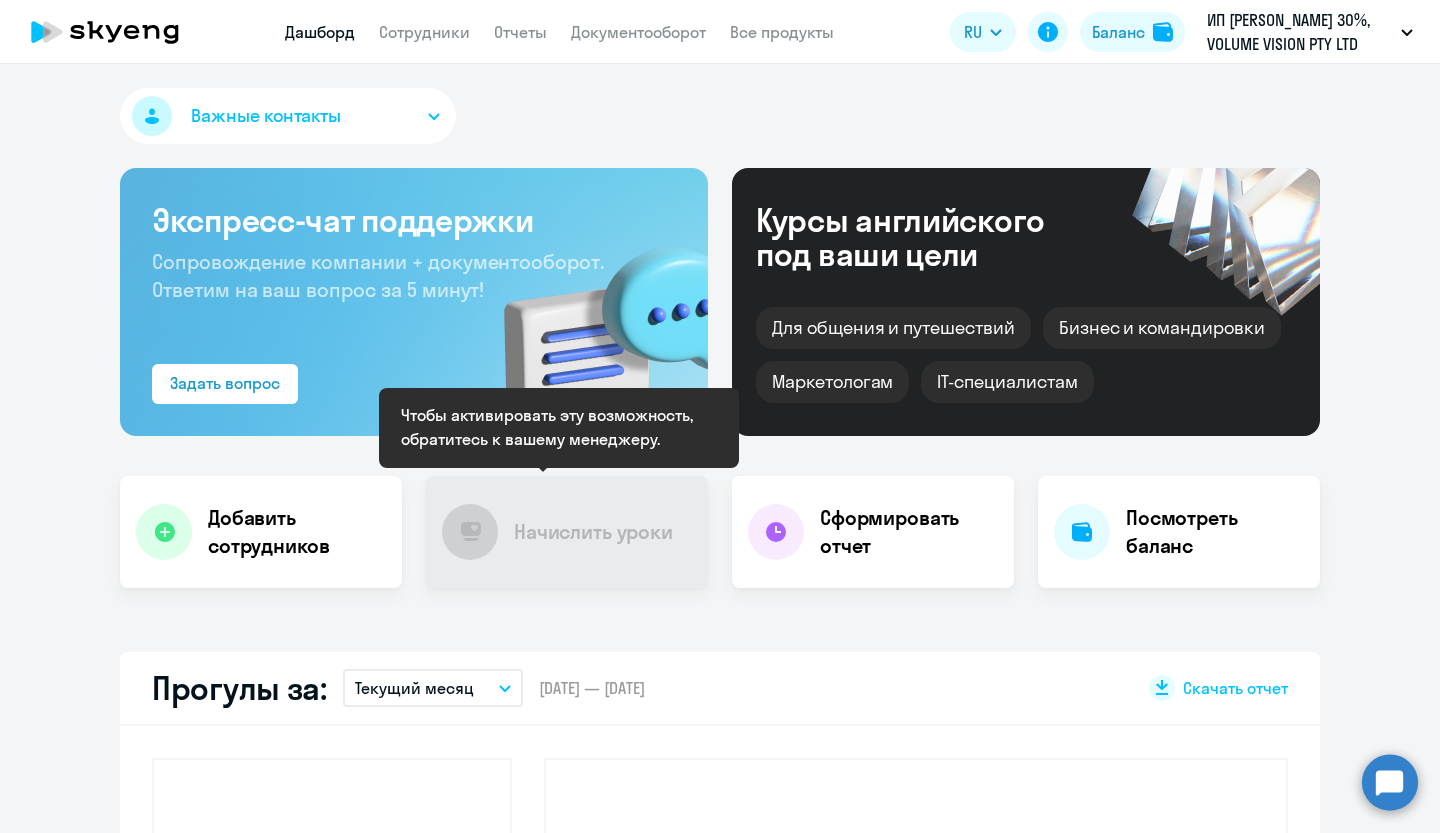 select on "30" 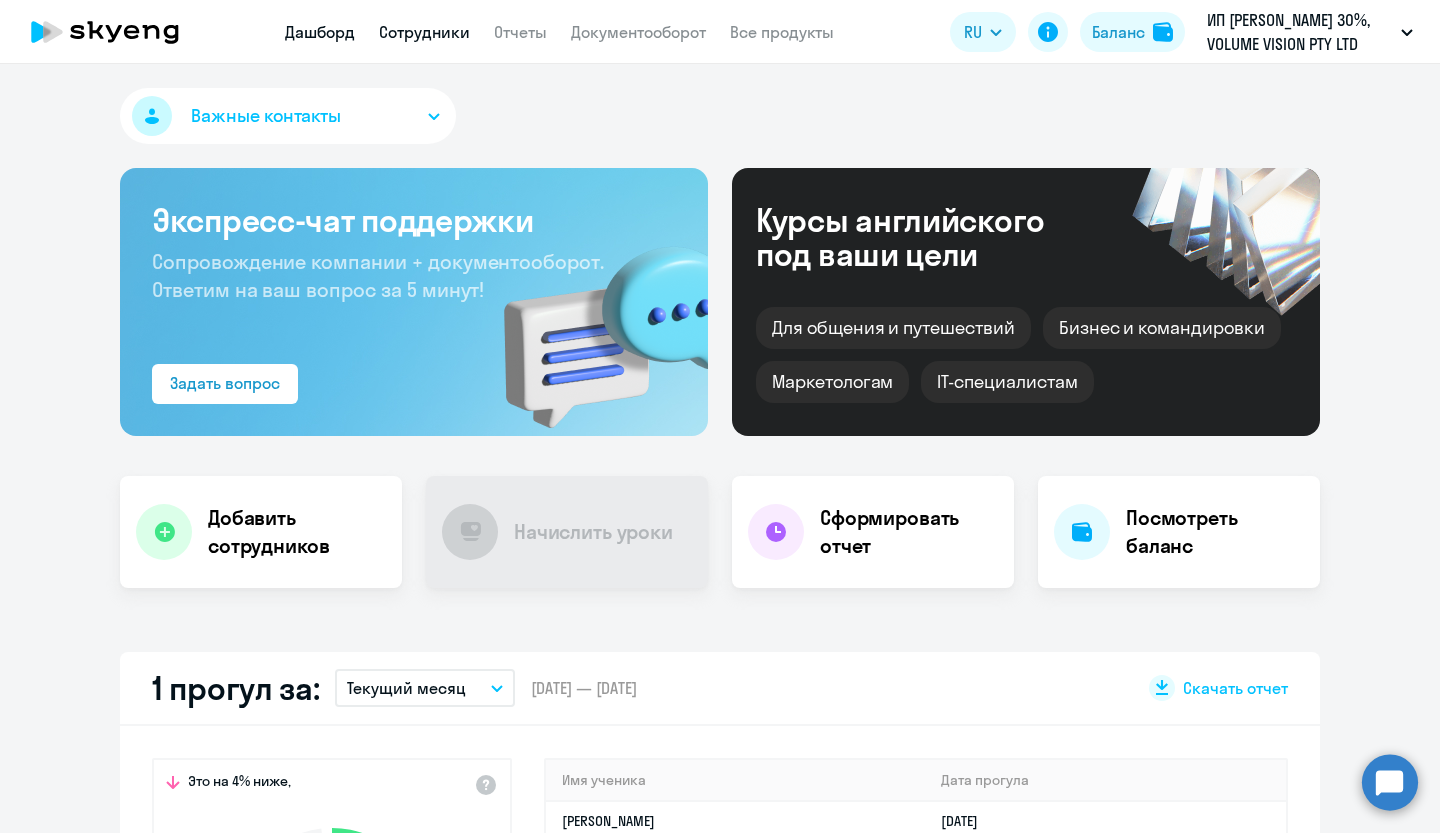 click on "Сотрудники" at bounding box center (424, 32) 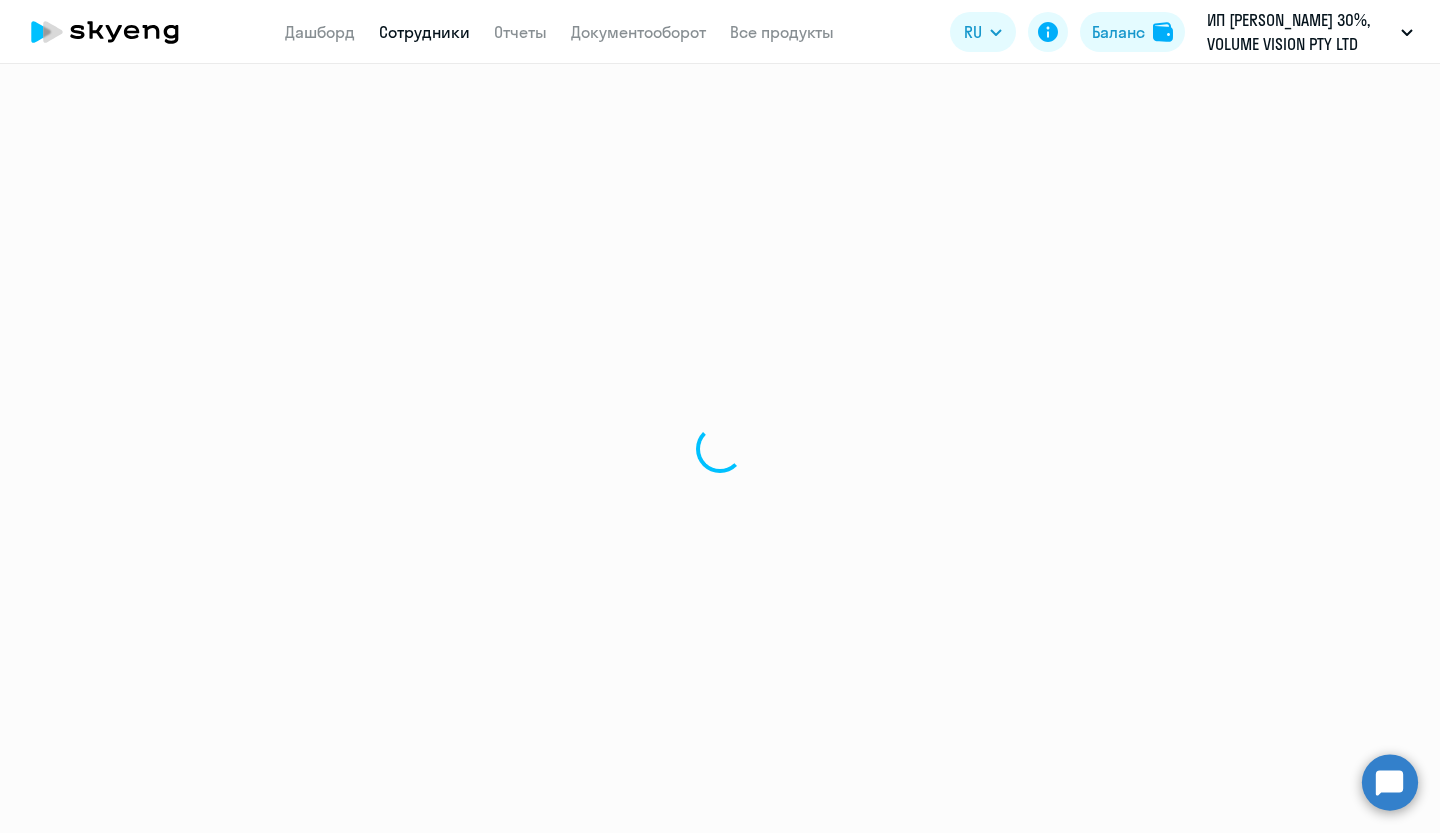 select on "30" 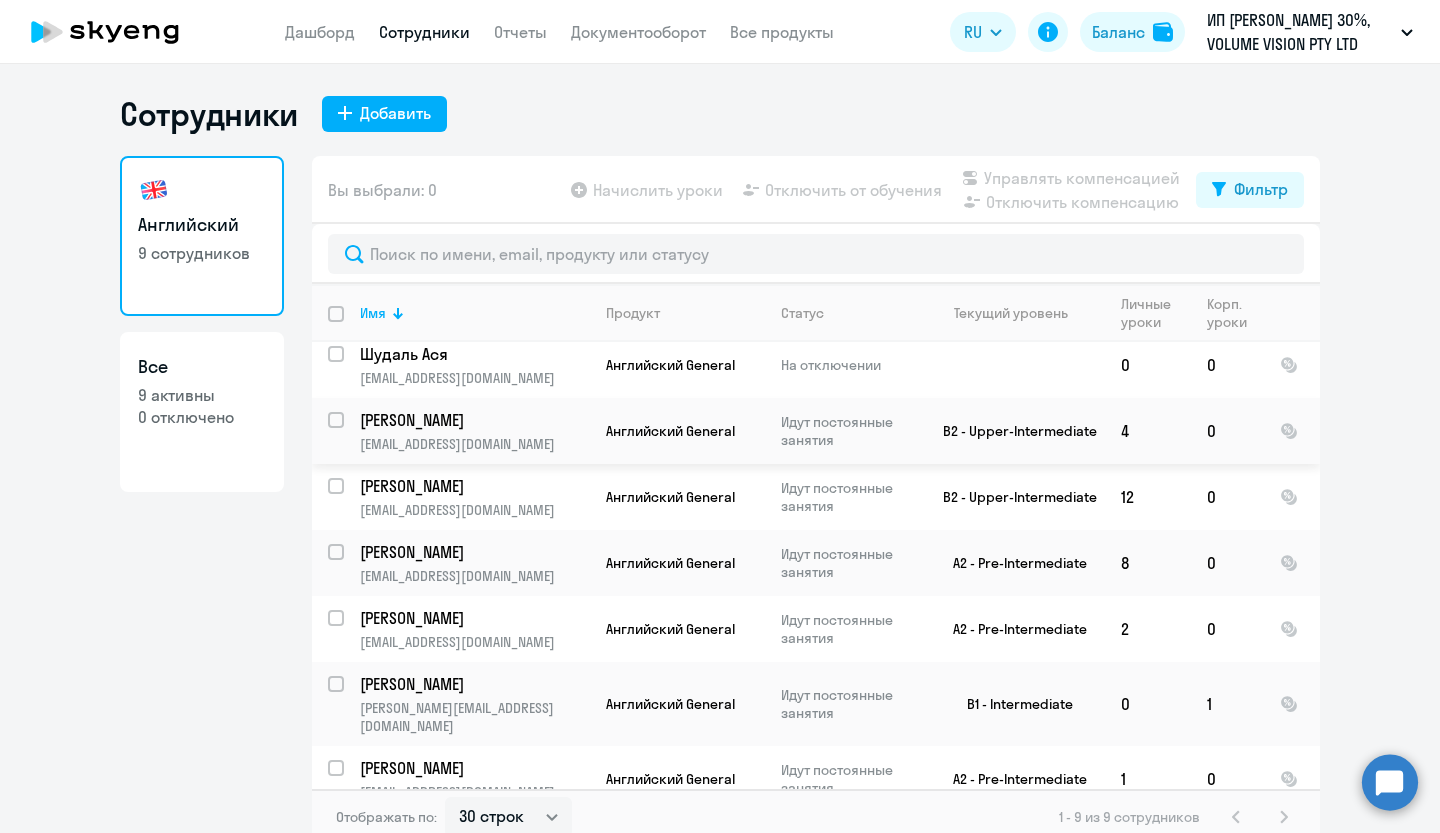 scroll, scrollTop: 0, scrollLeft: 0, axis: both 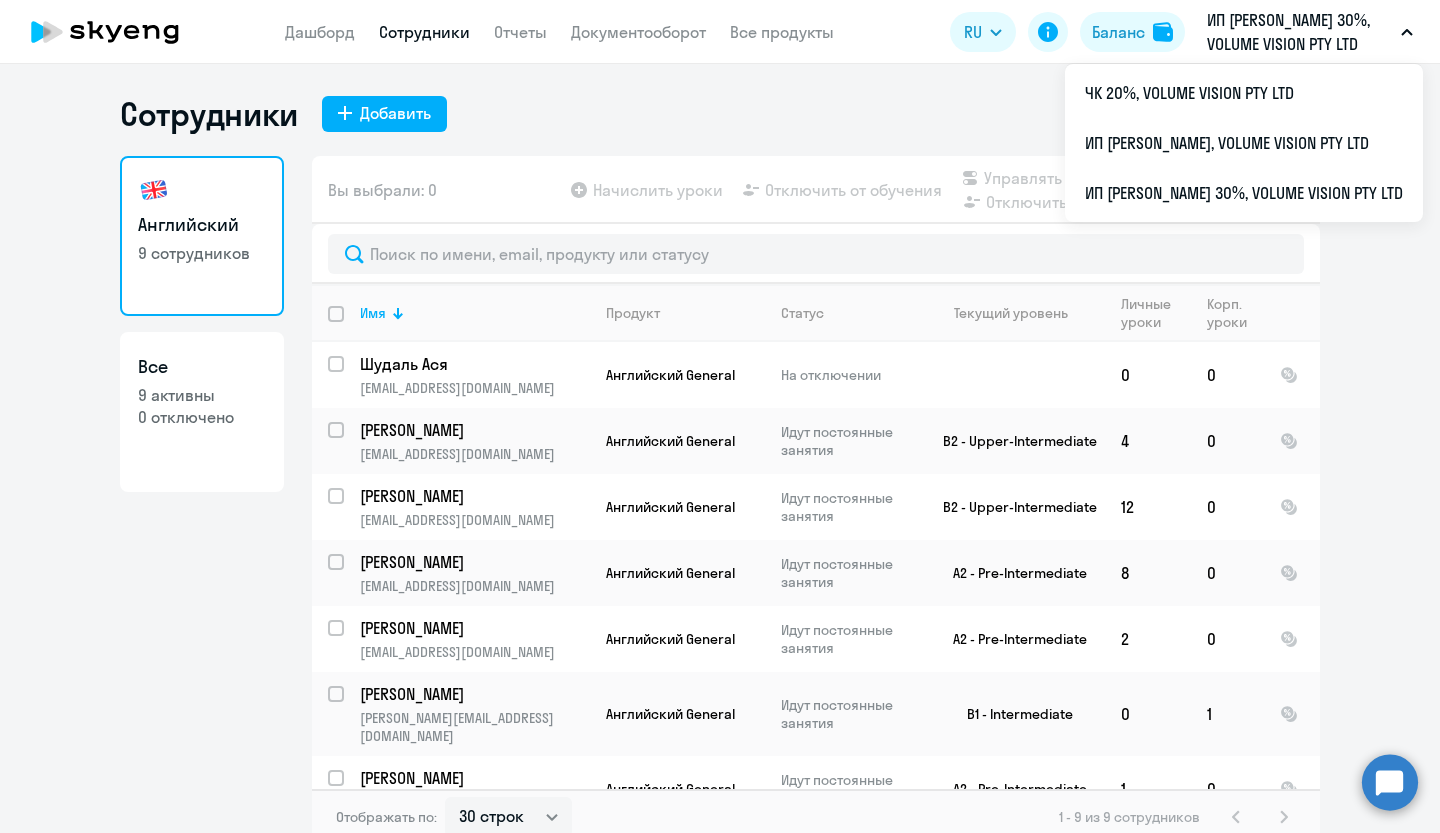click on "ИП [PERSON_NAME] 30%, VOLUME VISION PTY LTD" at bounding box center [1300, 32] 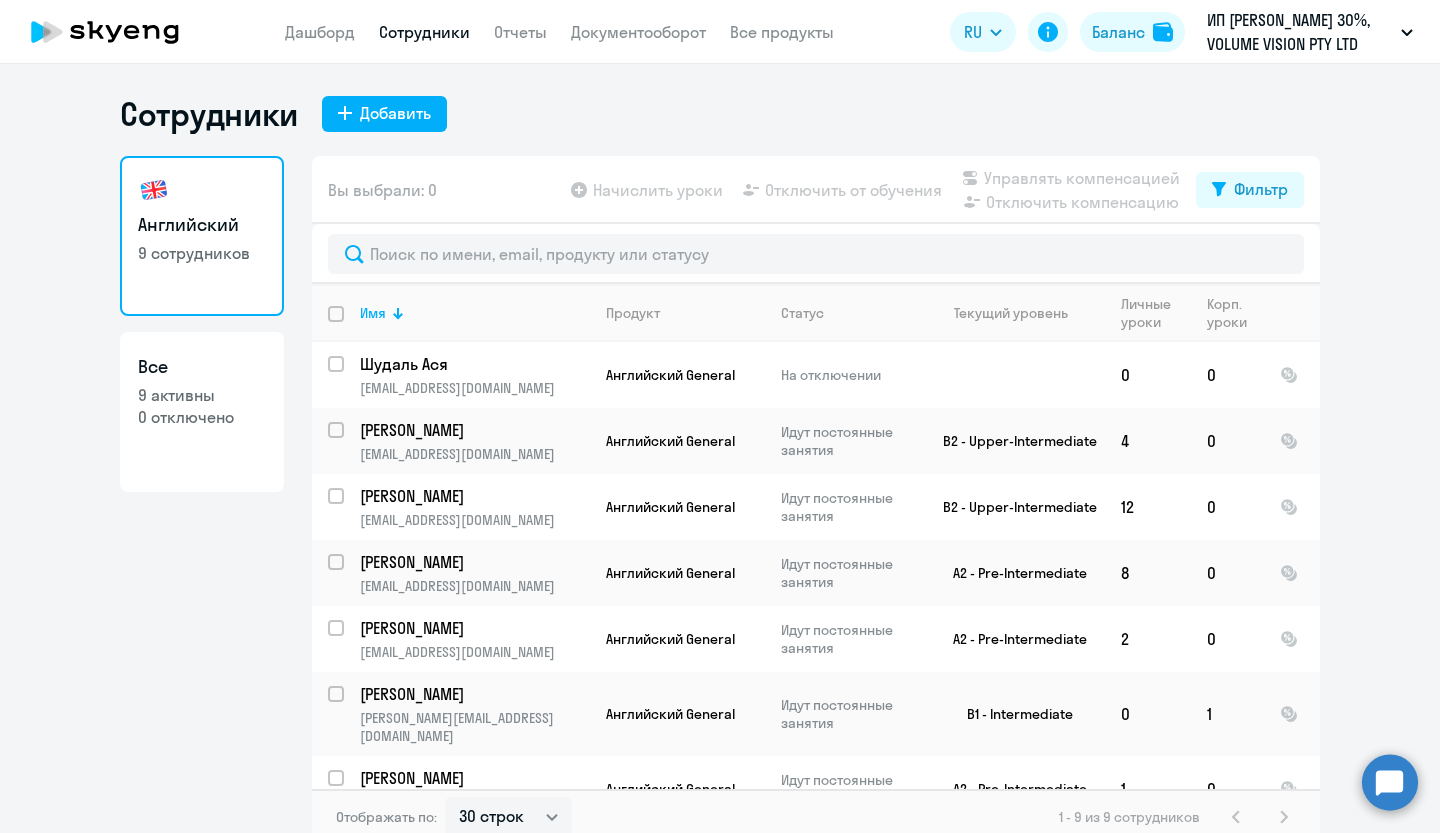 click on "ИП [PERSON_NAME] 30%, VOLUME VISION PTY LTD" at bounding box center [1300, 32] 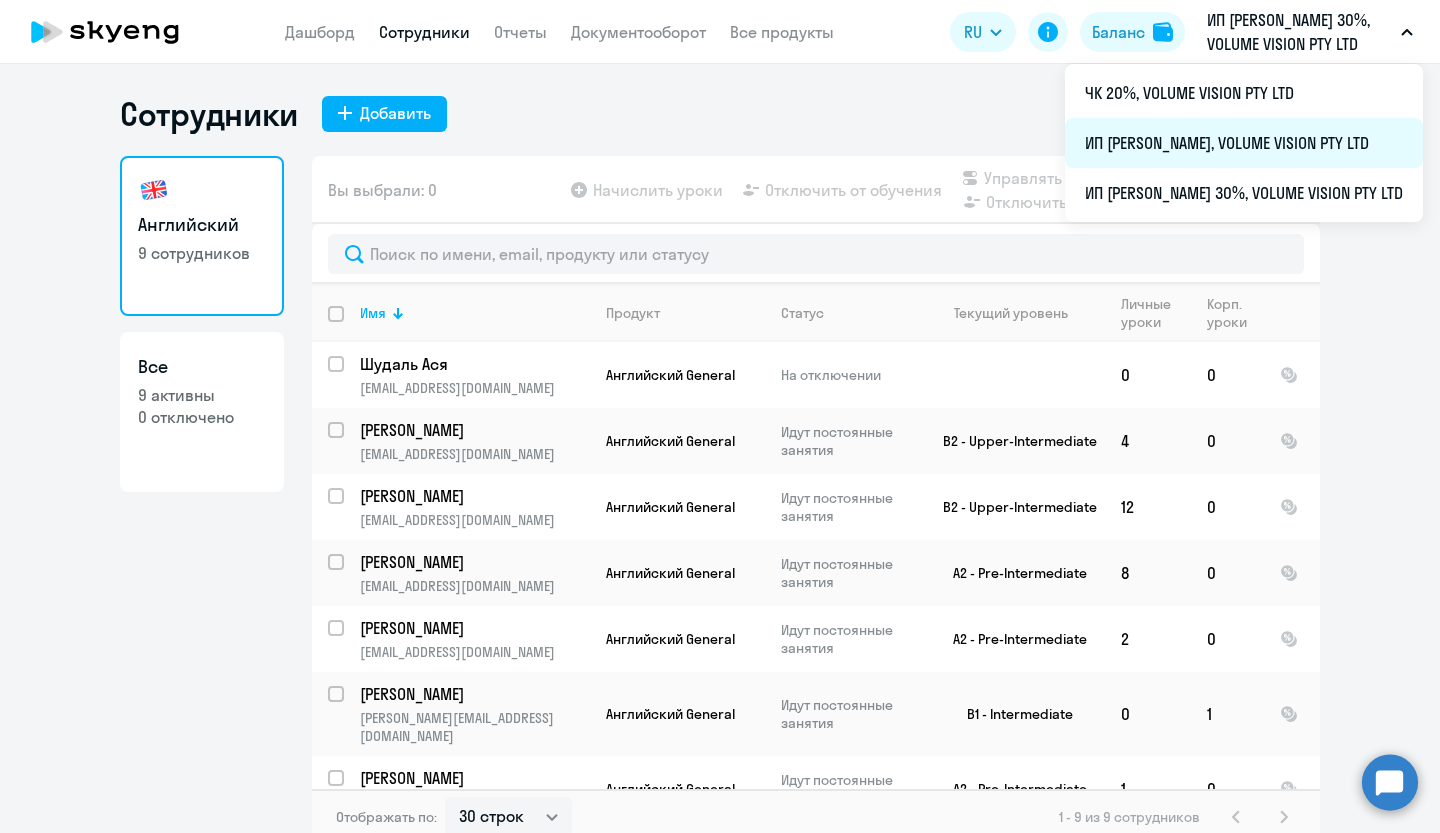 click on "ИП [PERSON_NAME], VOLUME VISION PTY LTD" at bounding box center (1244, 143) 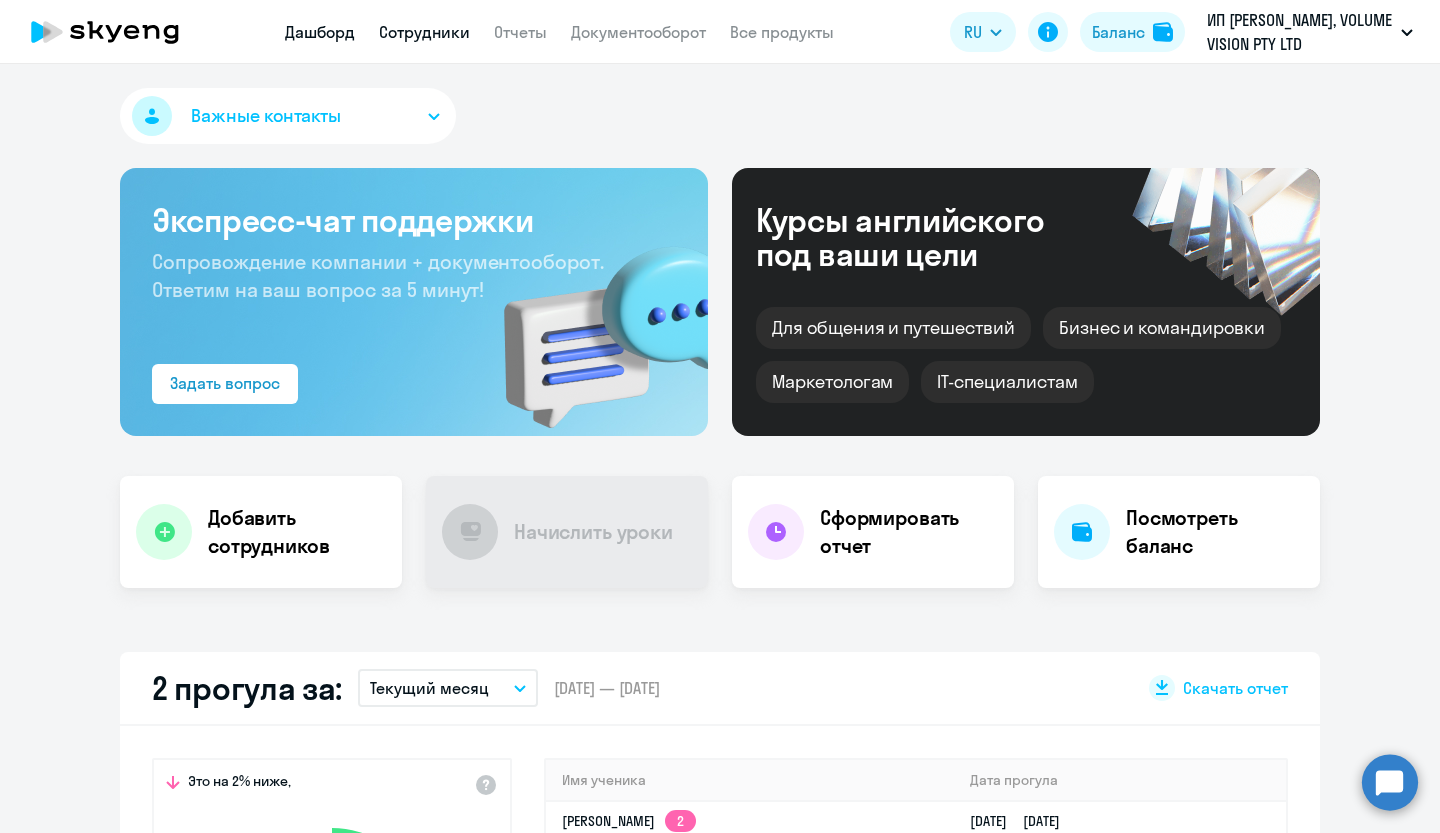click on "Сотрудники" at bounding box center [424, 32] 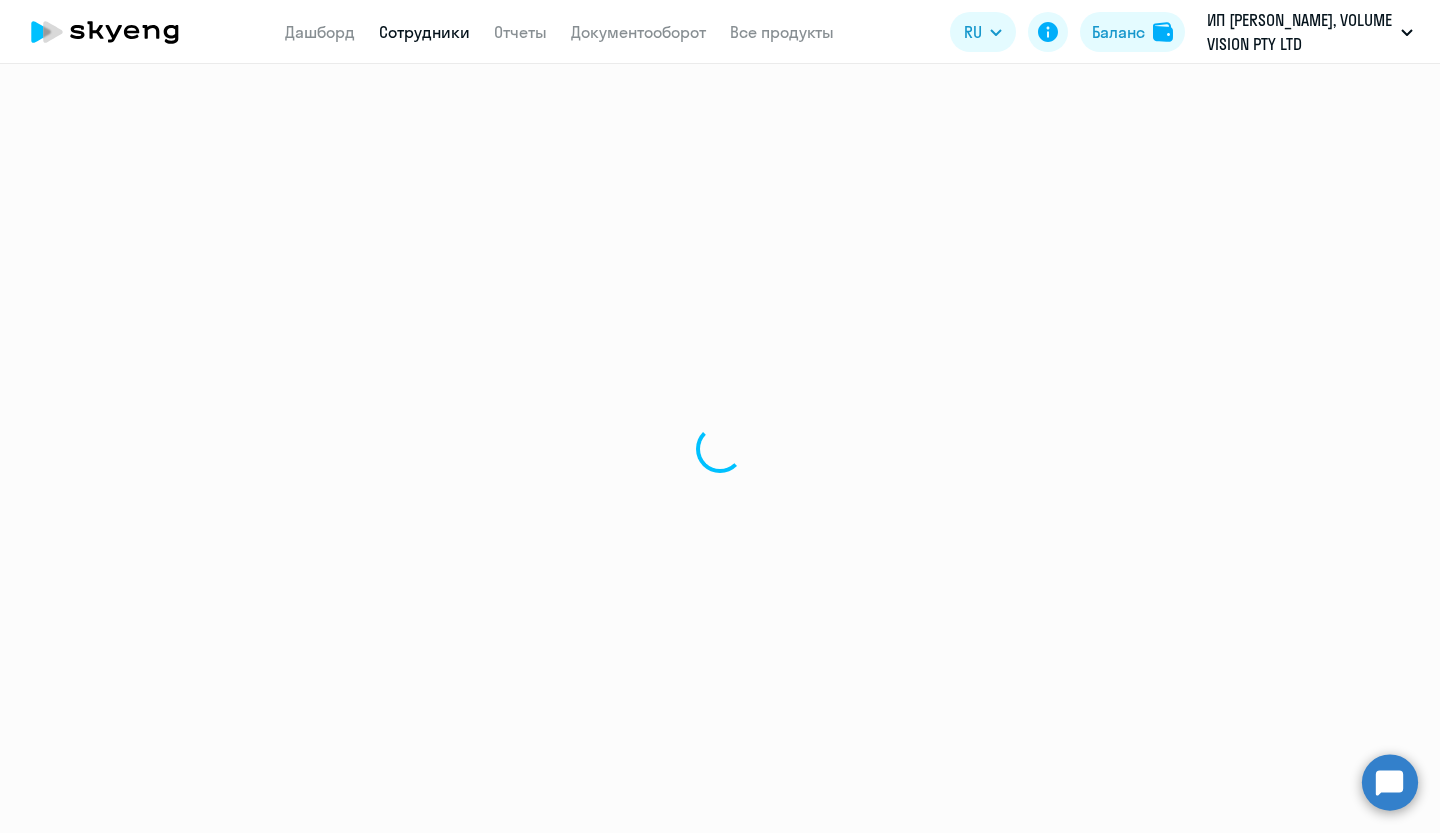 select on "30" 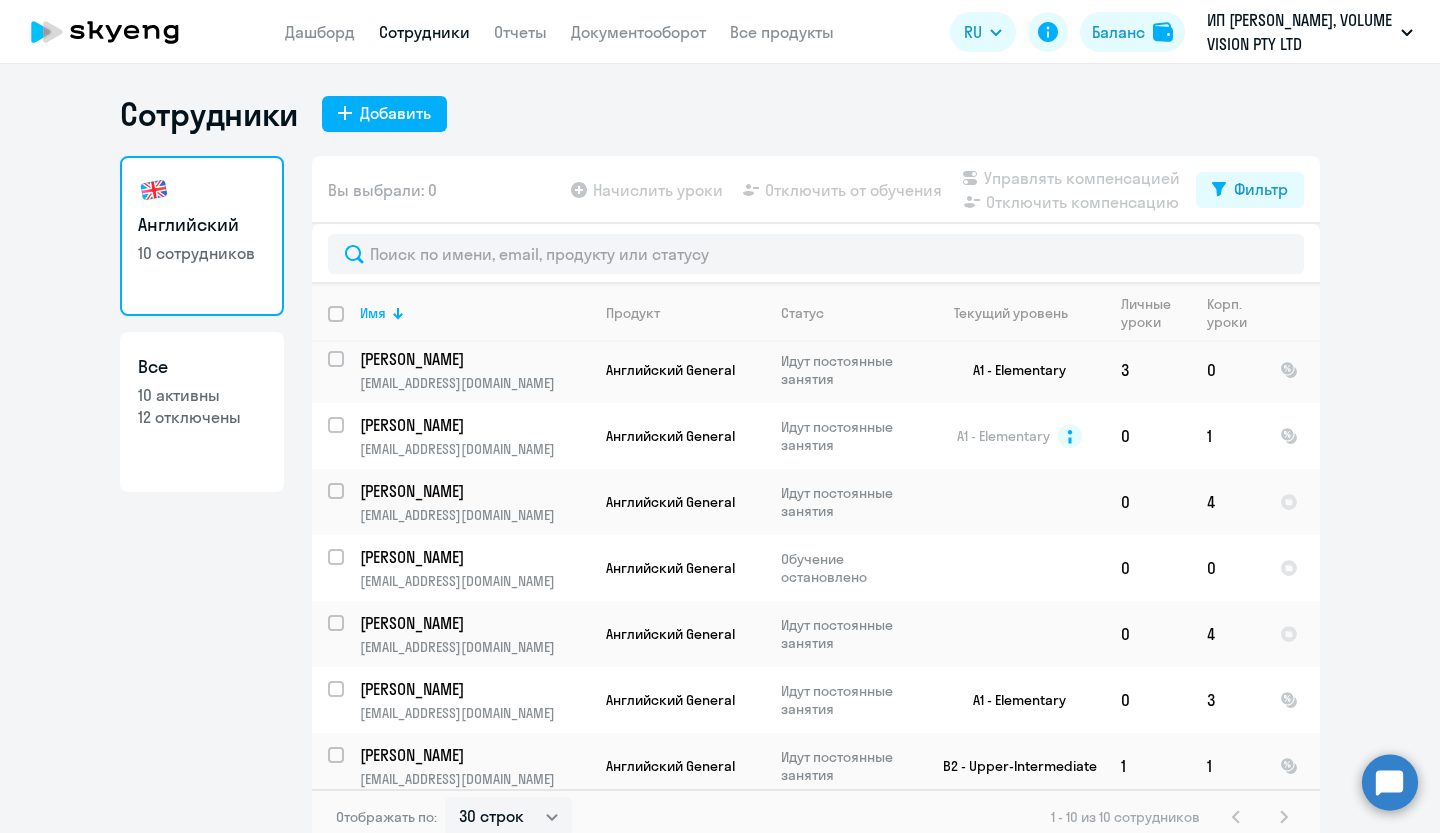 scroll, scrollTop: 206, scrollLeft: 0, axis: vertical 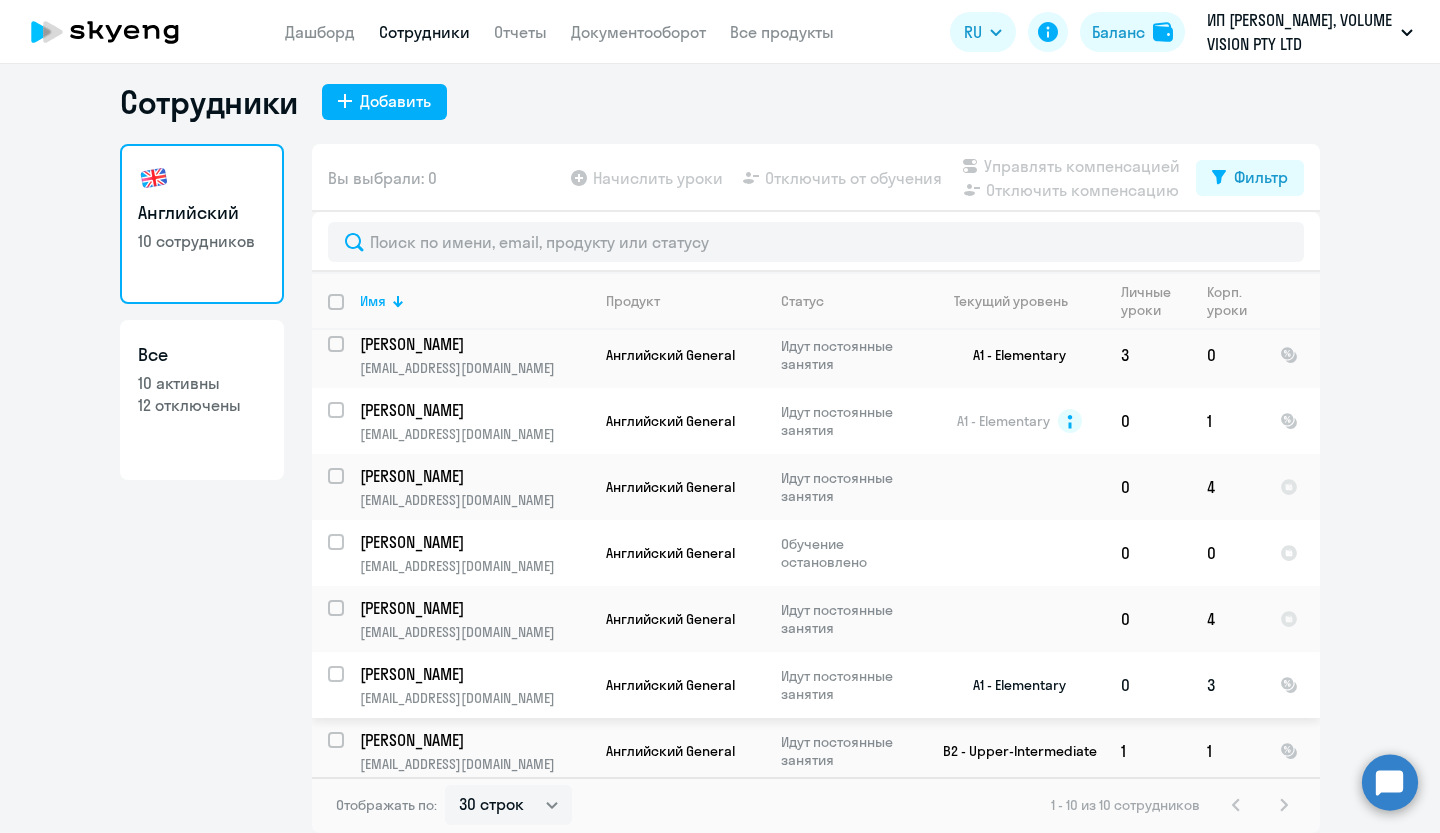 click at bounding box center [348, 686] 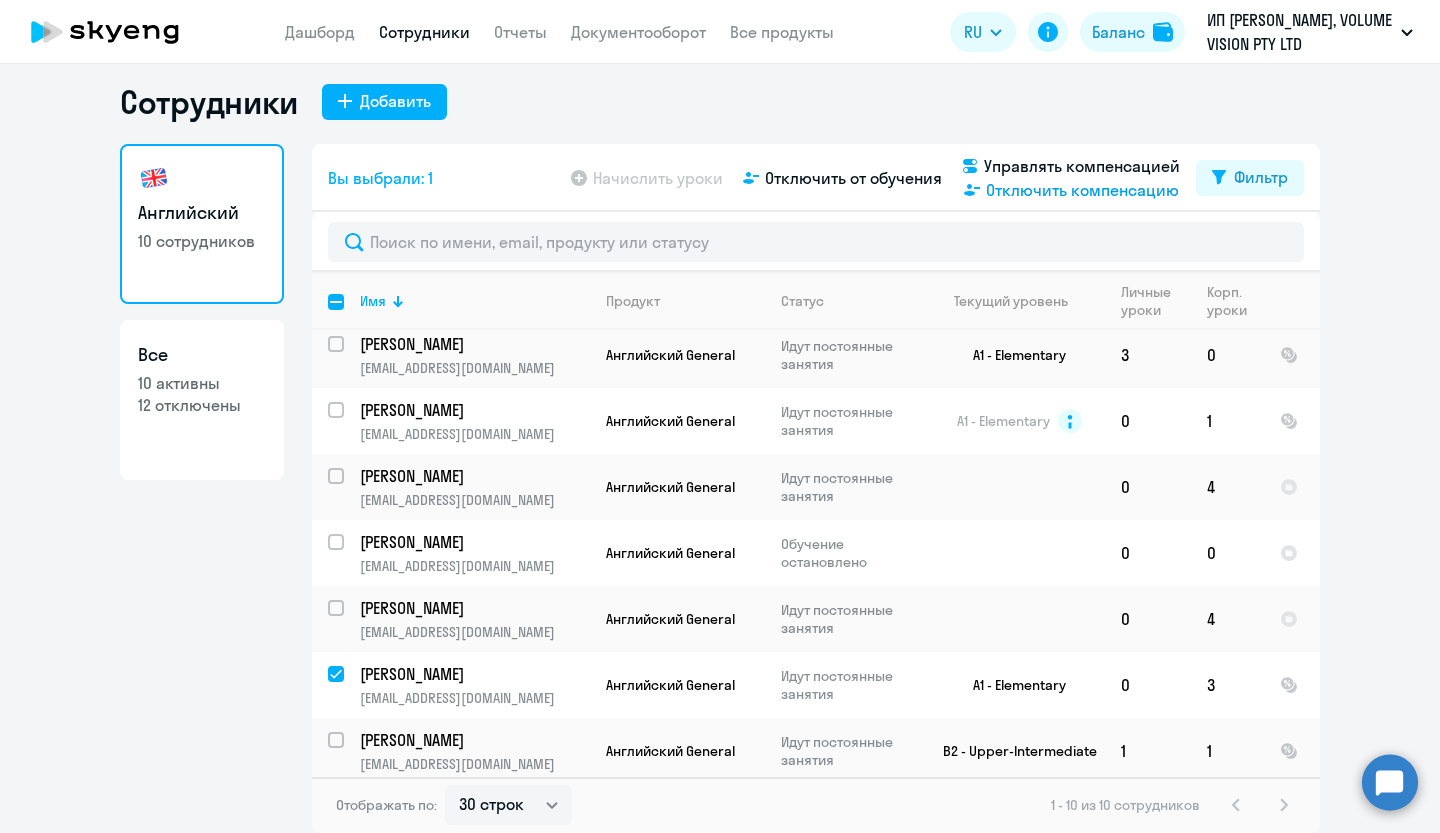 click on "Отключить компенсацию" 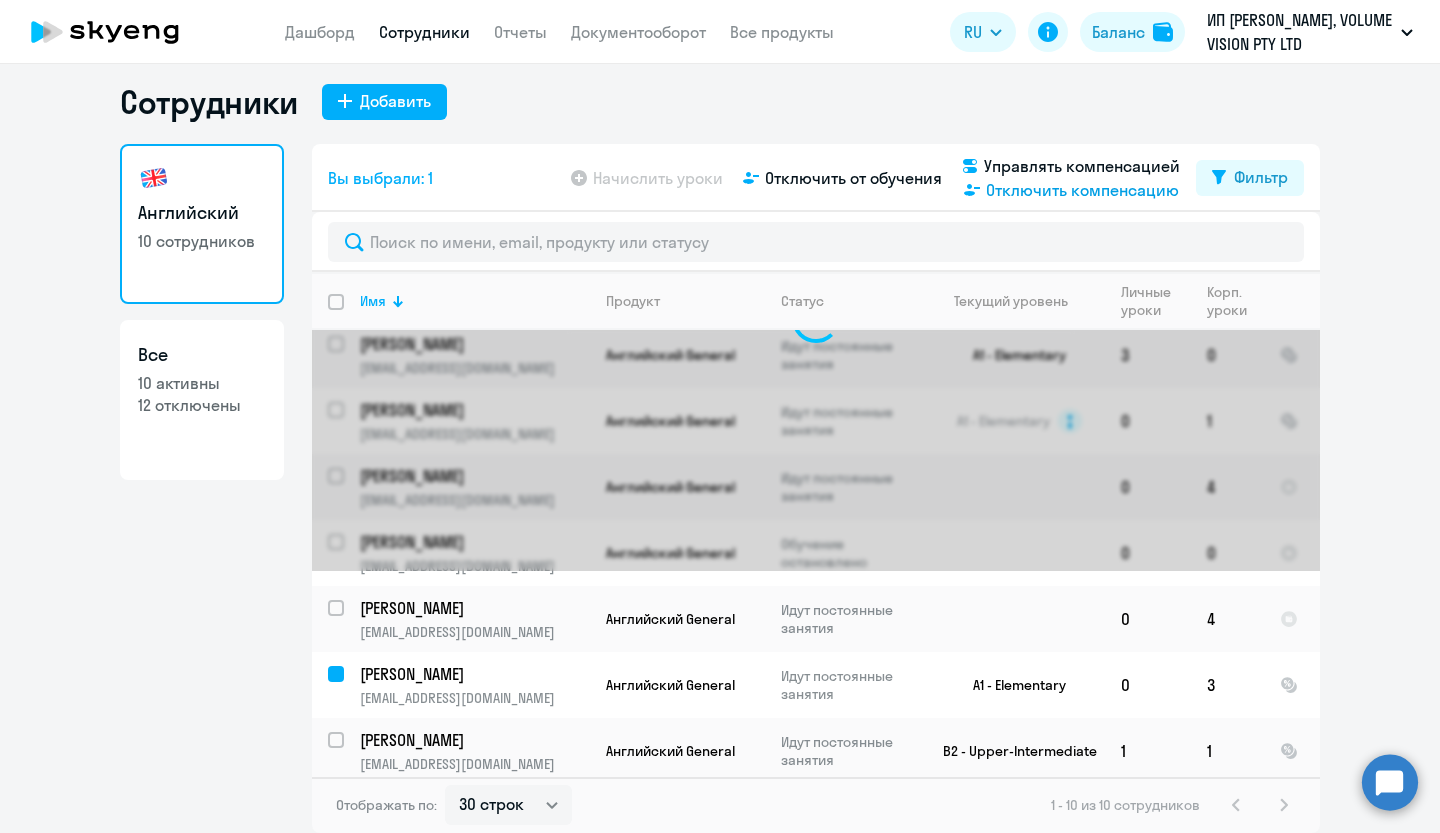 checkbox on "false" 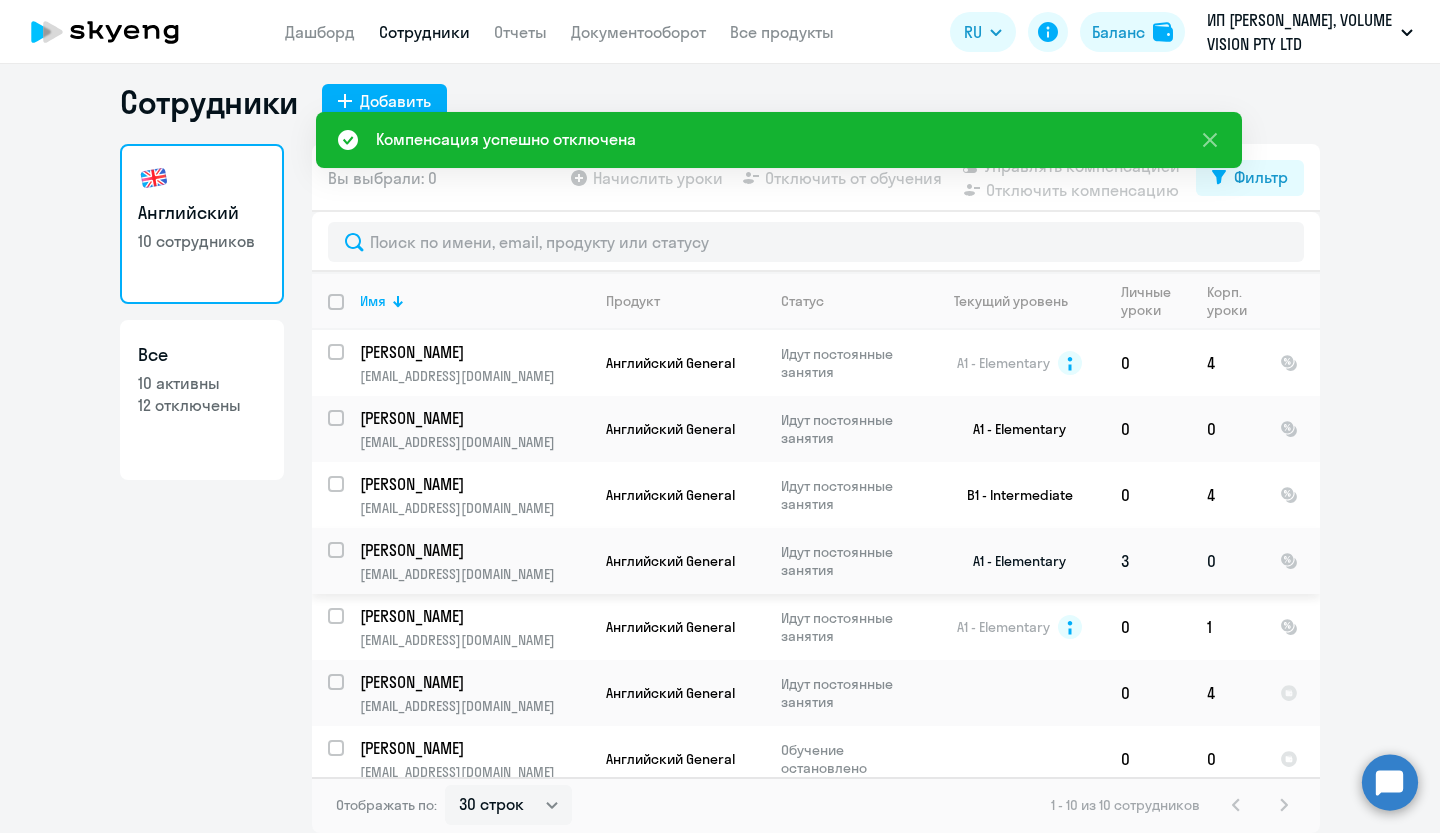 scroll, scrollTop: 0, scrollLeft: 0, axis: both 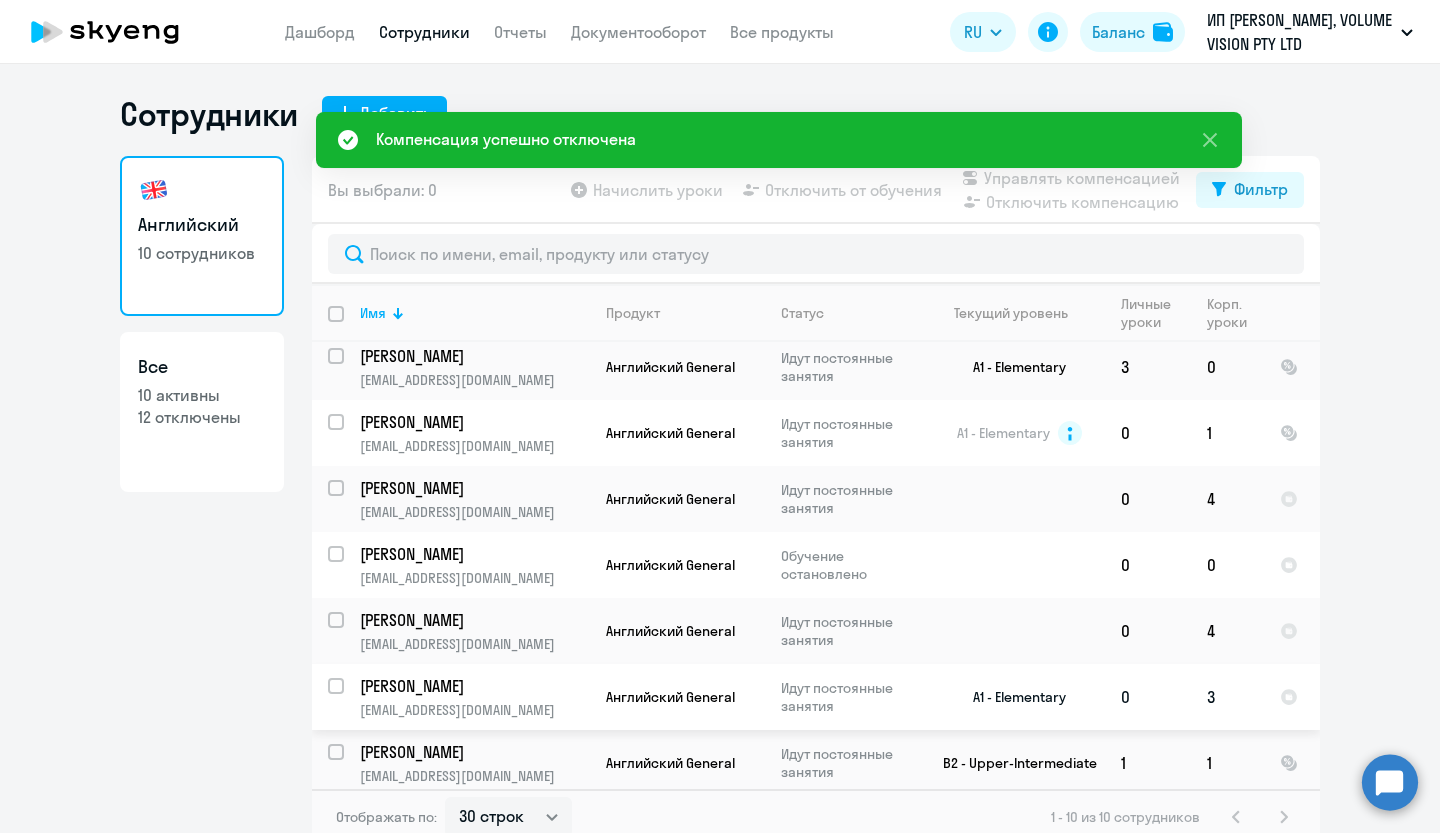 click at bounding box center (348, 698) 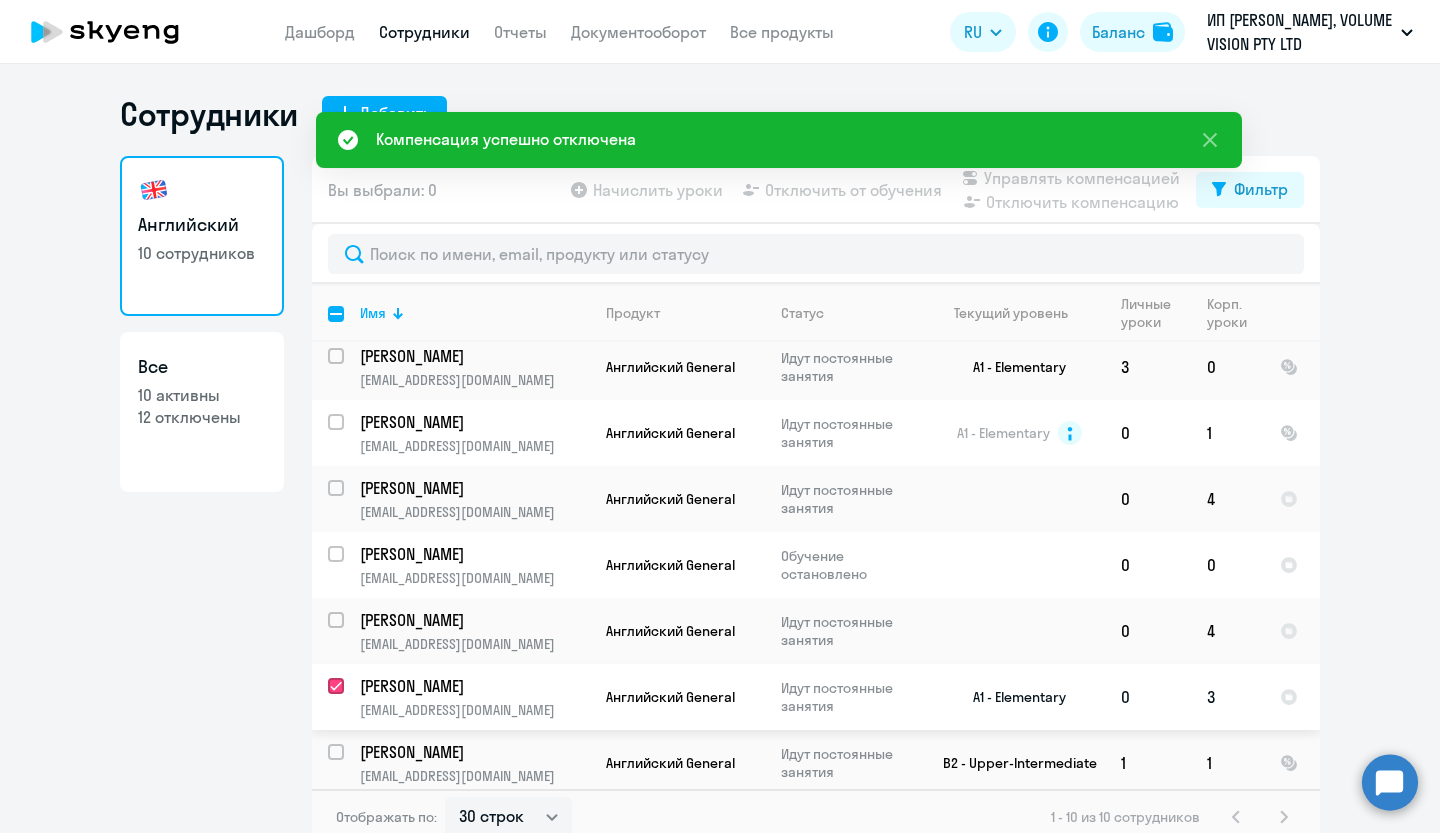 checkbox on "true" 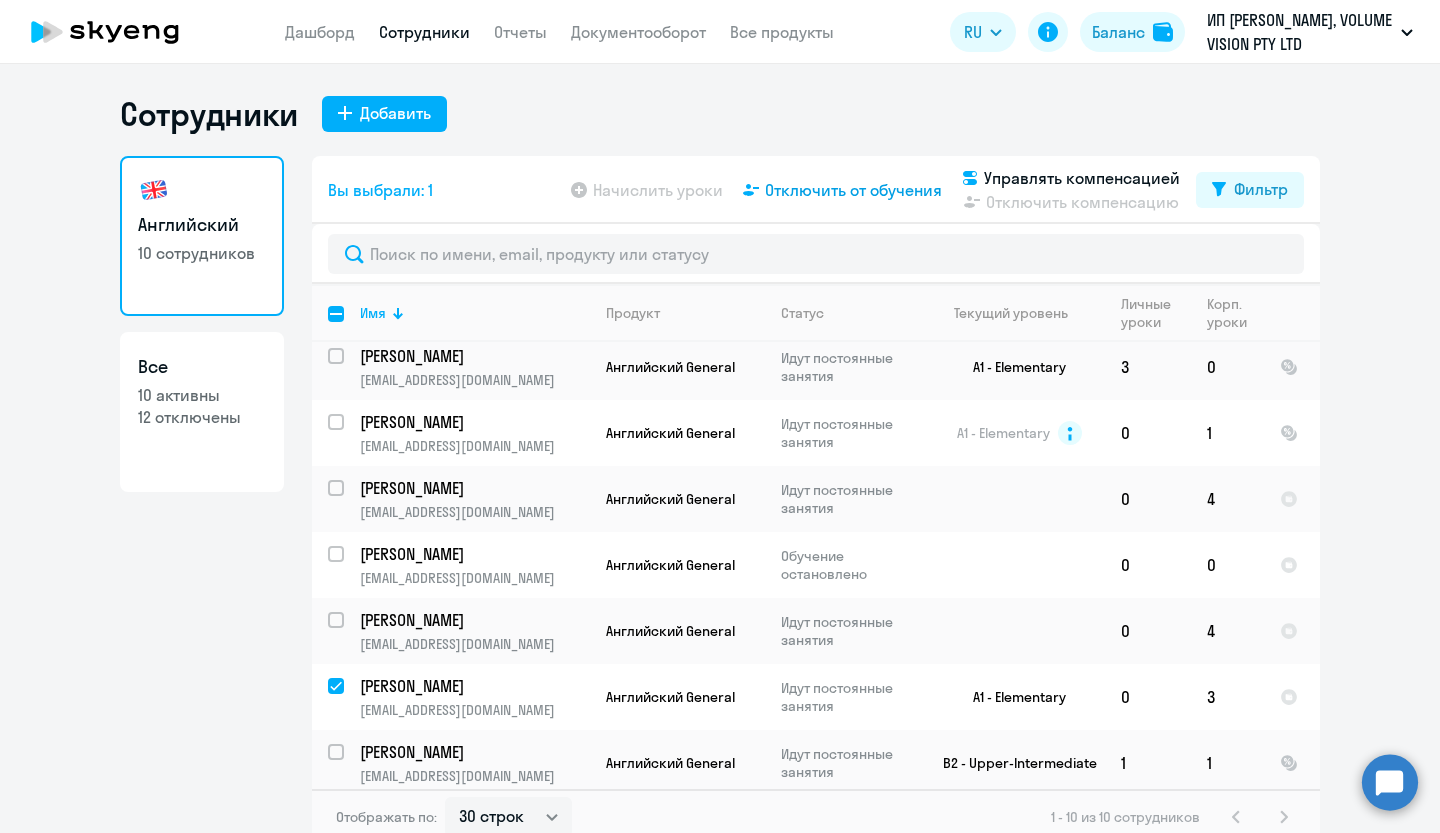 click on "Отключить от обучения" 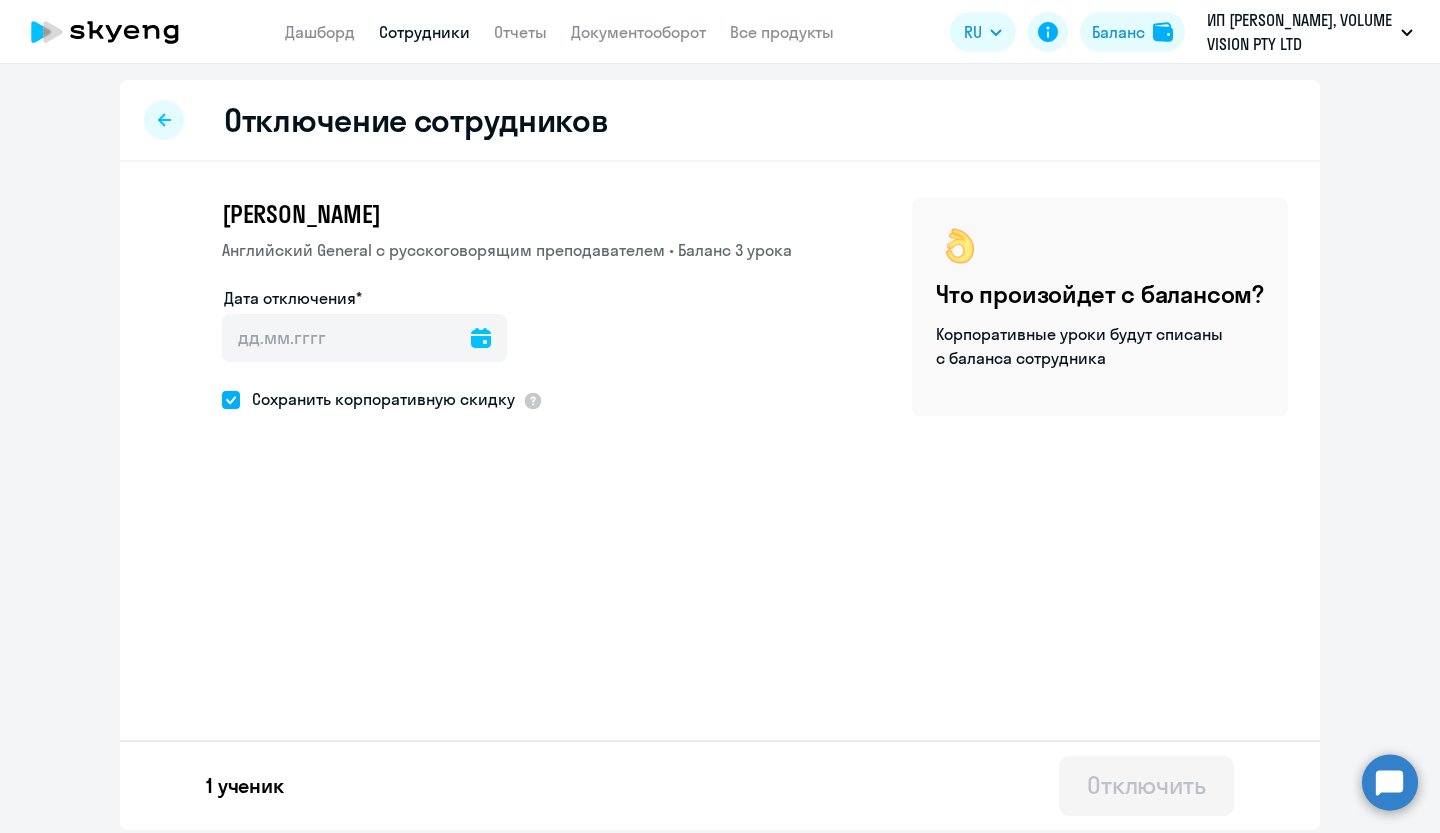 click 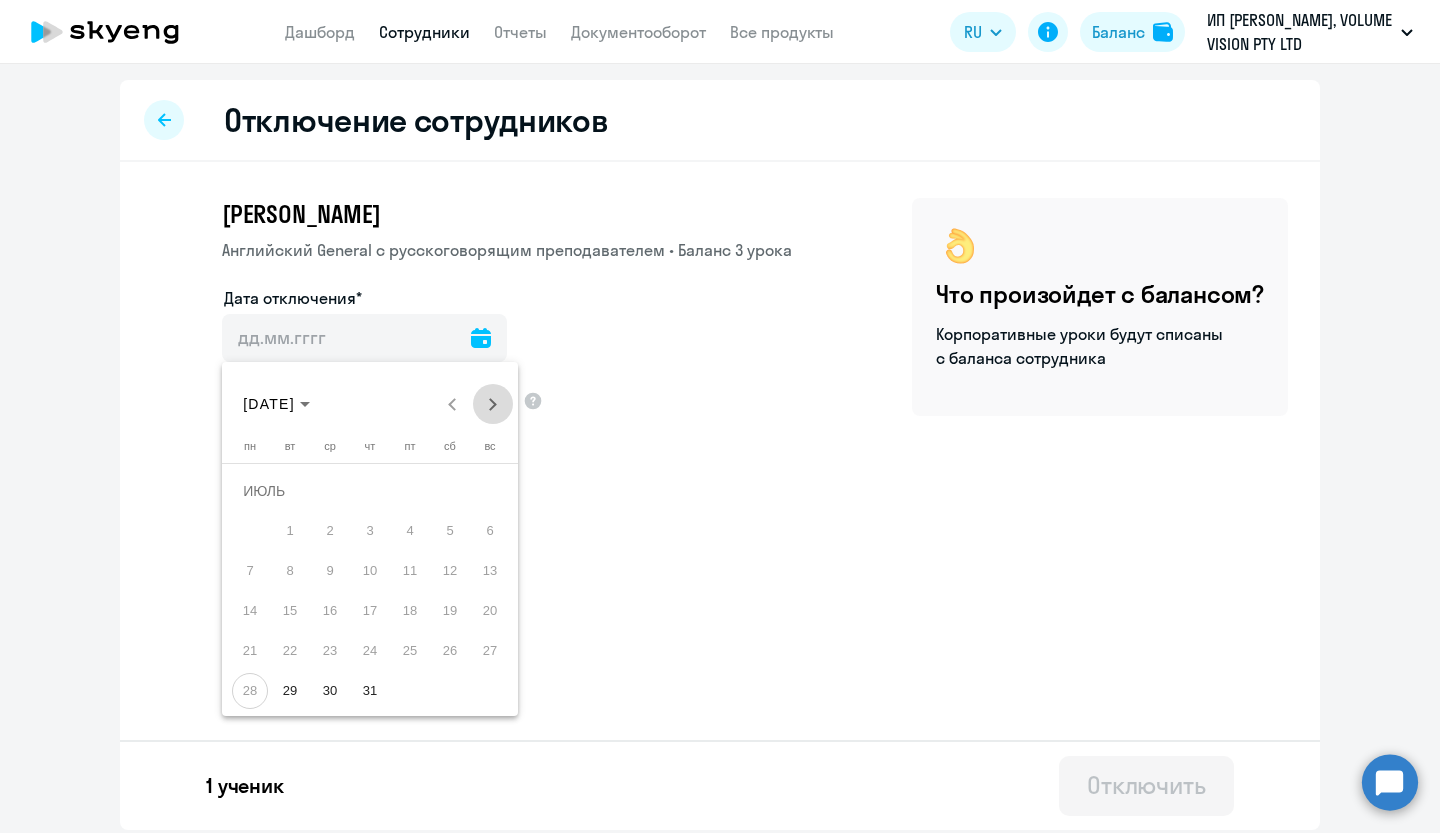 click at bounding box center (493, 404) 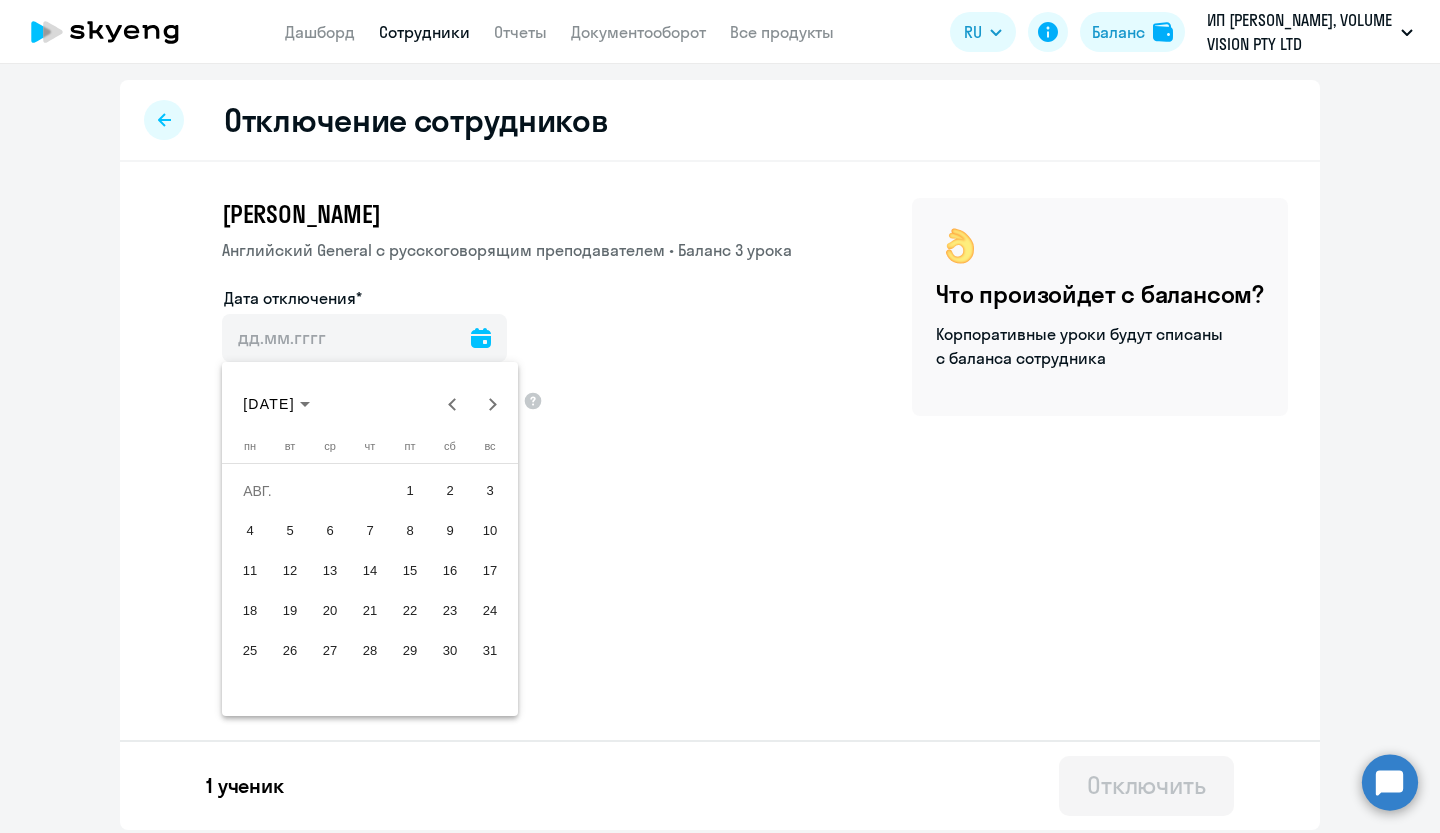 click on "4" at bounding box center [250, 531] 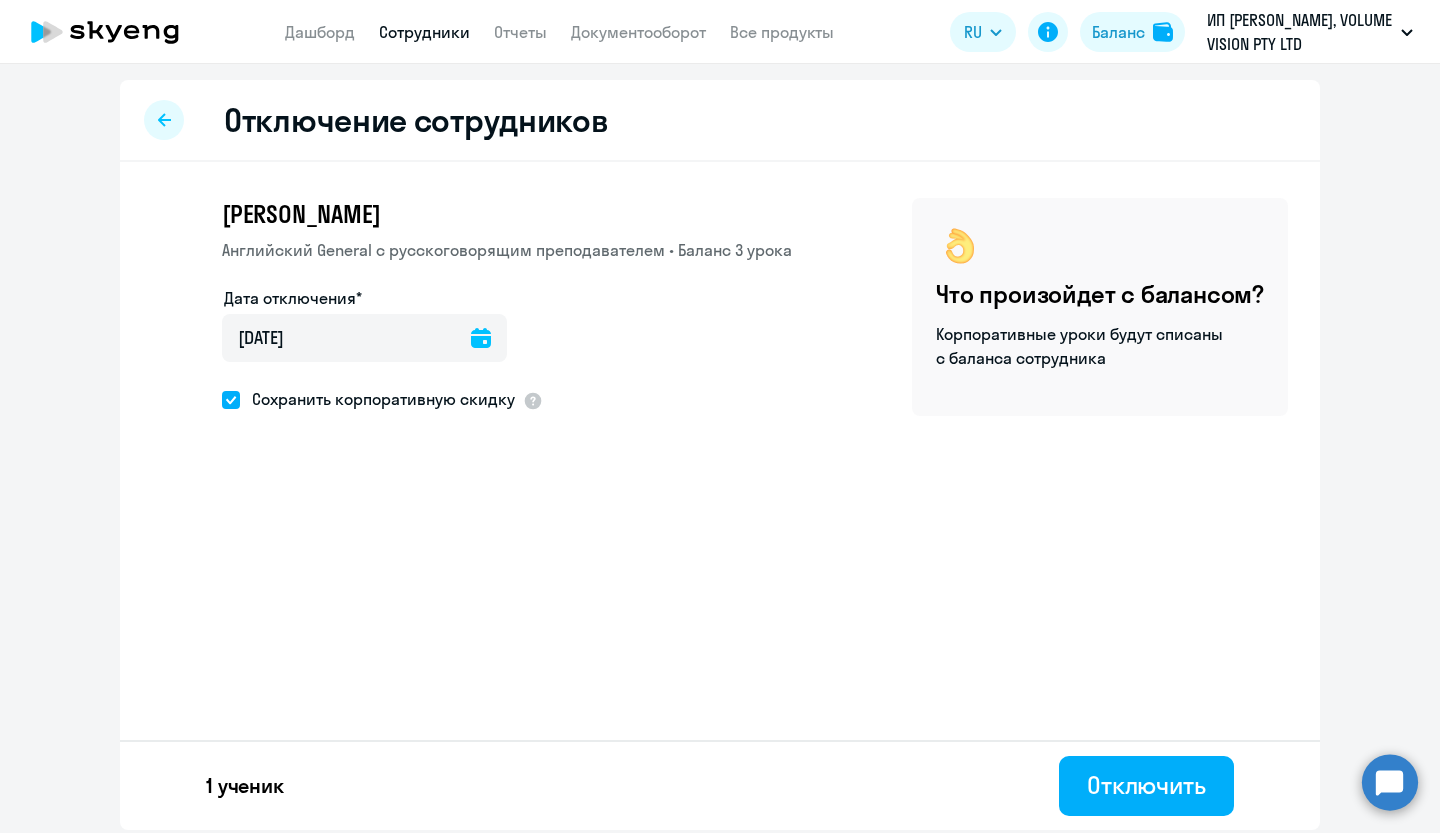 click on "Лилия Безгрешнова  Английский General с русскоговорящим преподавателем • Баланс 3 урока   Дата отключения*  04.08.2025 4.8.2025
Сохранить корпоративную скидку
Что произойдет с балансом? Корпоративные уроки будут списаны с баланса сотрудника" 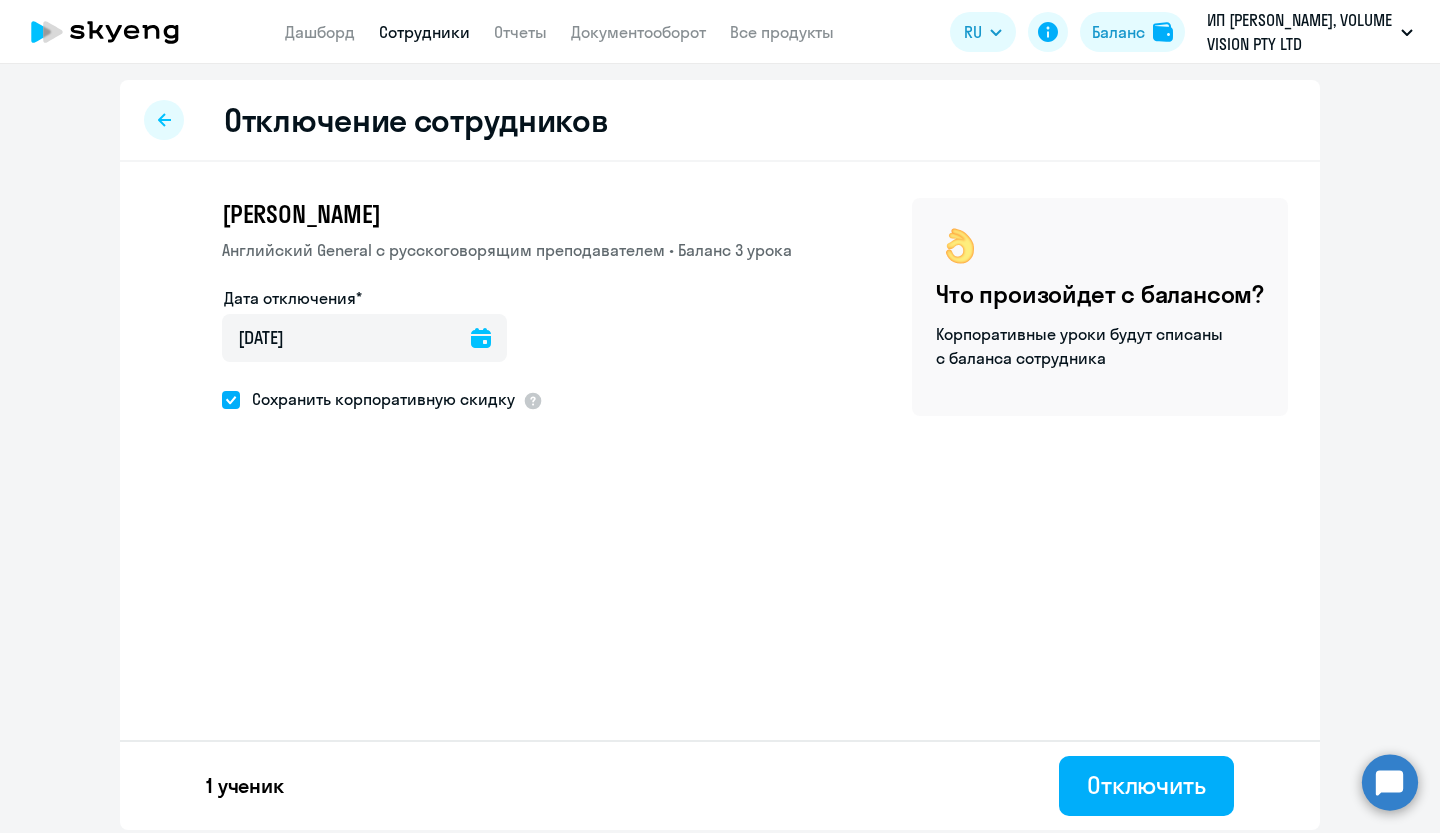 click 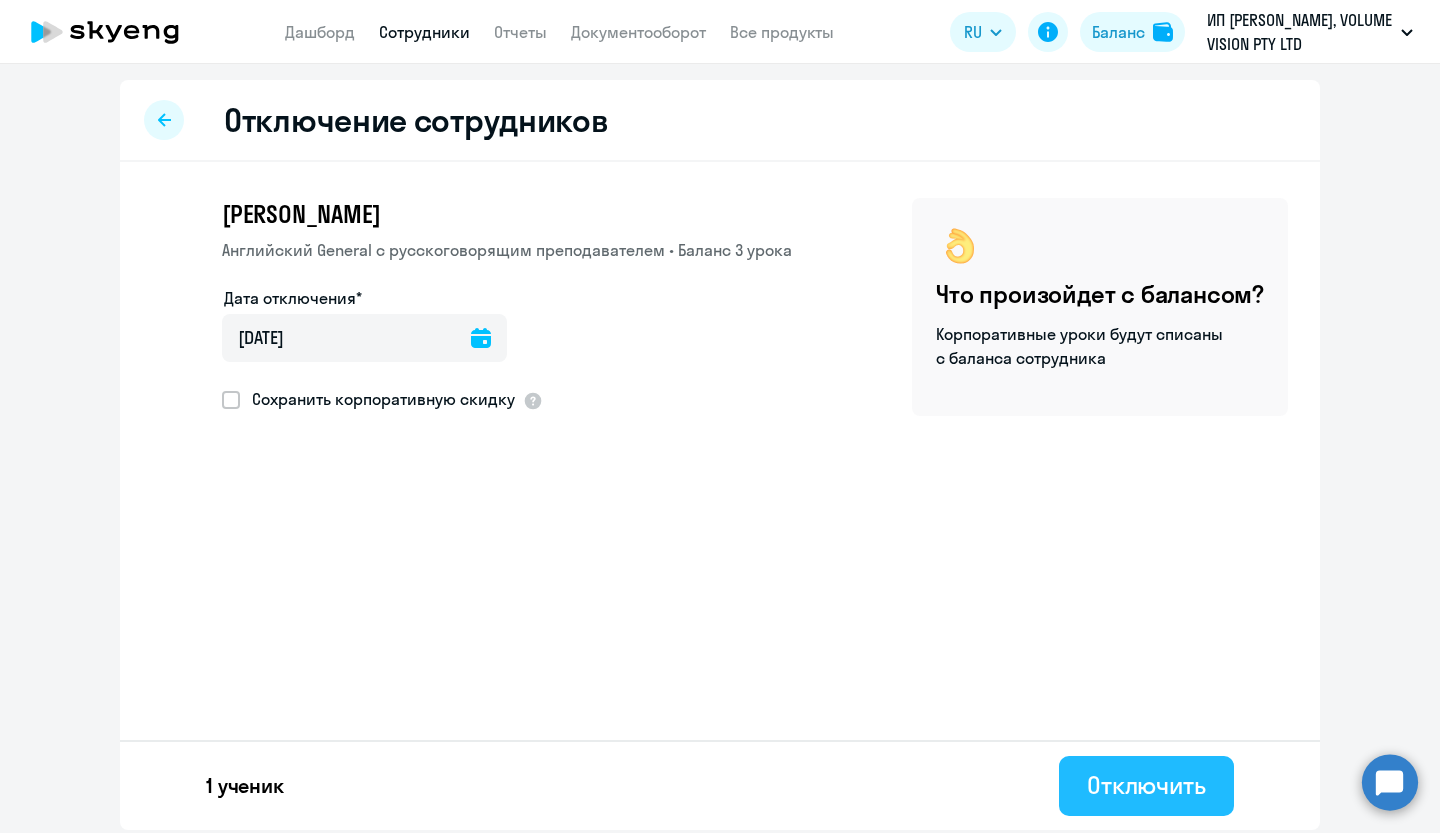 click on "Отключить" 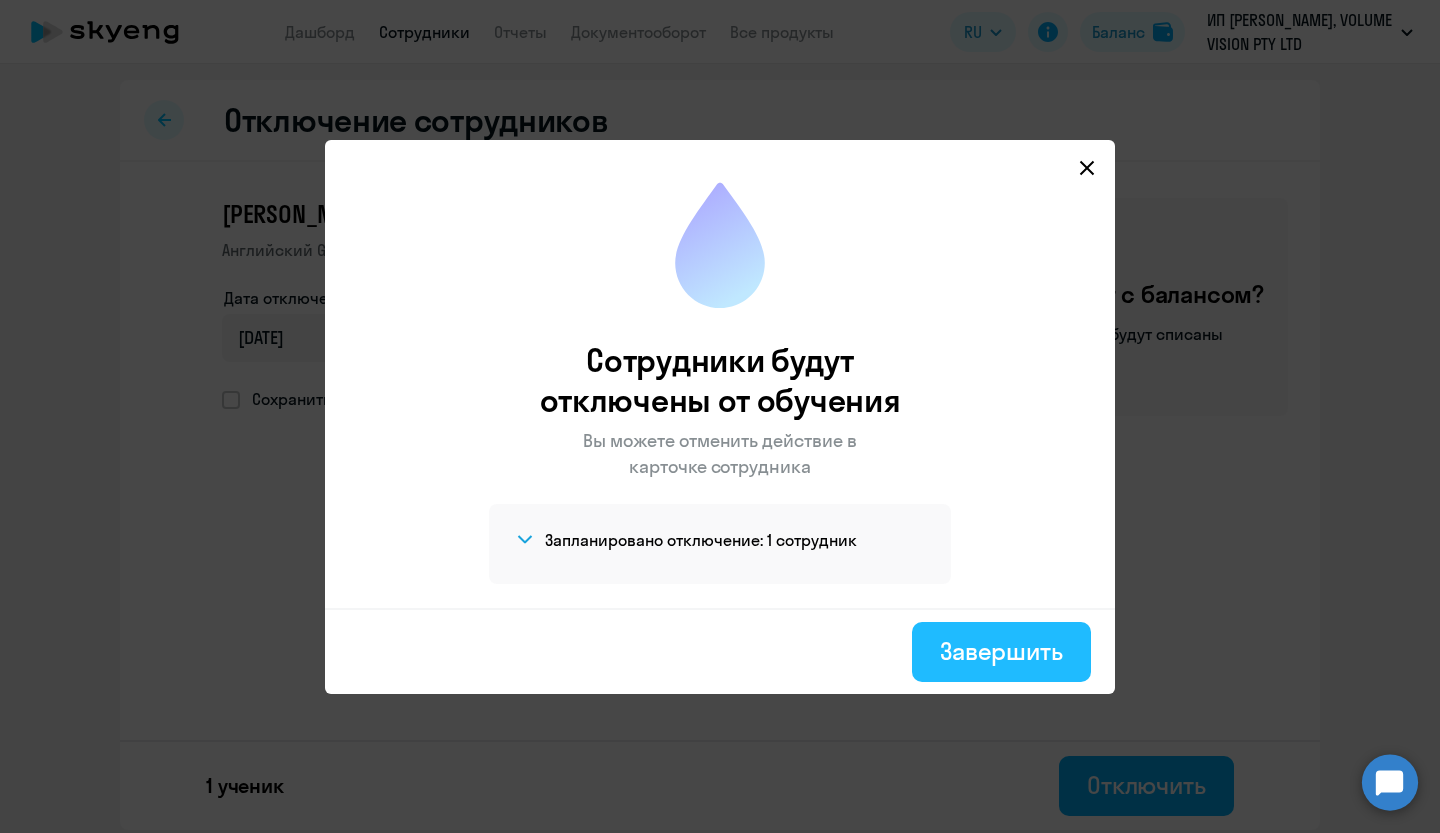 click on "Завершить" at bounding box center (1001, 651) 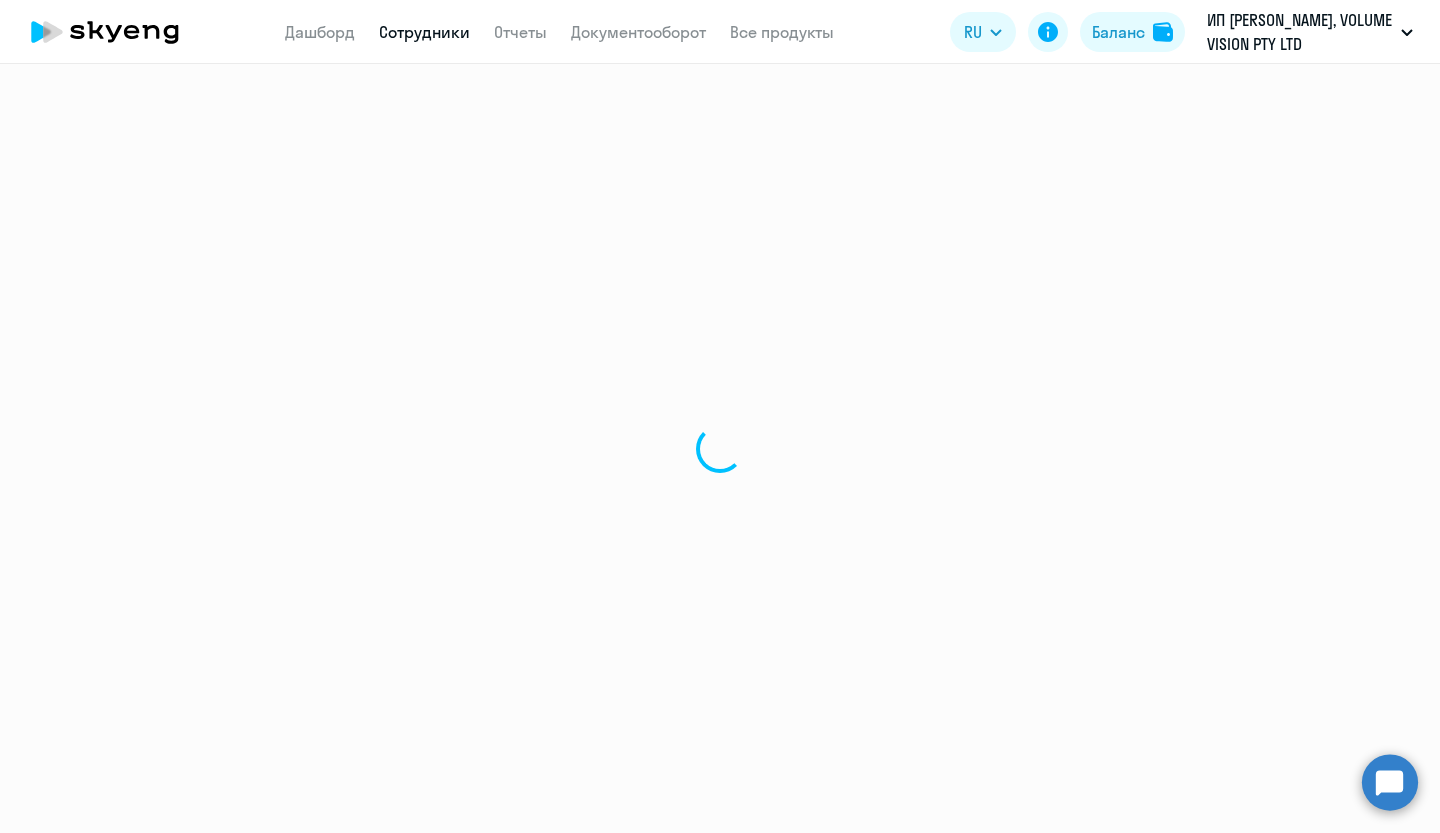 select on "30" 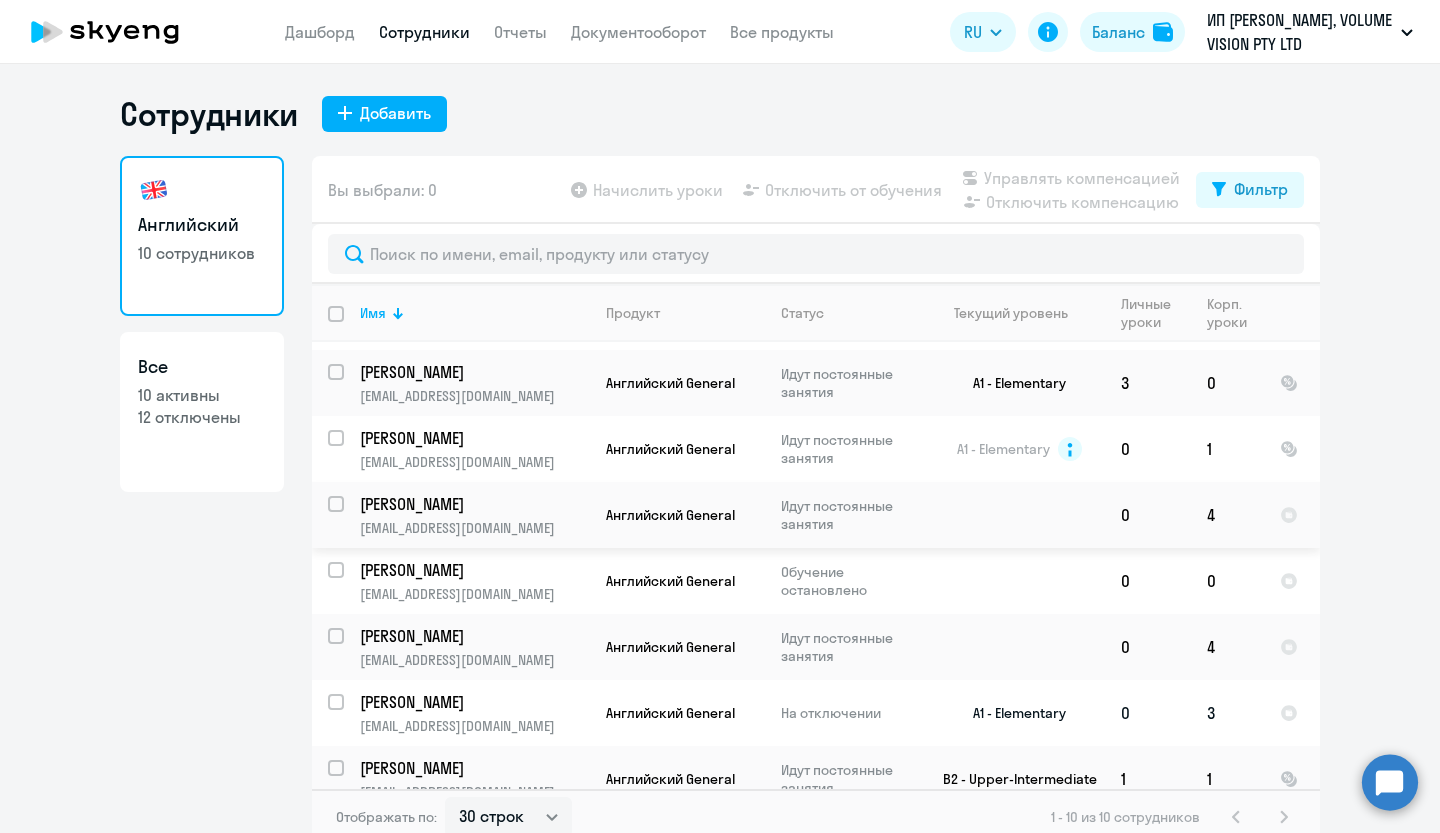 scroll, scrollTop: 206, scrollLeft: 0, axis: vertical 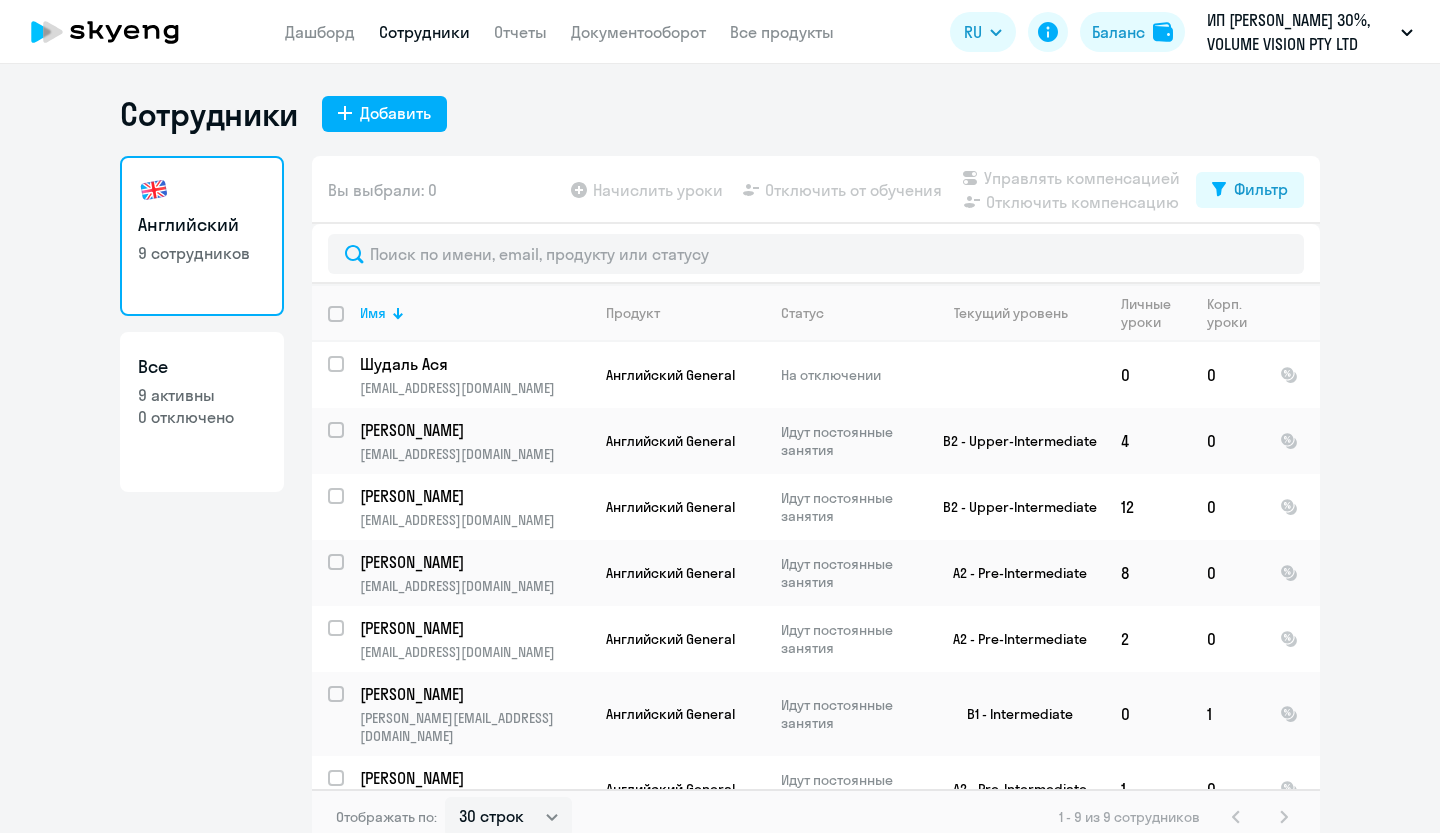 select on "30" 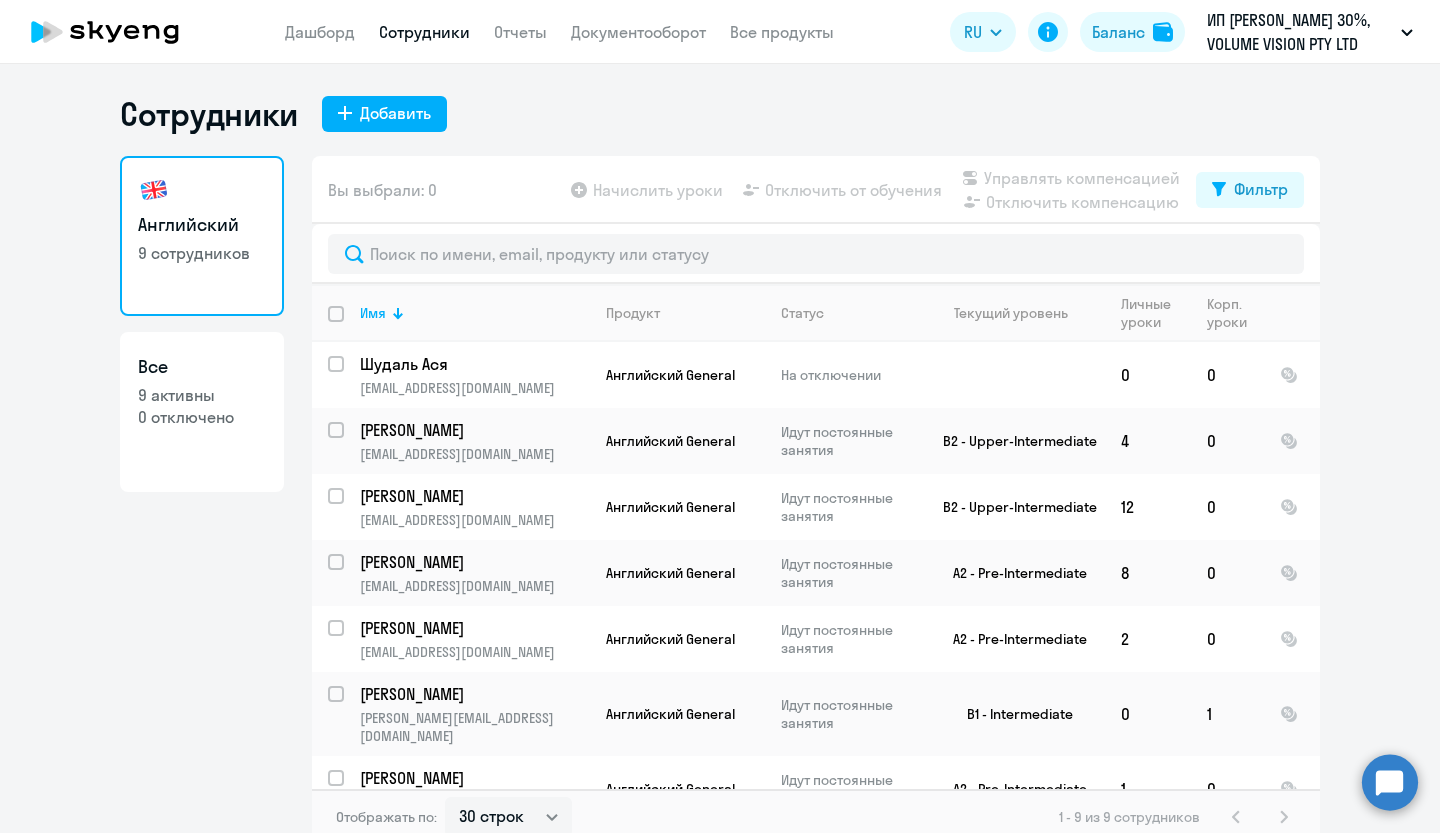click 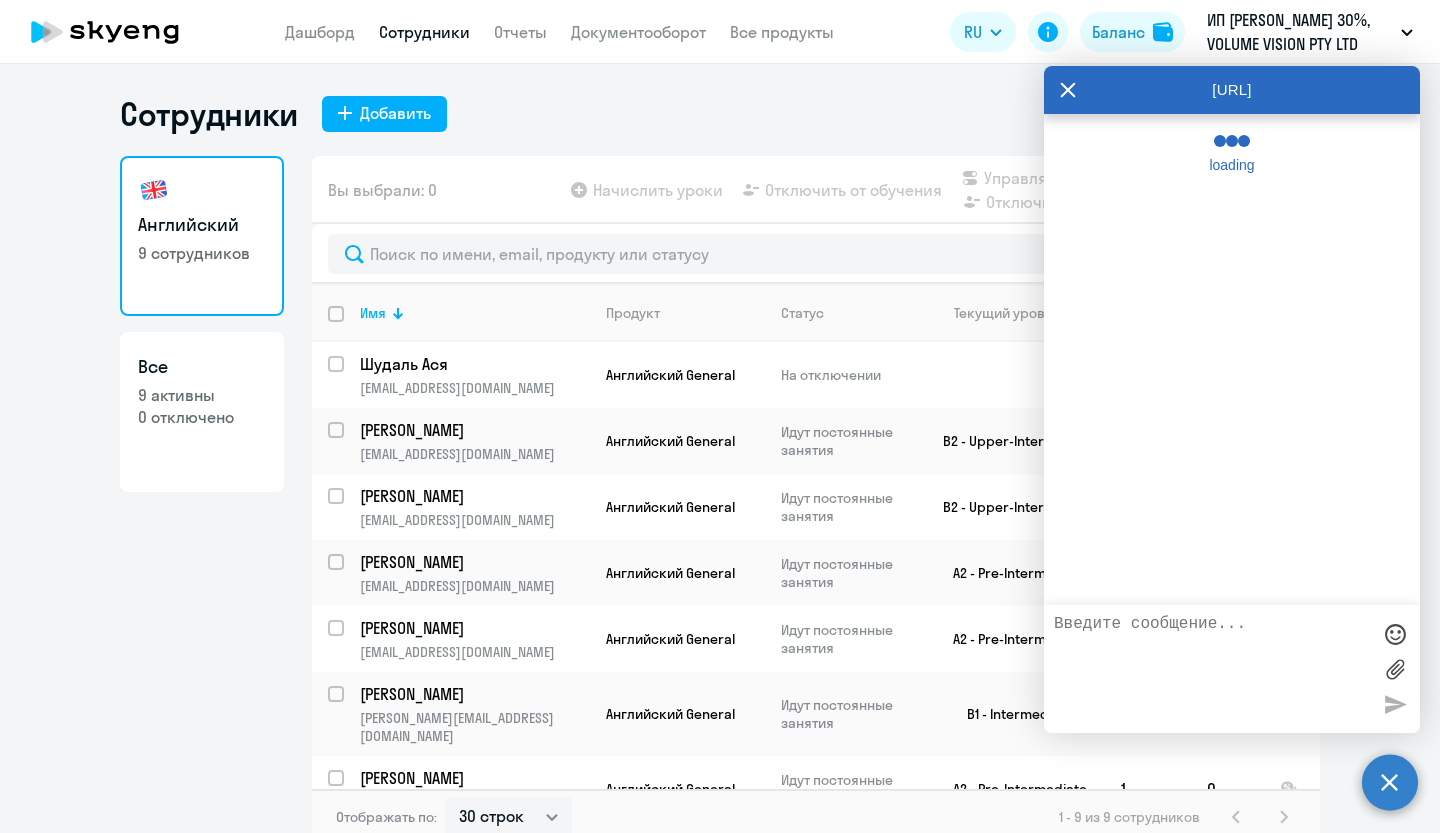 click at bounding box center [1212, 669] 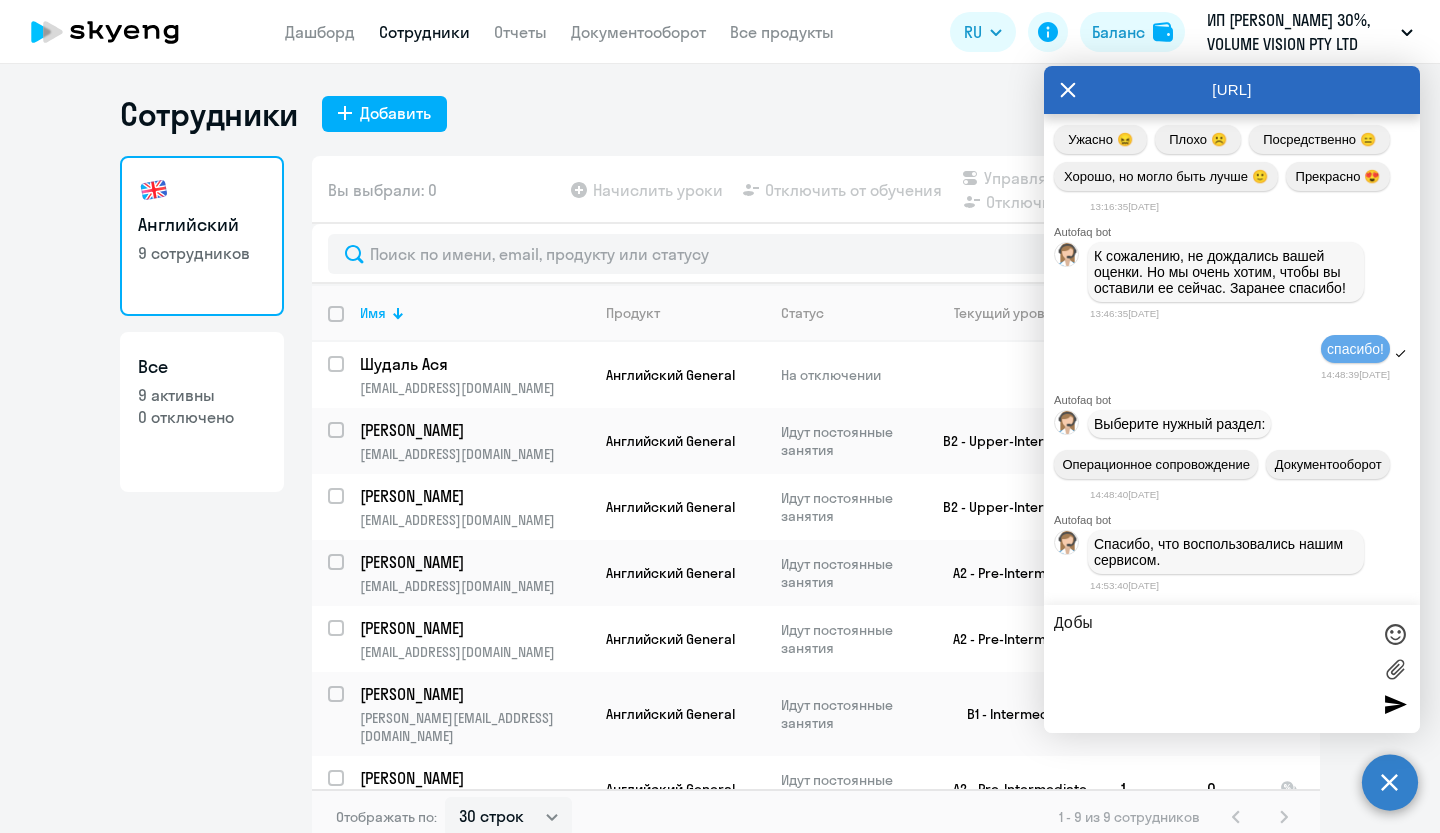 scroll, scrollTop: 3489, scrollLeft: 0, axis: vertical 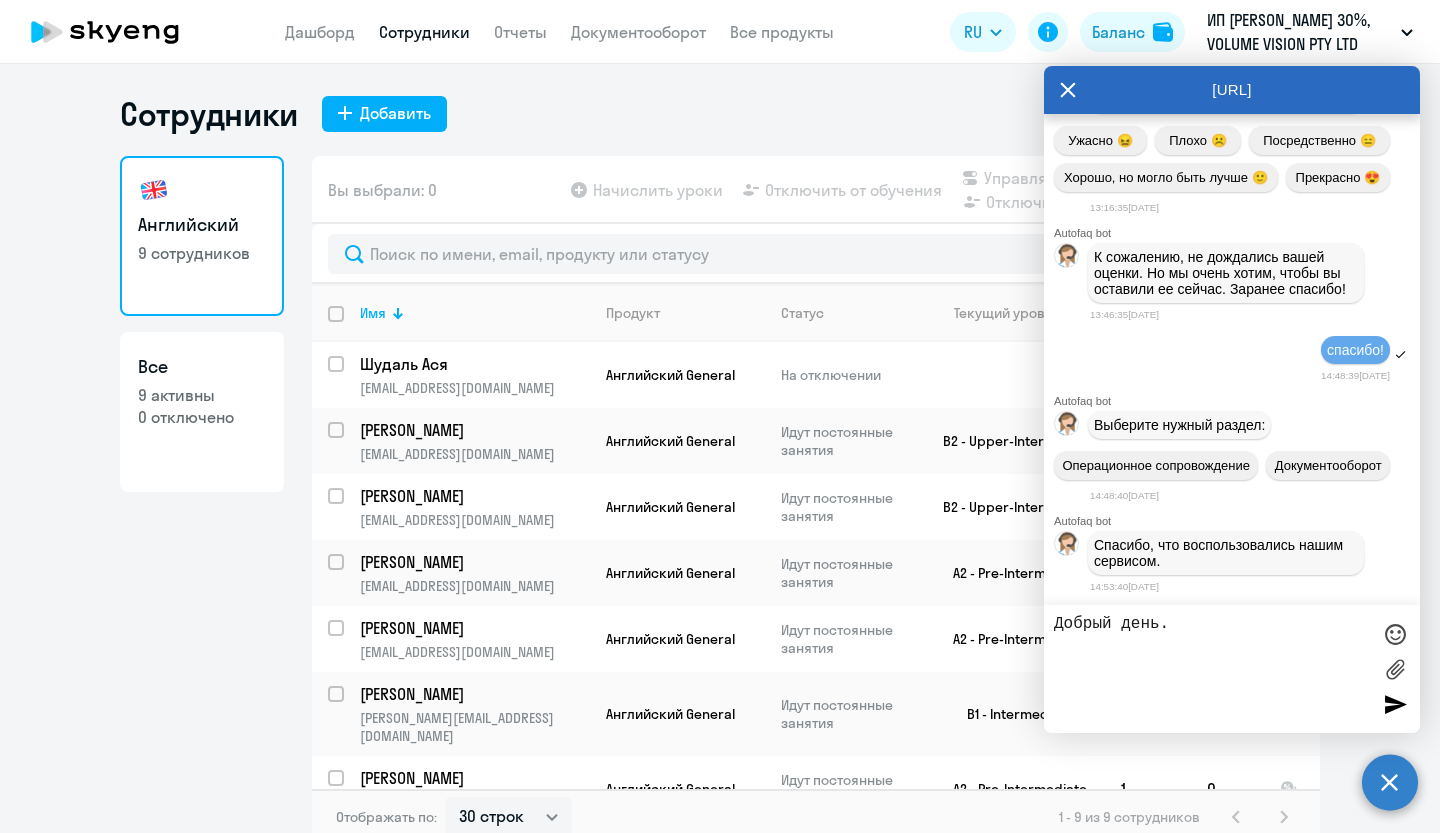 paste on "все актуальные счета можешь через чат-поддержки в HR-кабинете. Напиши, пожалуйста,  моим коллегам. Они все направят." 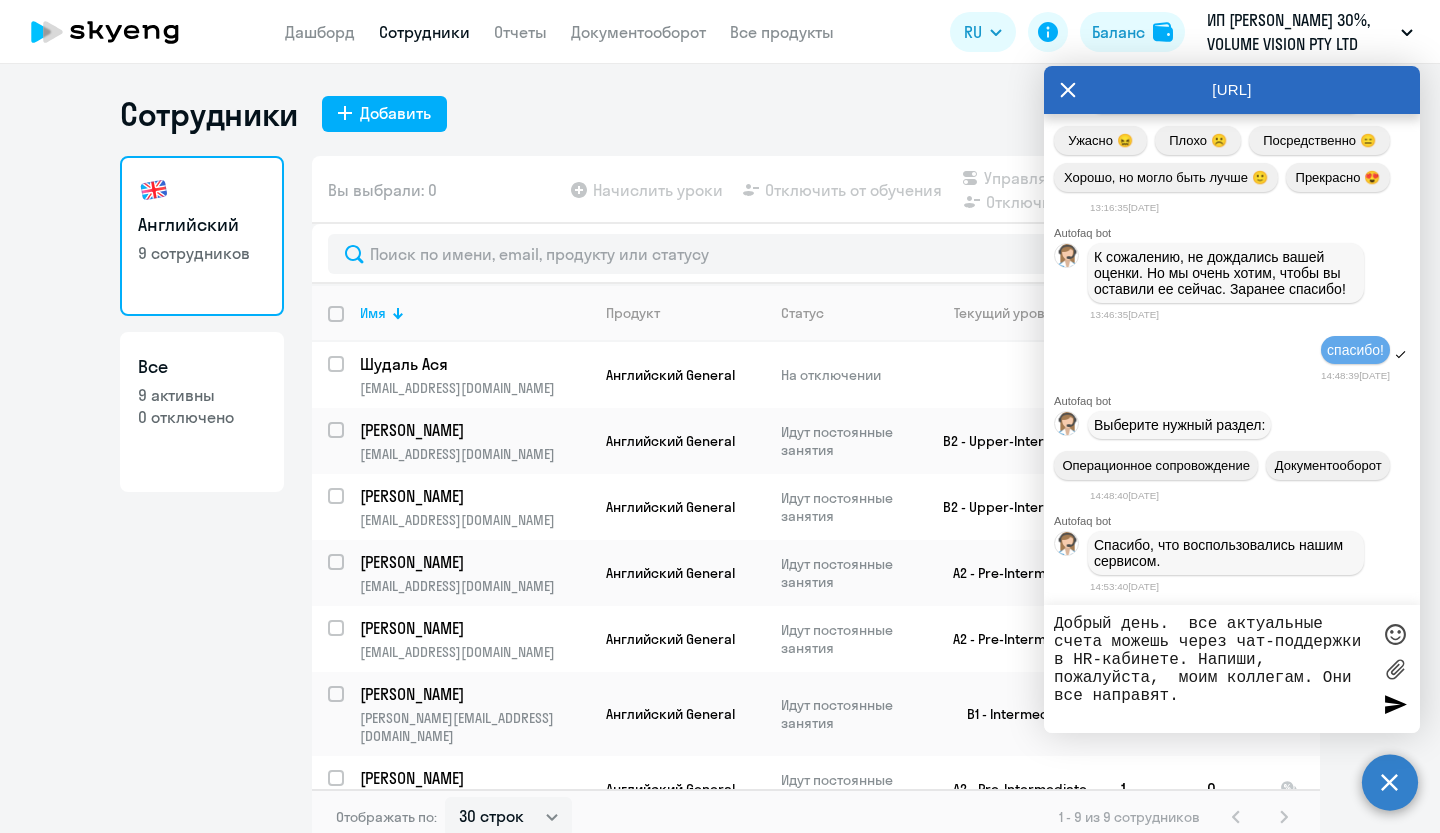 click on "Добрый день.  все актуальные счета можешь через чат-поддержки в HR-кабинете. Напиши, пожалуйста,  моим коллегам. Они все направят." at bounding box center [1212, 669] 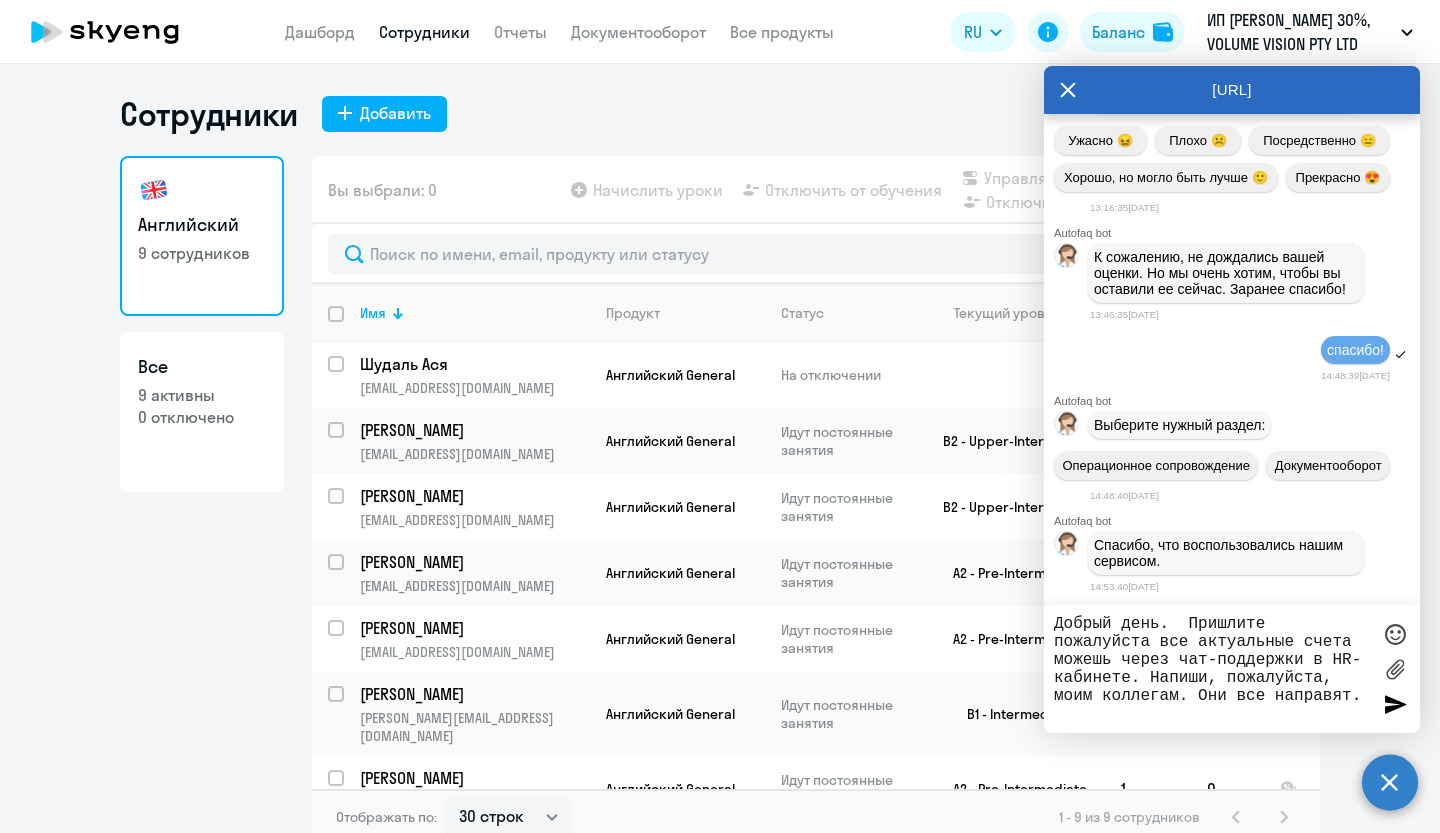 click on "Добрый день.  Пришлите пожалуйста все актуальные счета можешь через чат-поддержки в HR-кабинете. Напиши, пожалуйста,  моим коллегам. Они все направят." at bounding box center [1232, 669] 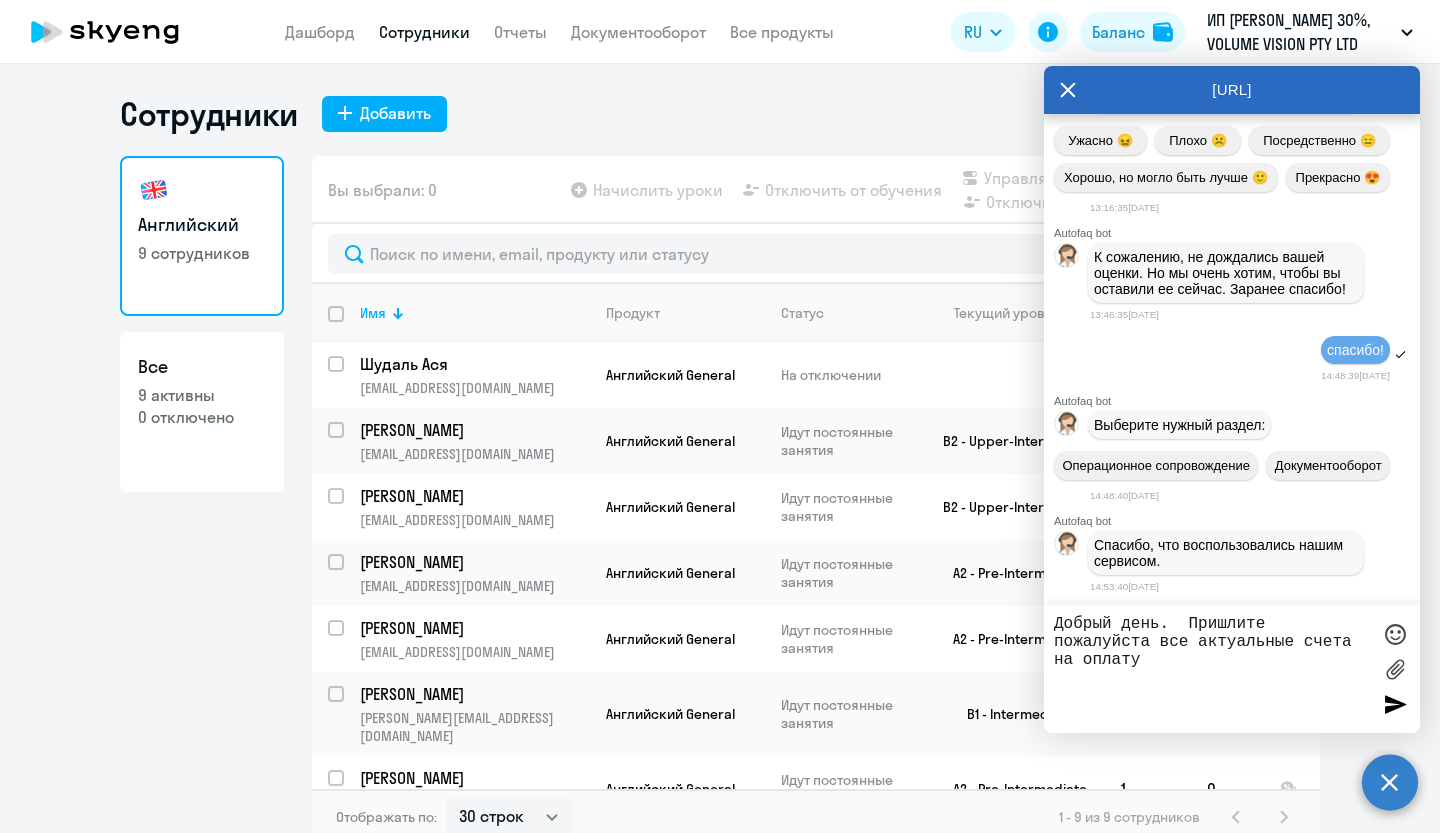 type on "Добрый день.  Пришлите пожалуйста все актуальные счета на оплату." 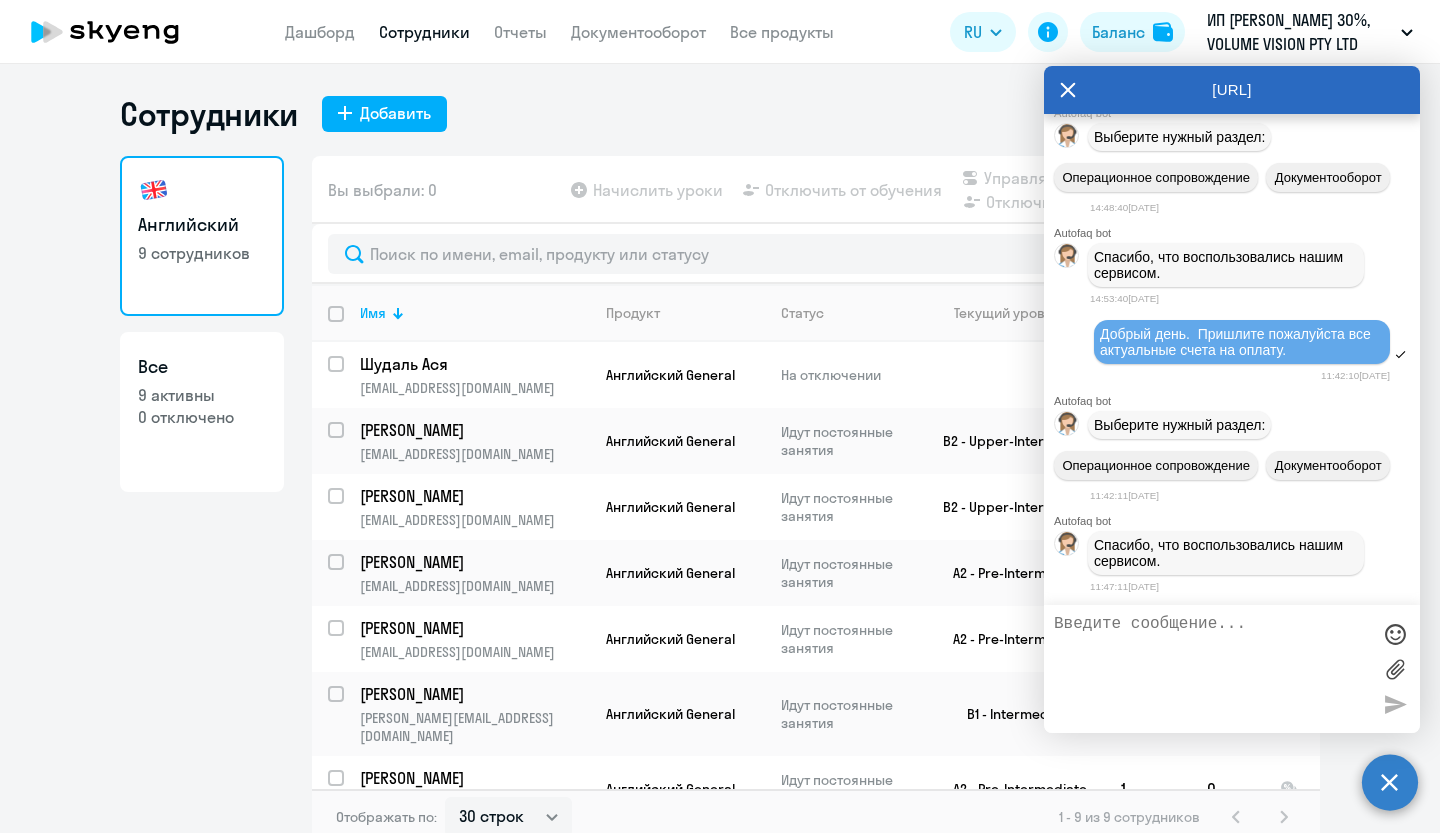 scroll, scrollTop: 3815, scrollLeft: 0, axis: vertical 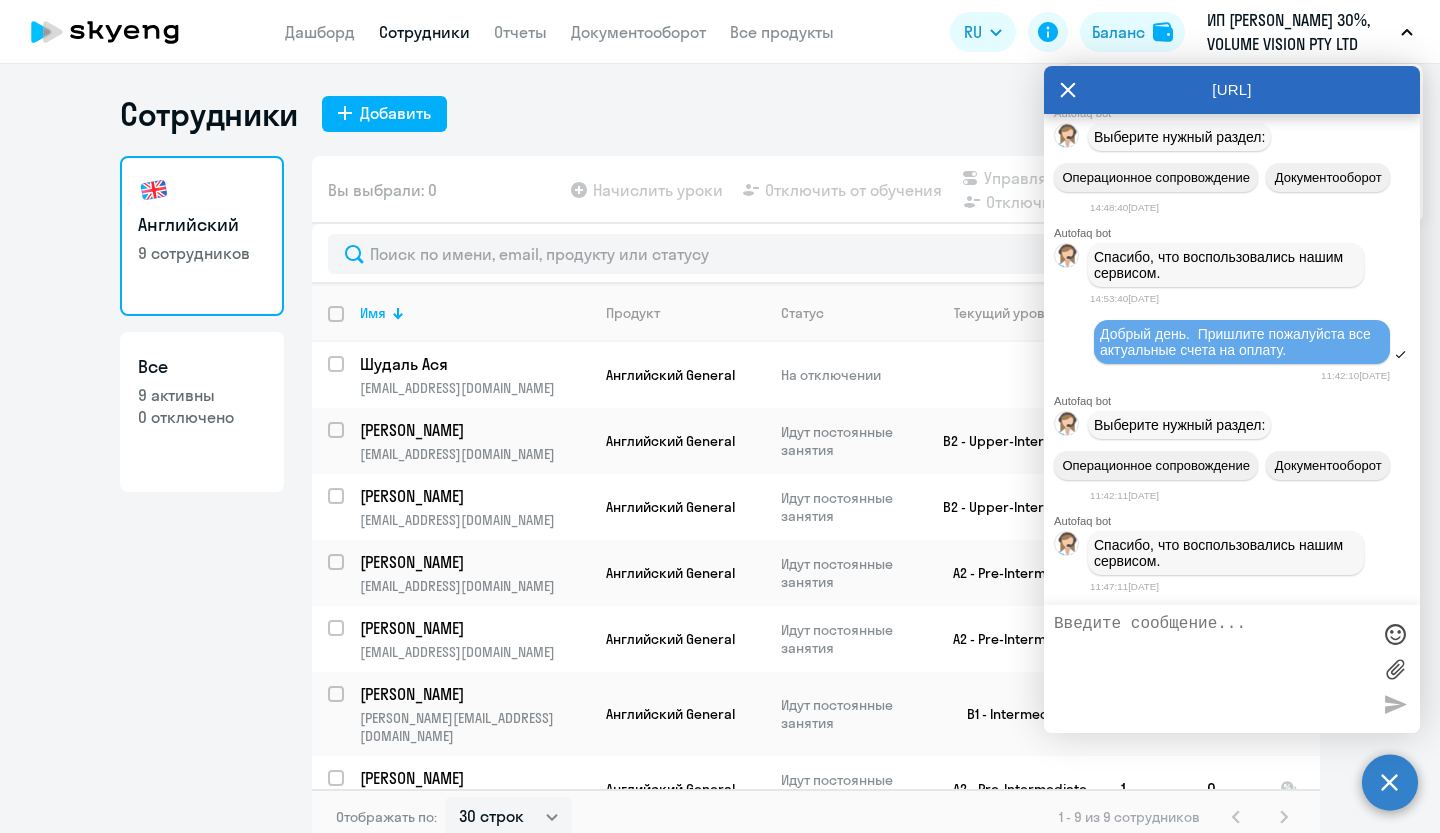 drag, startPoint x: 1247, startPoint y: 287, endPoint x: 1307, endPoint y: 317, distance: 67.08204 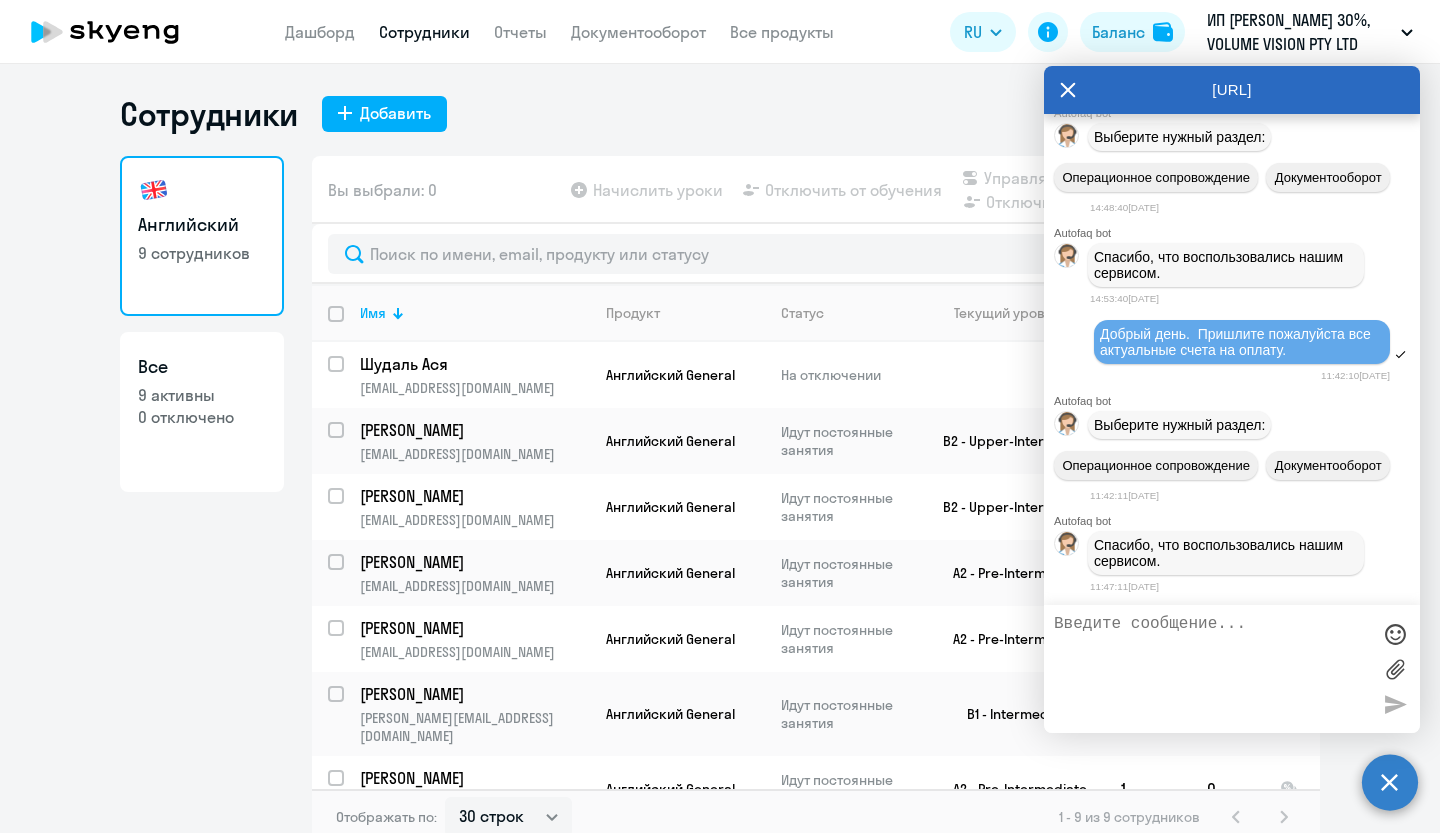 drag, startPoint x: 1102, startPoint y: 295, endPoint x: 1369, endPoint y: 319, distance: 268.07648 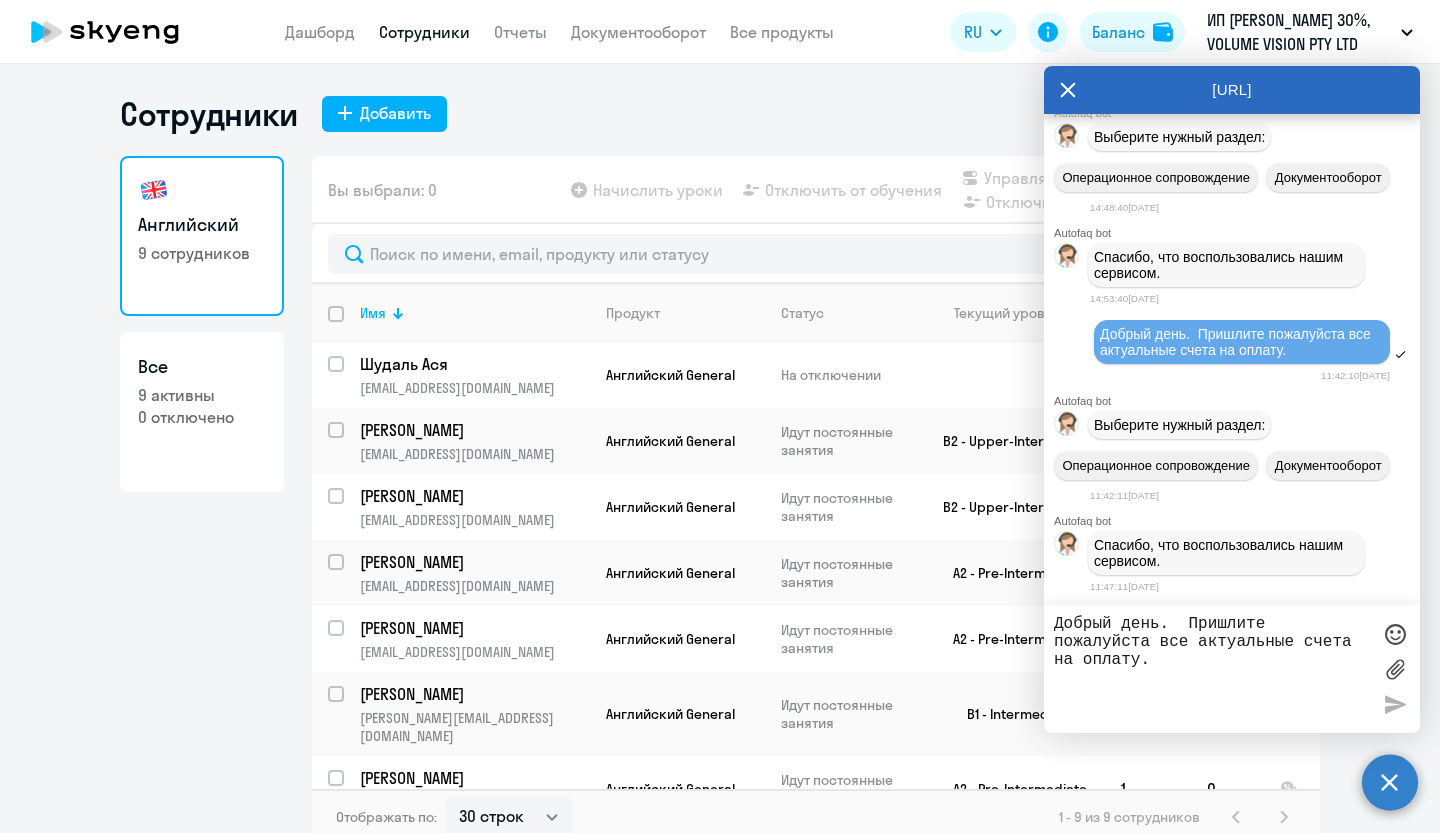 click on "Добрый день.  Пришлите пожалуйста все актуальные счета на оплату." at bounding box center (1212, 669) 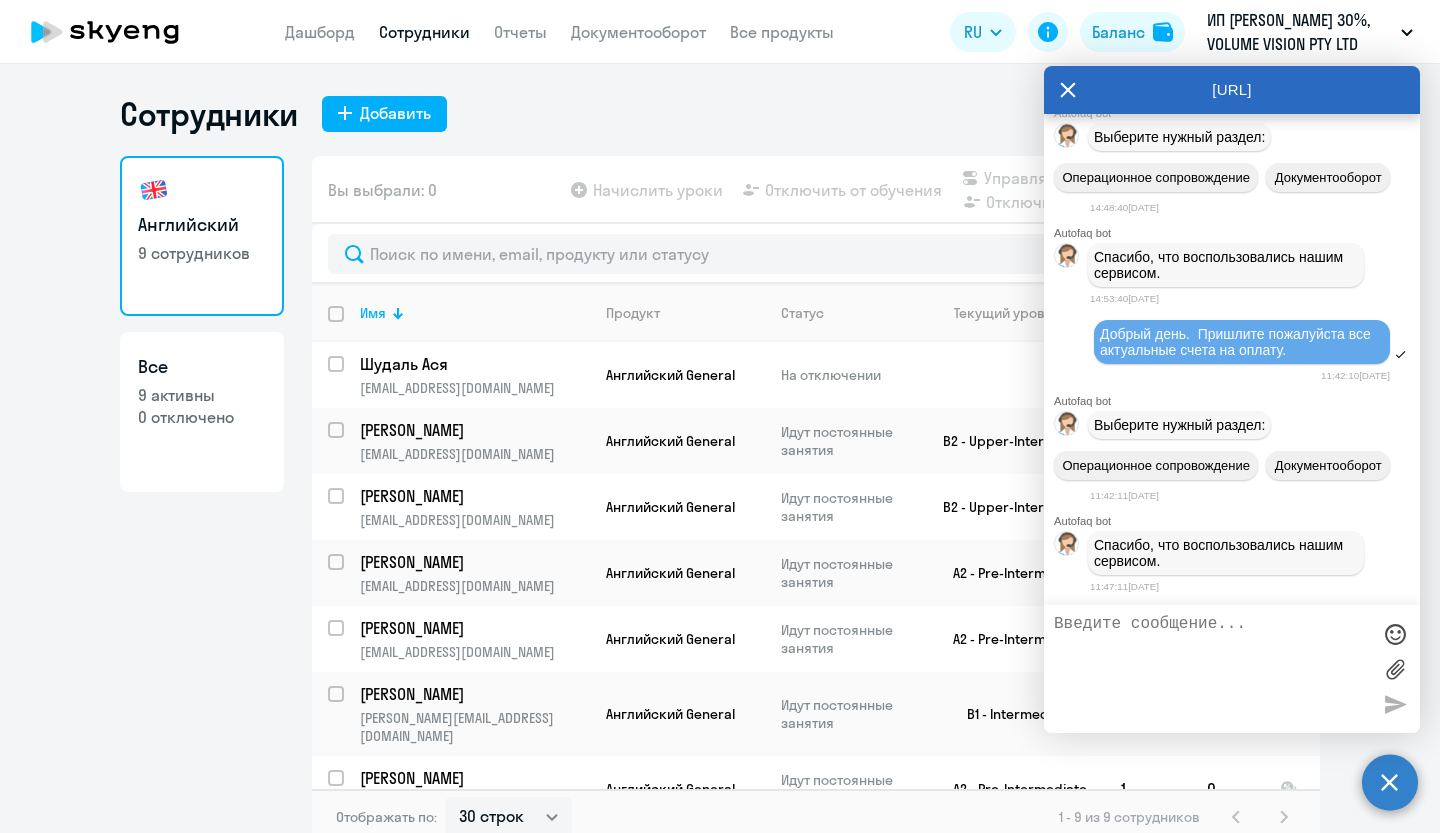 scroll, scrollTop: 3892, scrollLeft: 0, axis: vertical 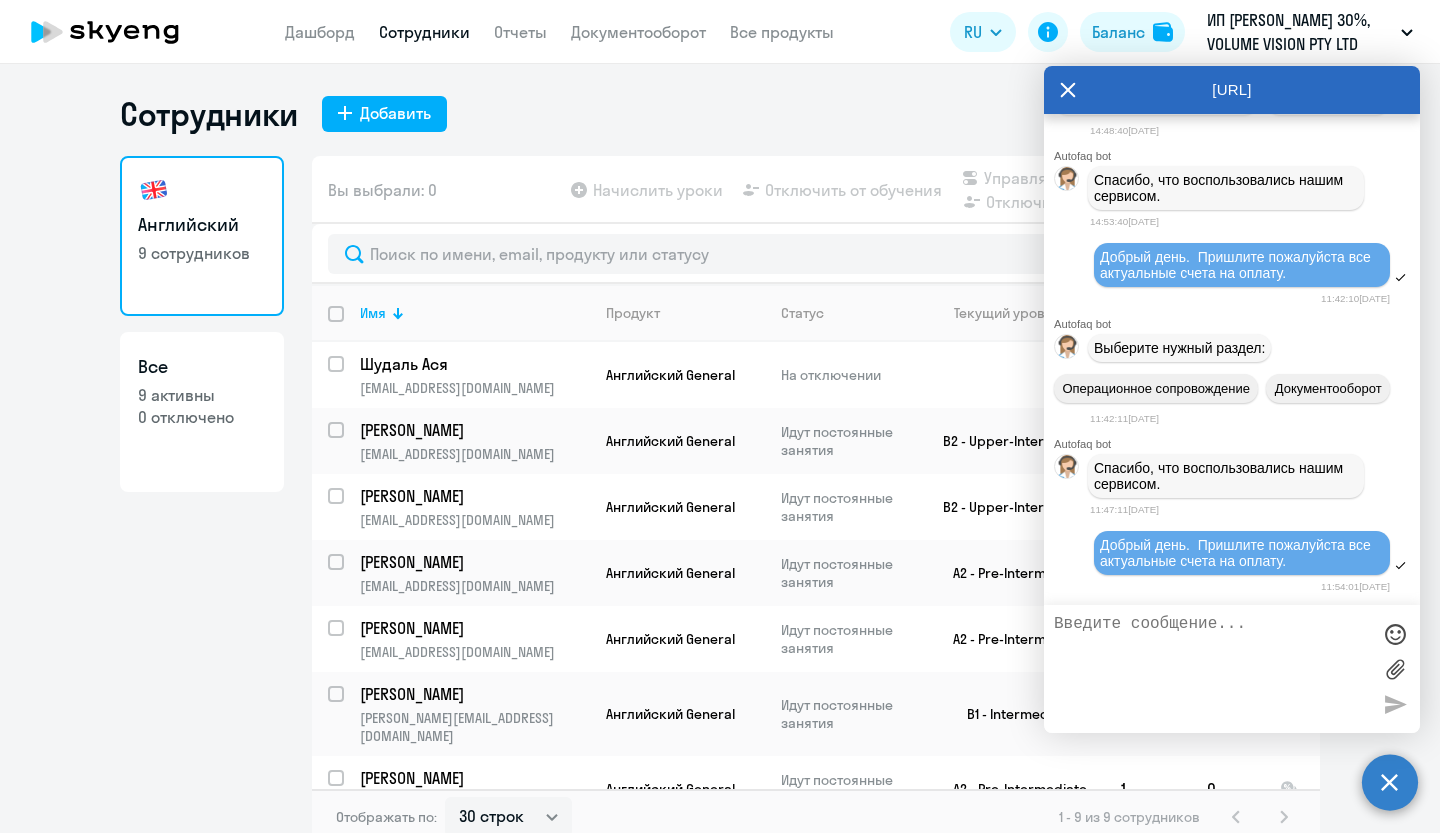 drag, startPoint x: 1257, startPoint y: 83, endPoint x: 1099, endPoint y: 101, distance: 159.02202 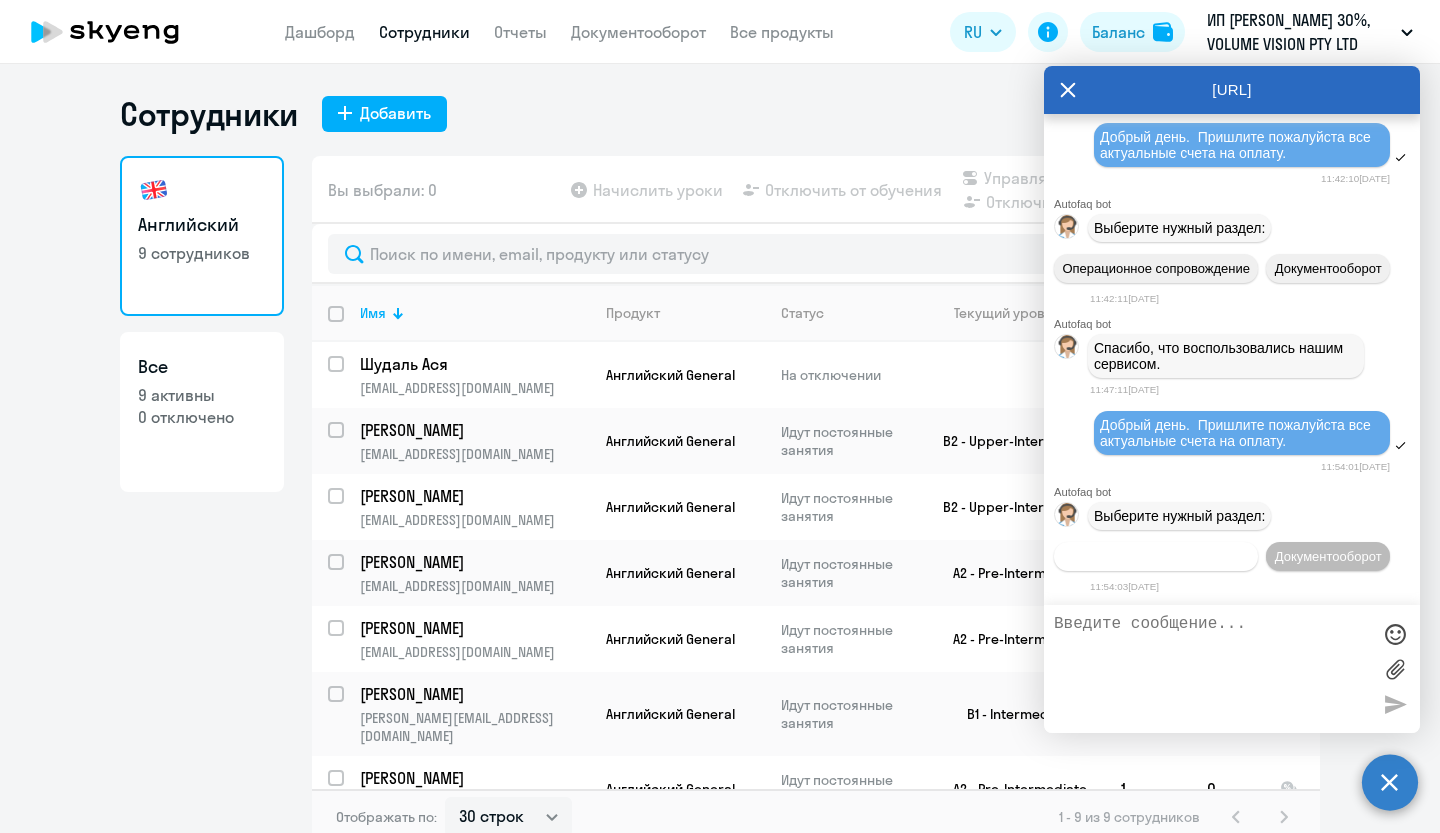 click on "Операционное сопровождение" at bounding box center (1156, 556) 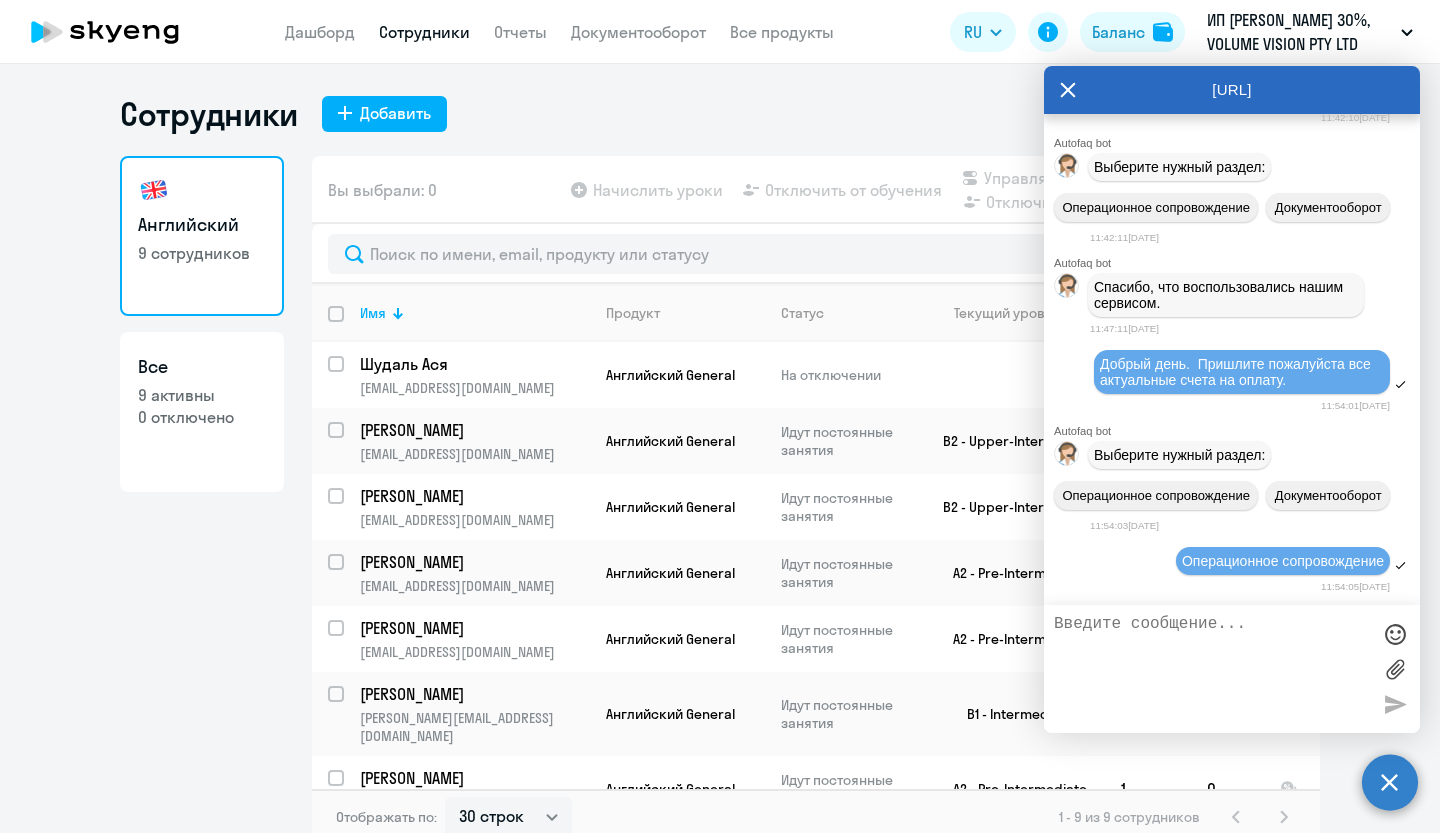 scroll, scrollTop: 4230, scrollLeft: 0, axis: vertical 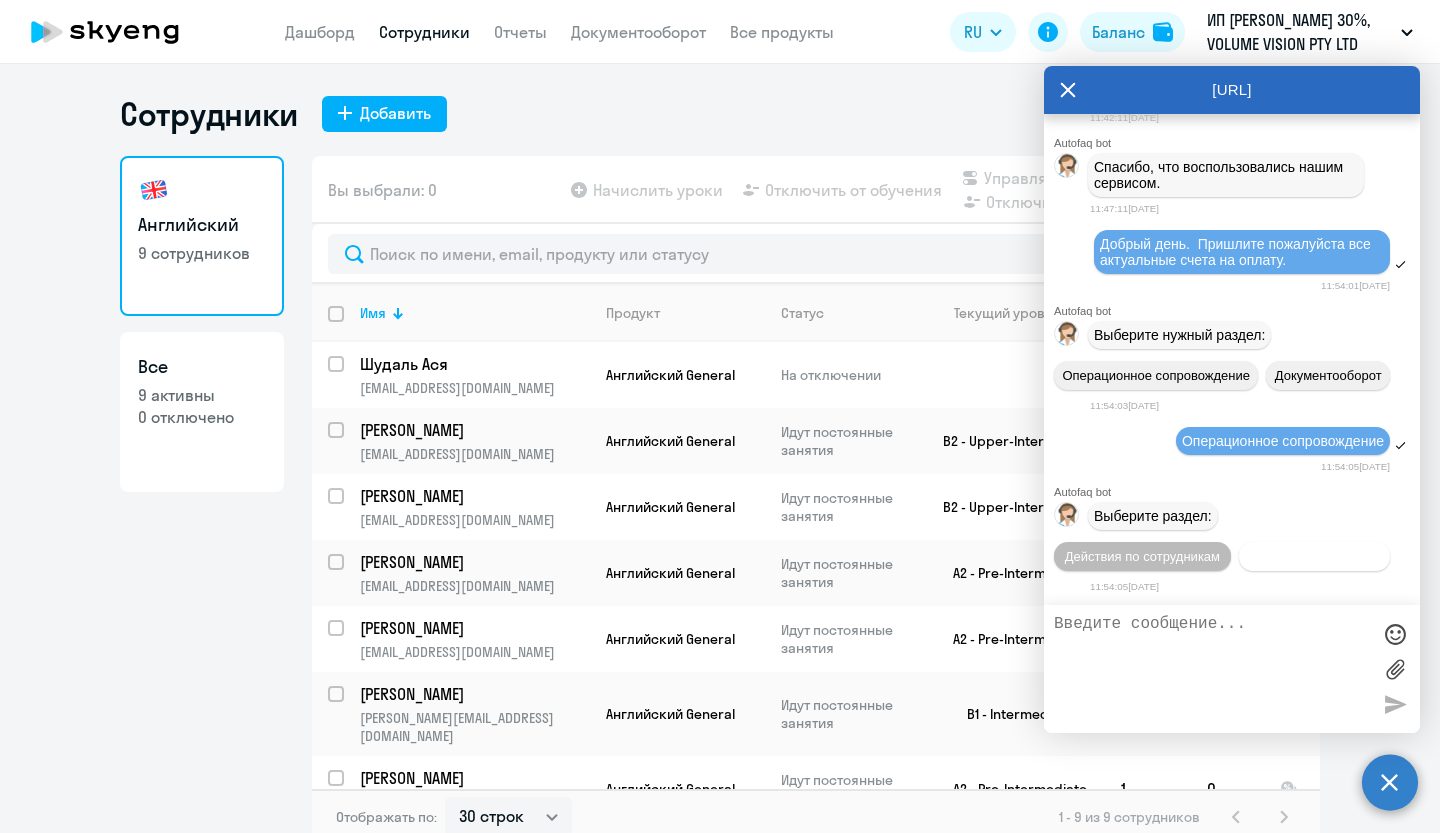 click on "Действия с балансом" at bounding box center (1314, 556) 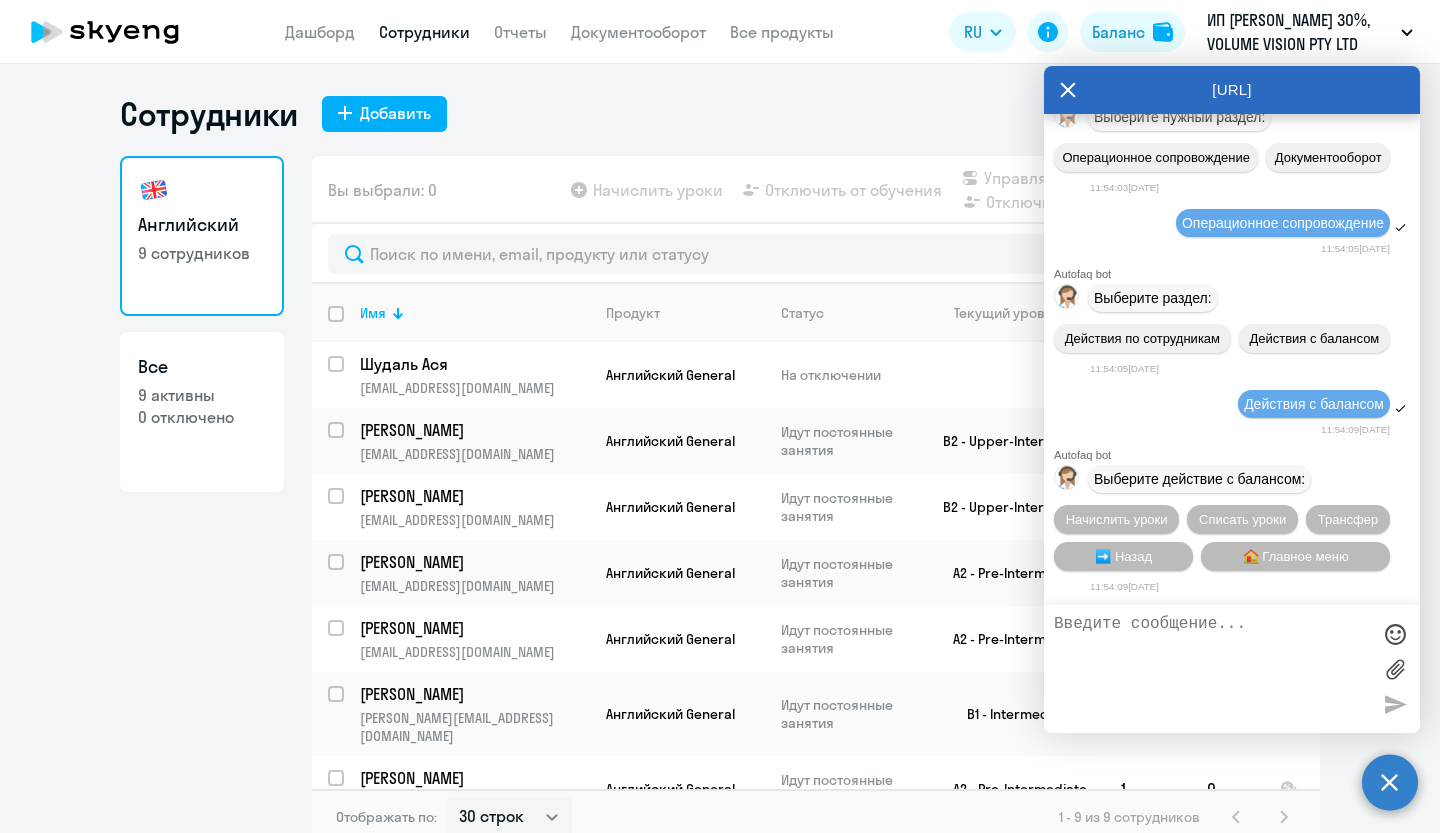 scroll, scrollTop: 4450, scrollLeft: 0, axis: vertical 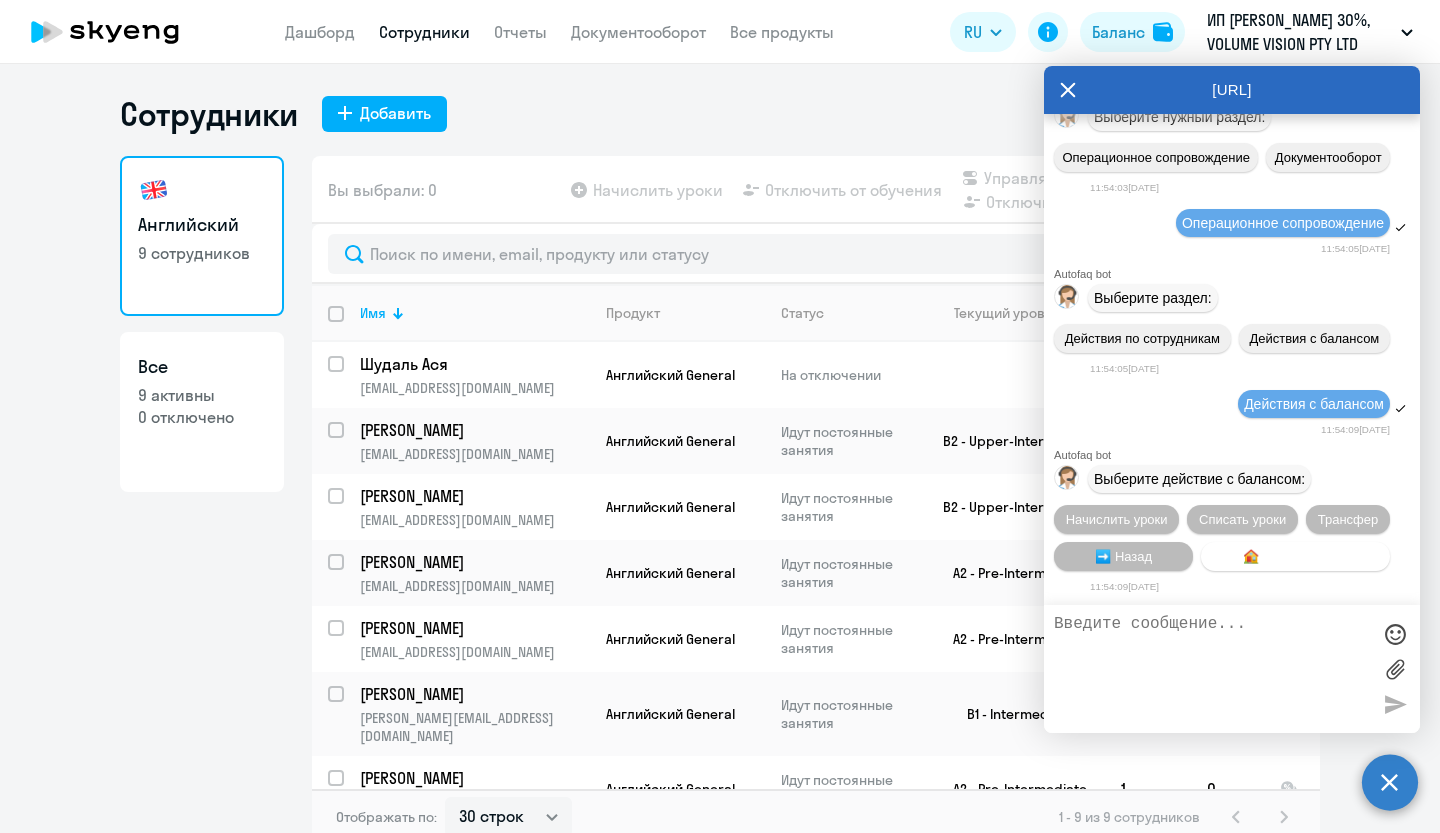 click on "🏠 Главное меню" at bounding box center [1296, 556] 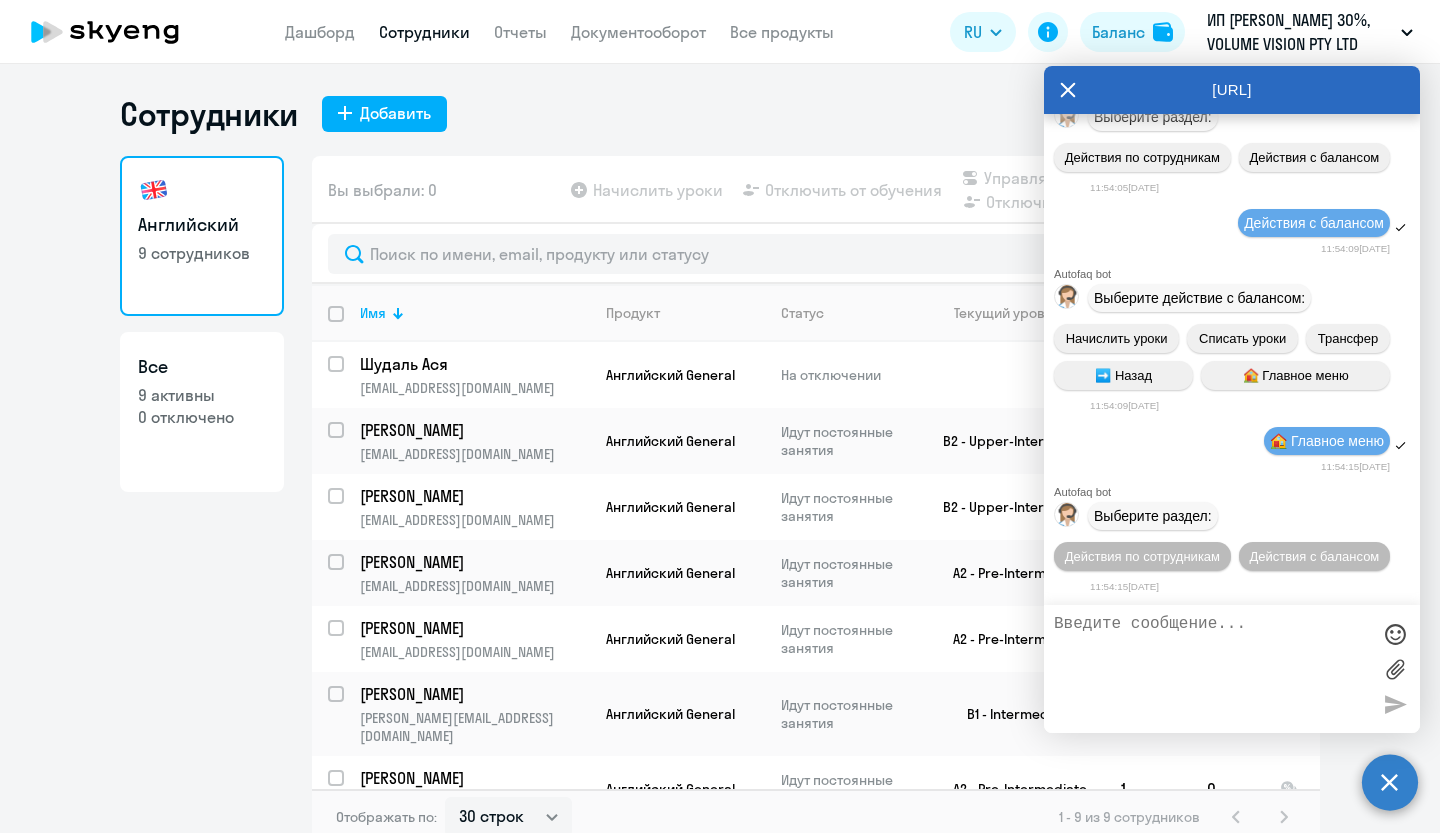 scroll, scrollTop: 4634, scrollLeft: 0, axis: vertical 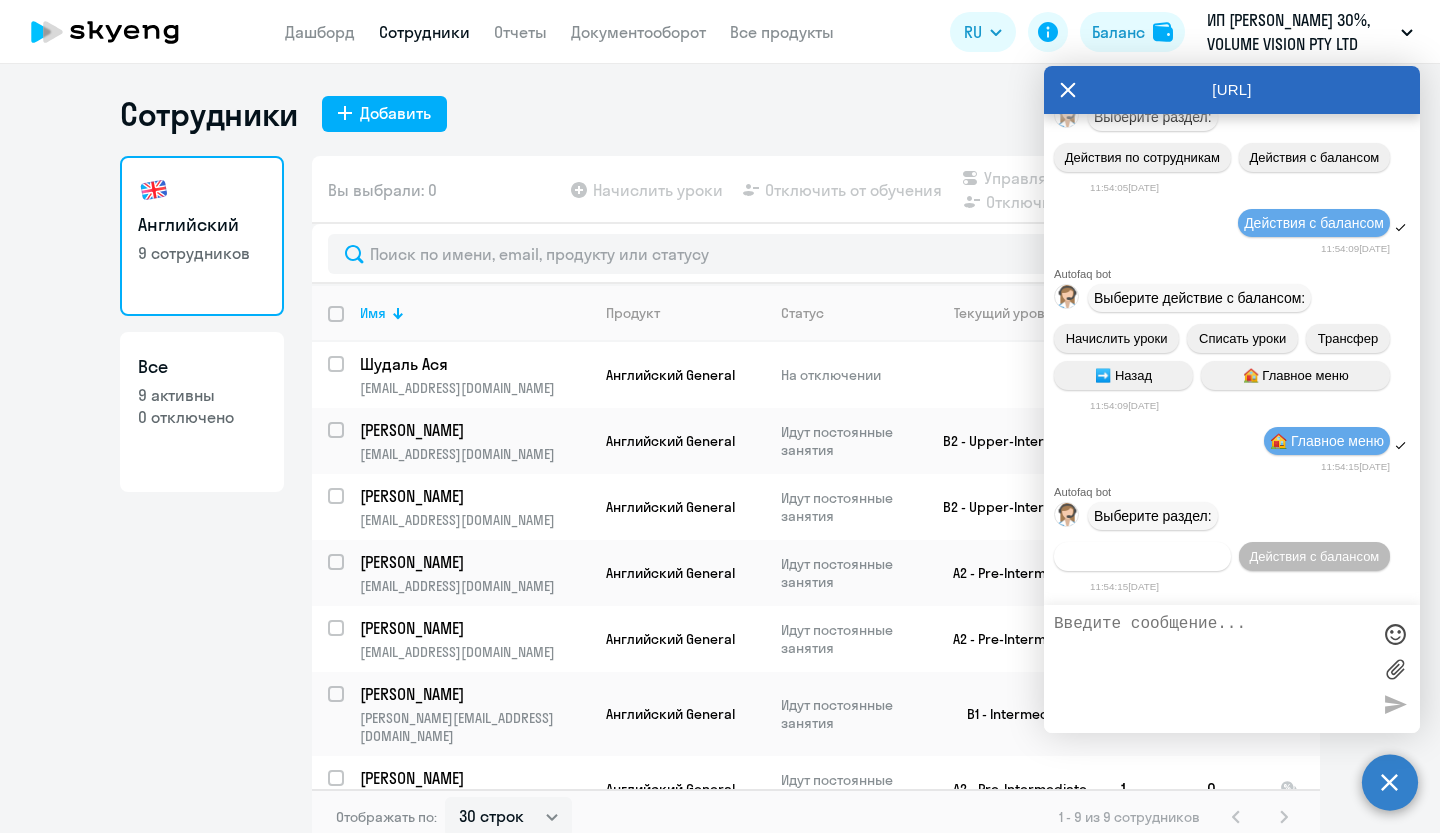 click on "Действия по сотрудникам" at bounding box center (1142, 556) 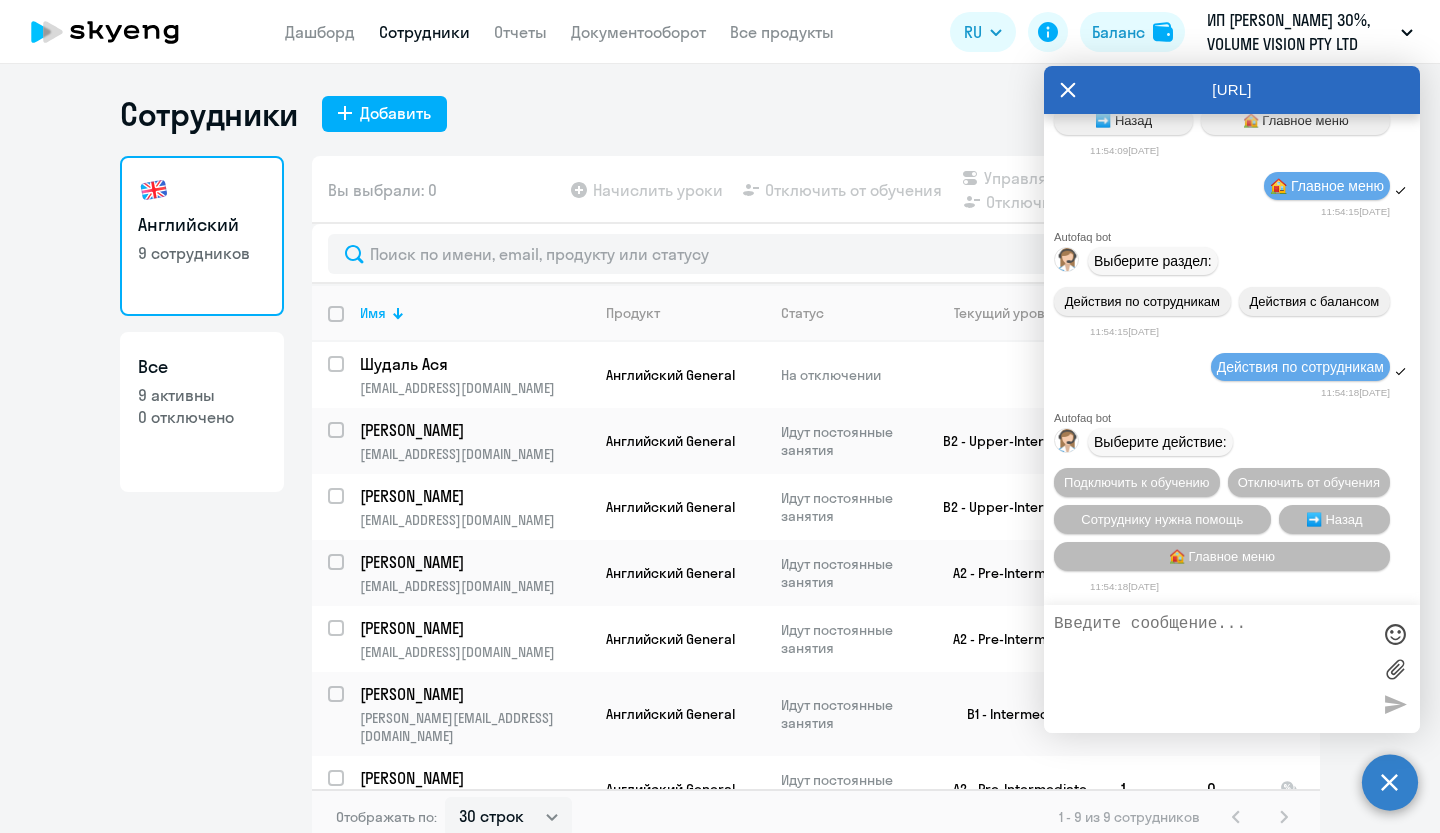 scroll, scrollTop: 4930, scrollLeft: 0, axis: vertical 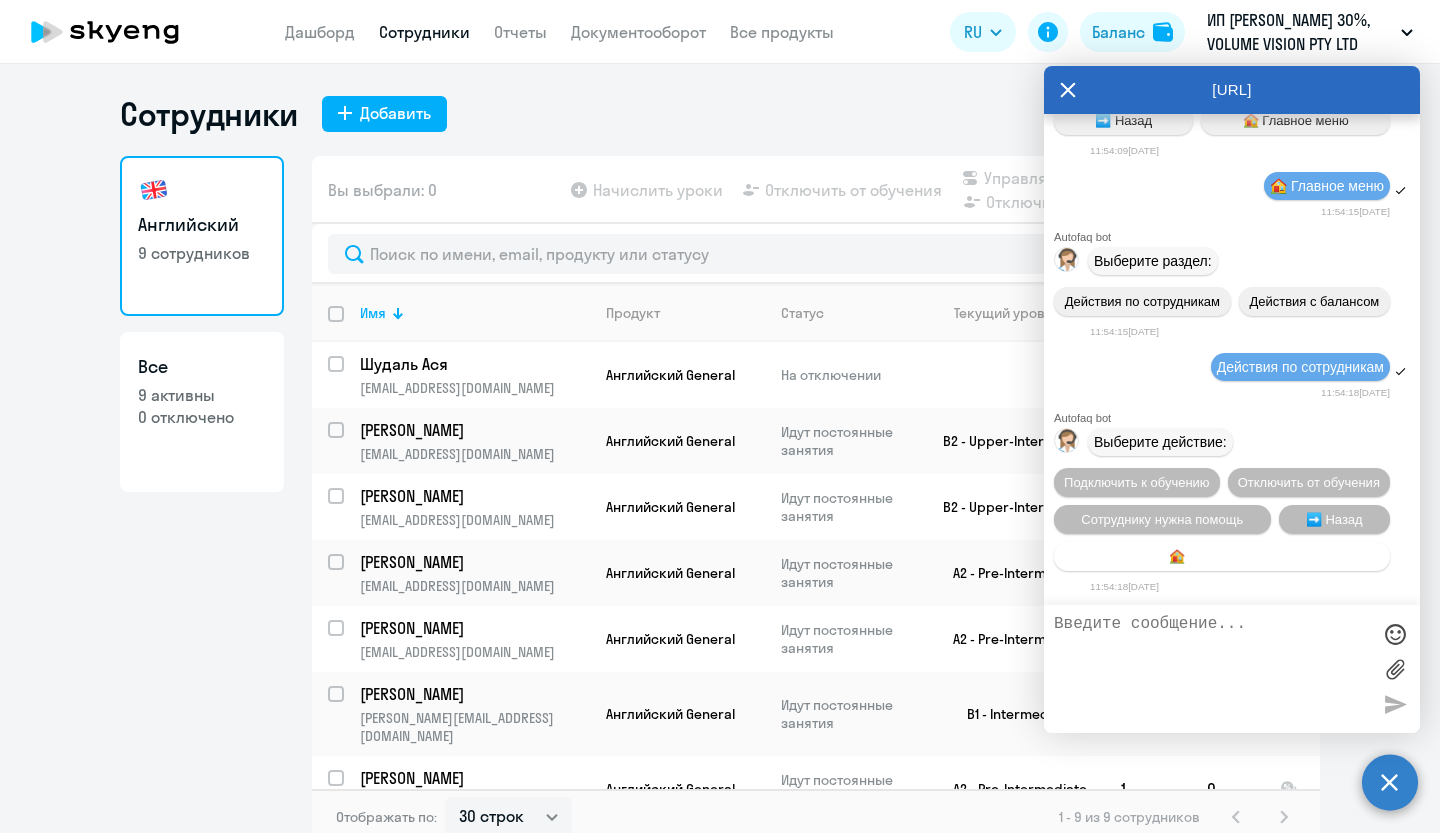 click on "🏠 Главное меню" at bounding box center [1222, 556] 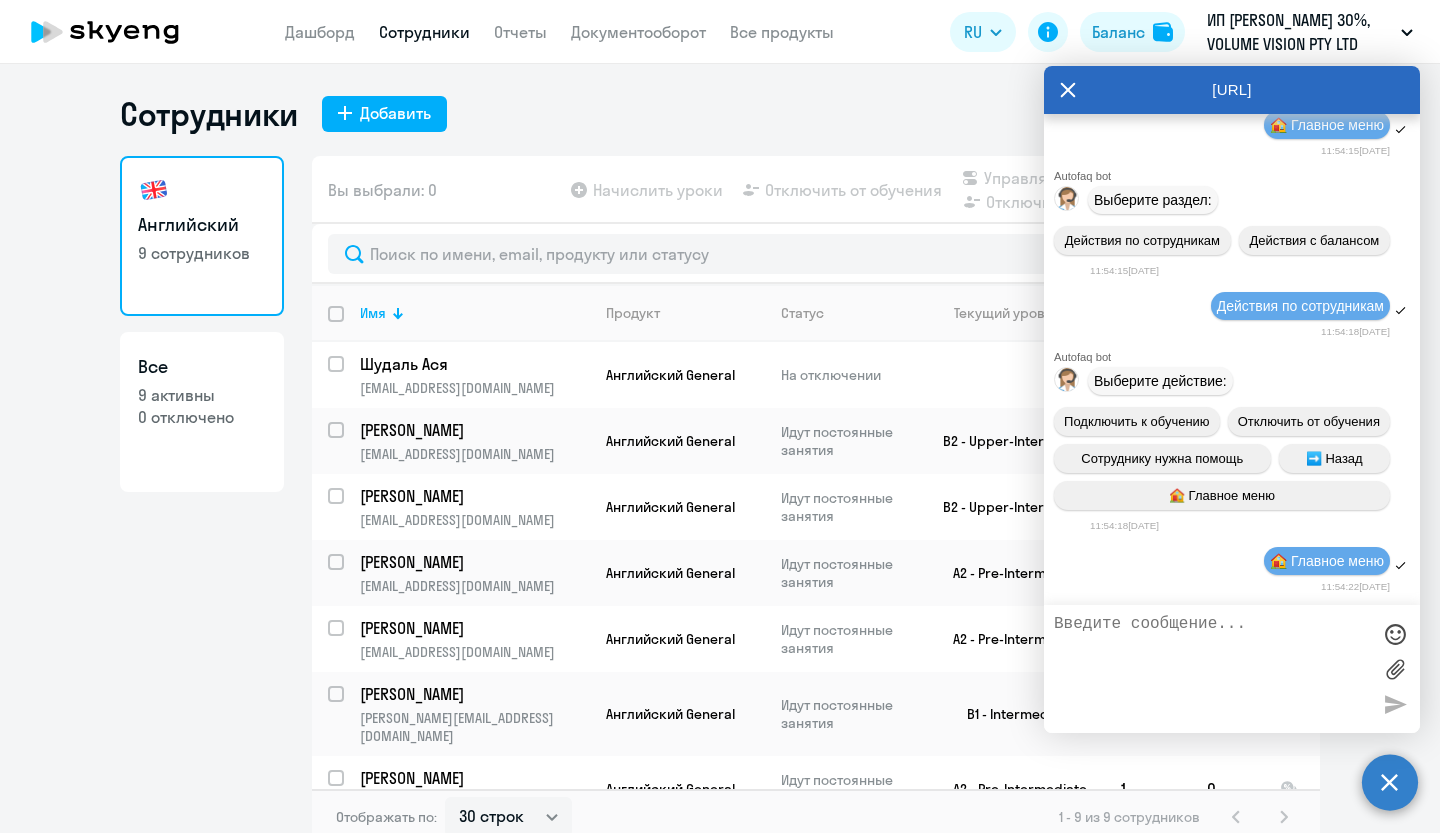 scroll, scrollTop: 5114, scrollLeft: 0, axis: vertical 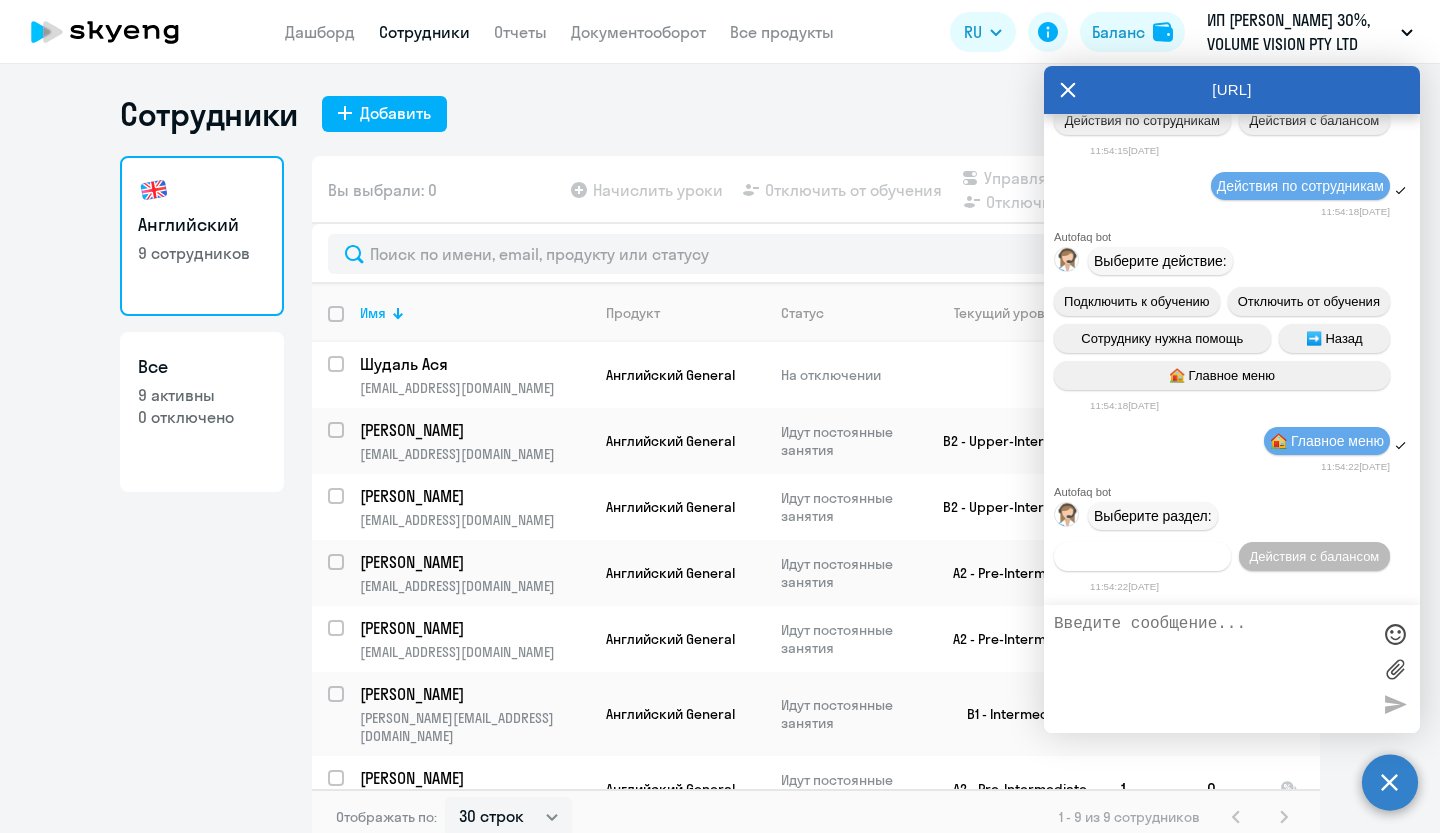 click on "Действия по сотрудникам" at bounding box center [1142, 556] 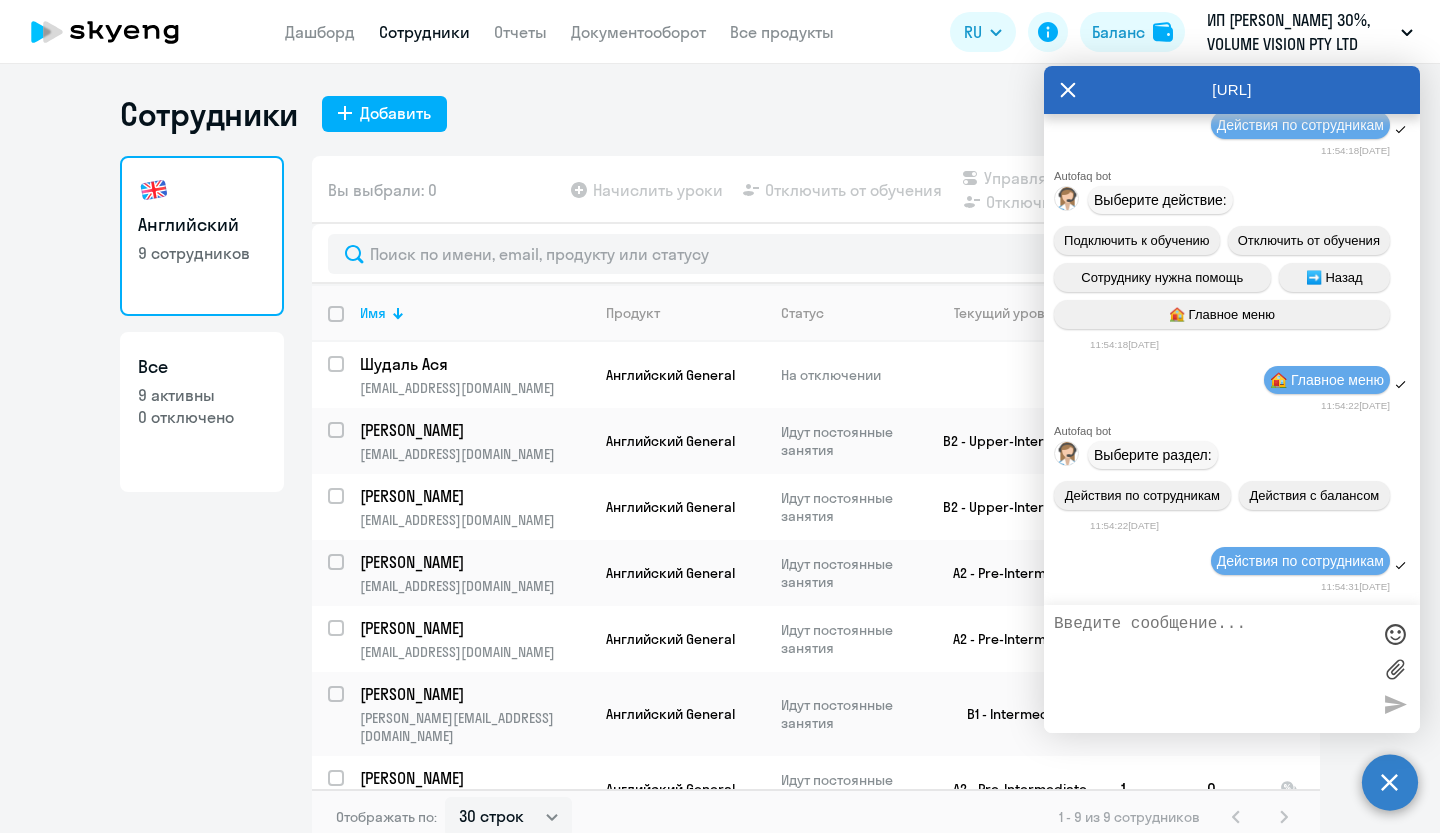 scroll, scrollTop: 5409, scrollLeft: 0, axis: vertical 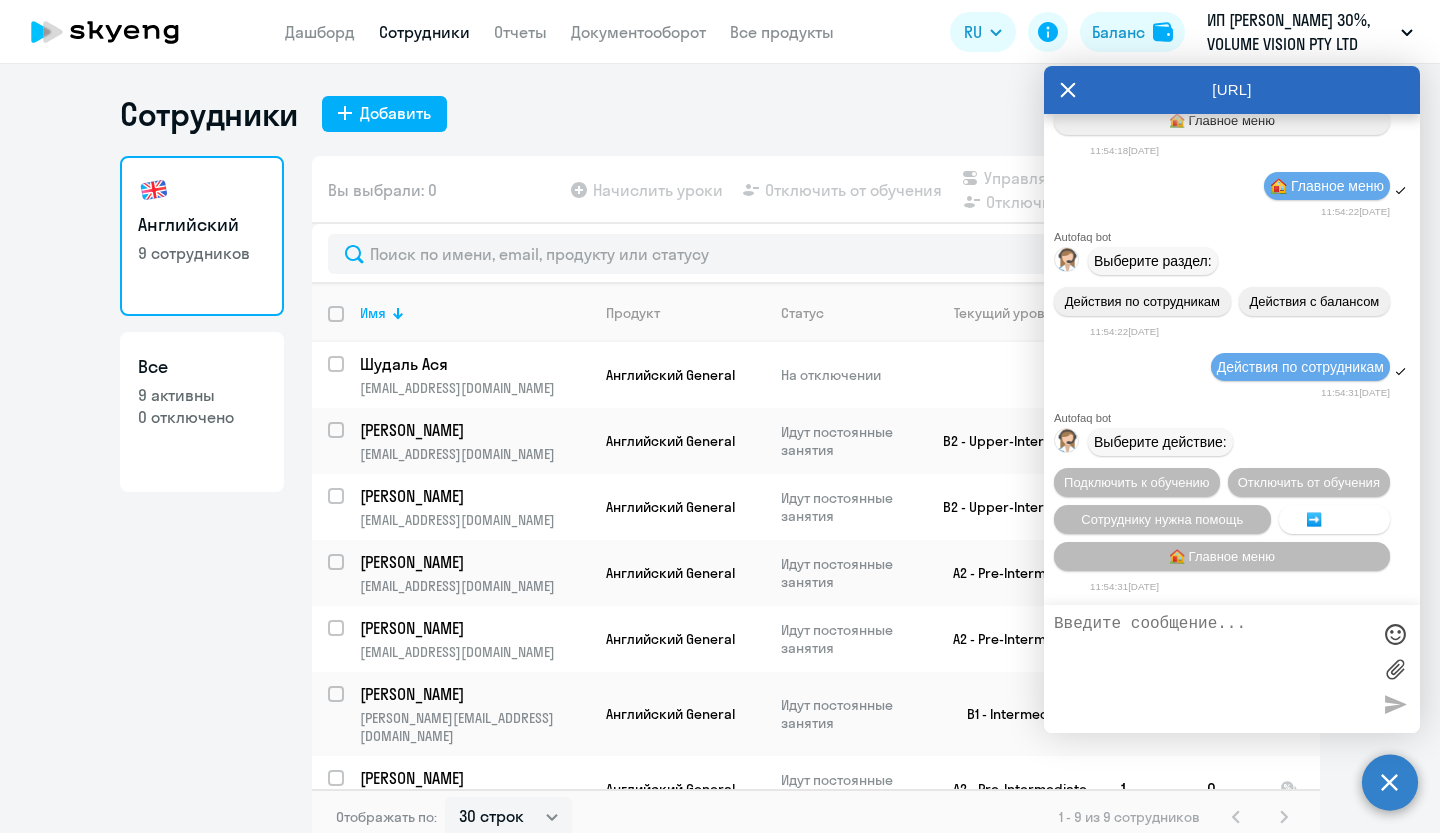 click on "➡️ Назад" at bounding box center [1334, 519] 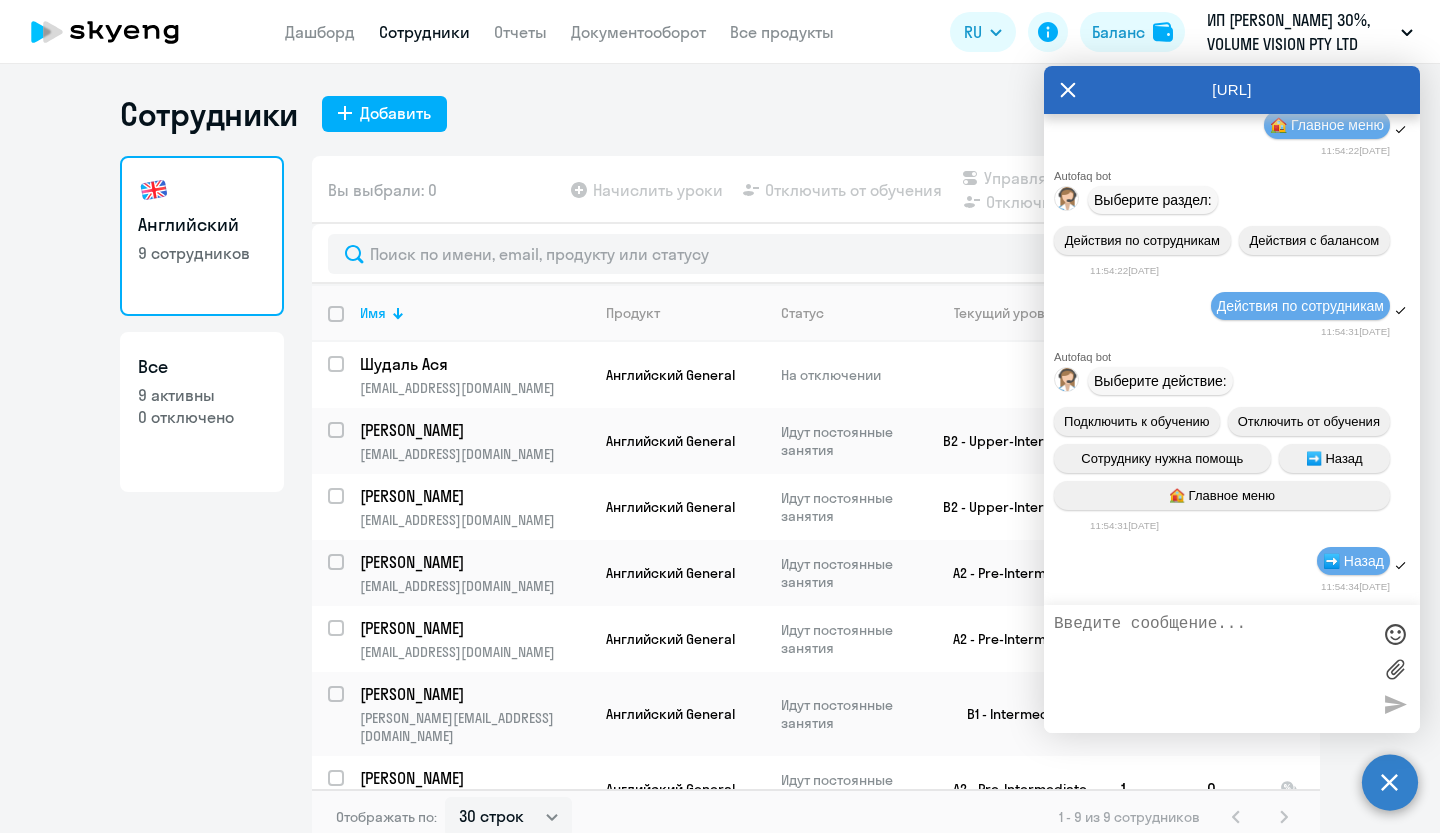 scroll, scrollTop: 5593, scrollLeft: 0, axis: vertical 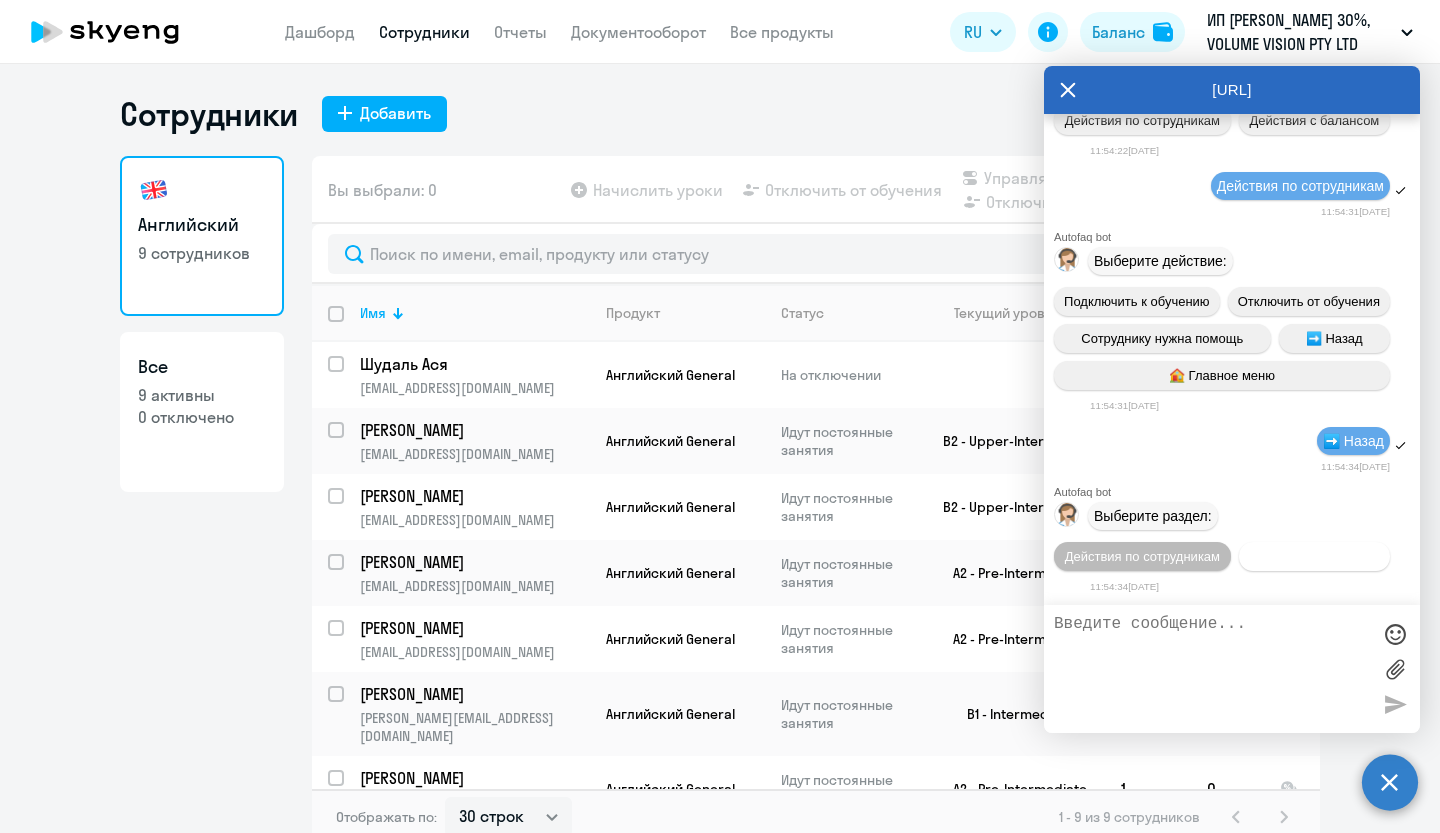 click on "Действия с балансом" at bounding box center (1314, 556) 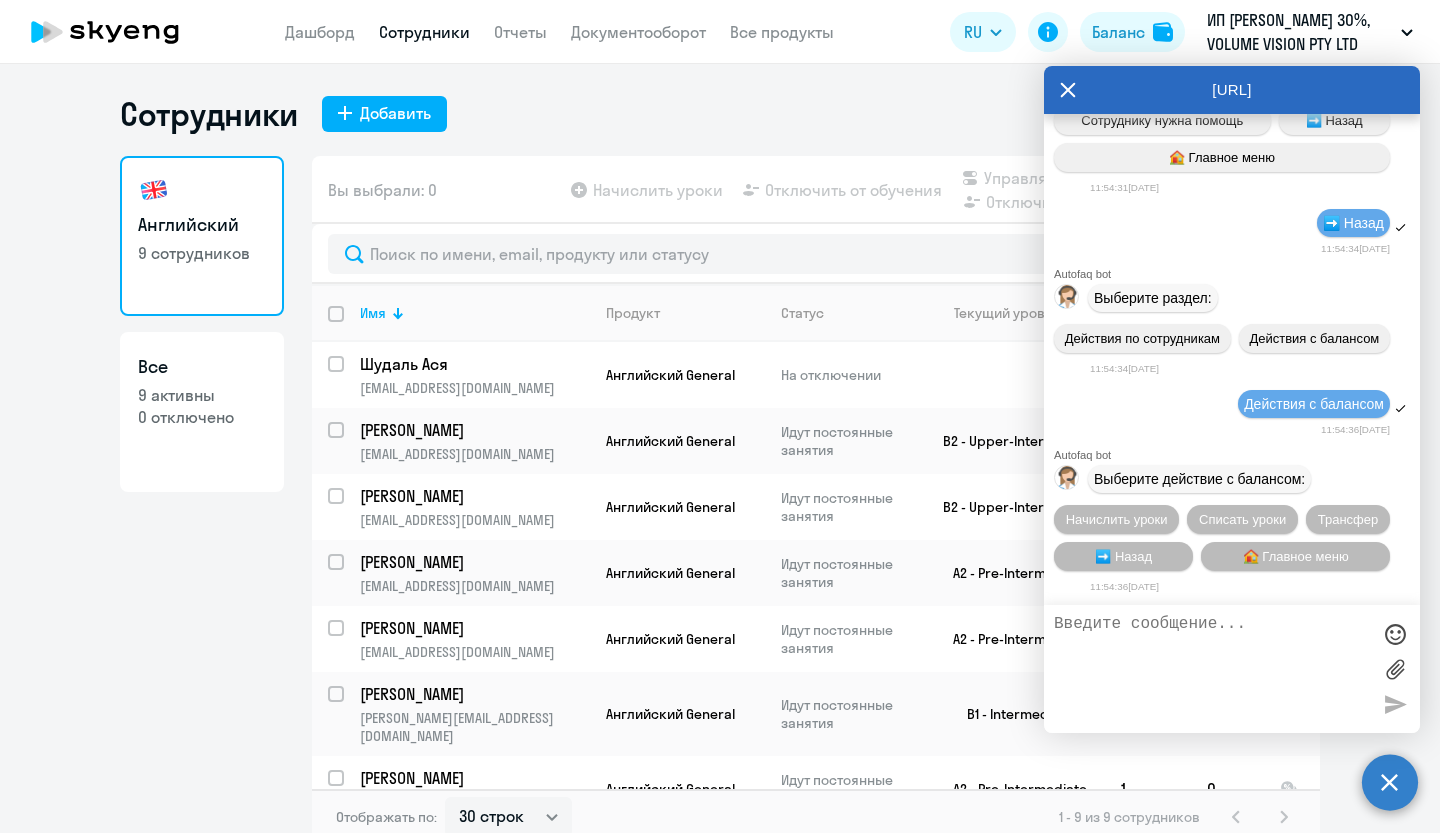 scroll, scrollTop: 5813, scrollLeft: 0, axis: vertical 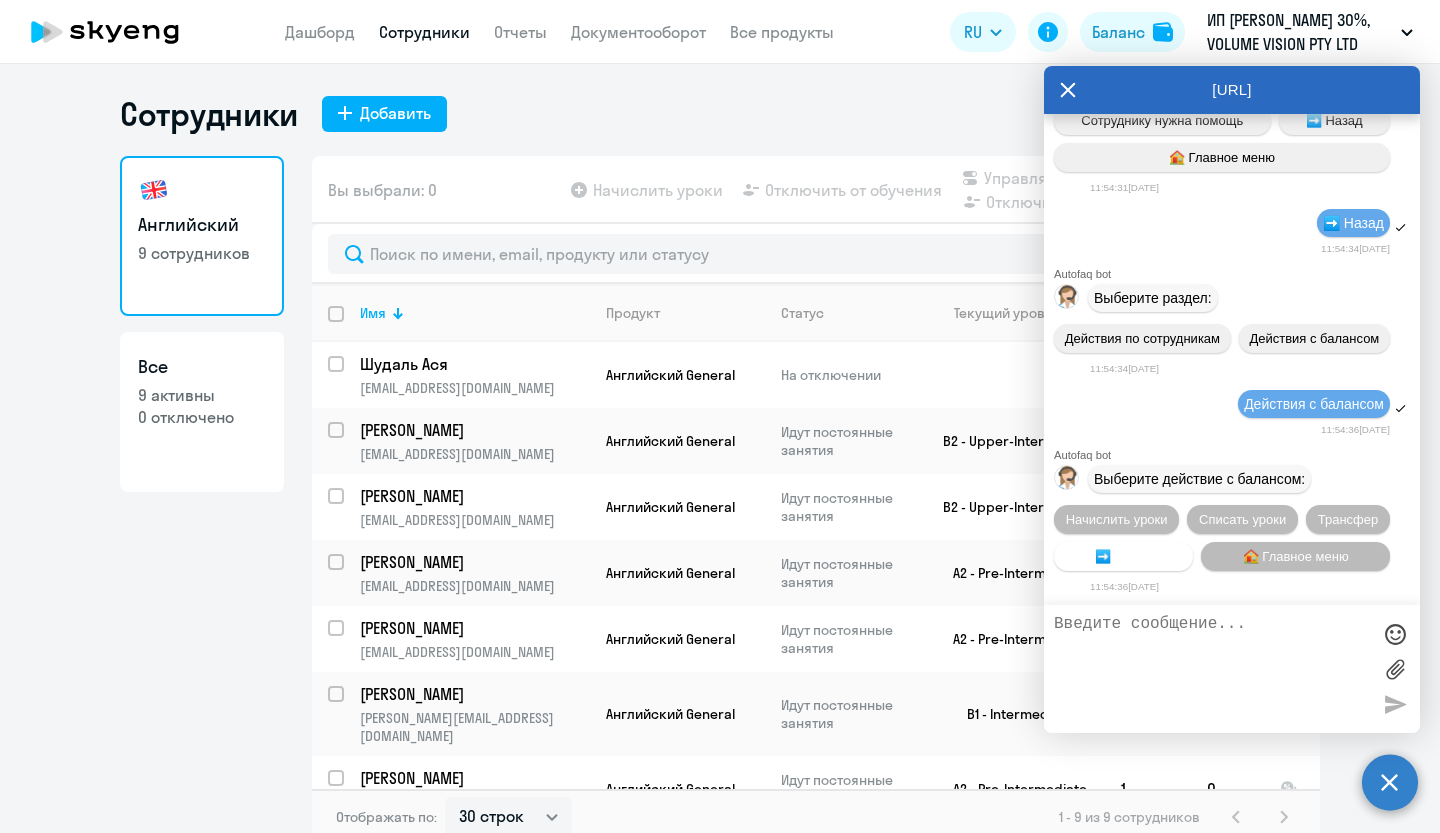 click on "➡️ Назад" at bounding box center [1123, 556] 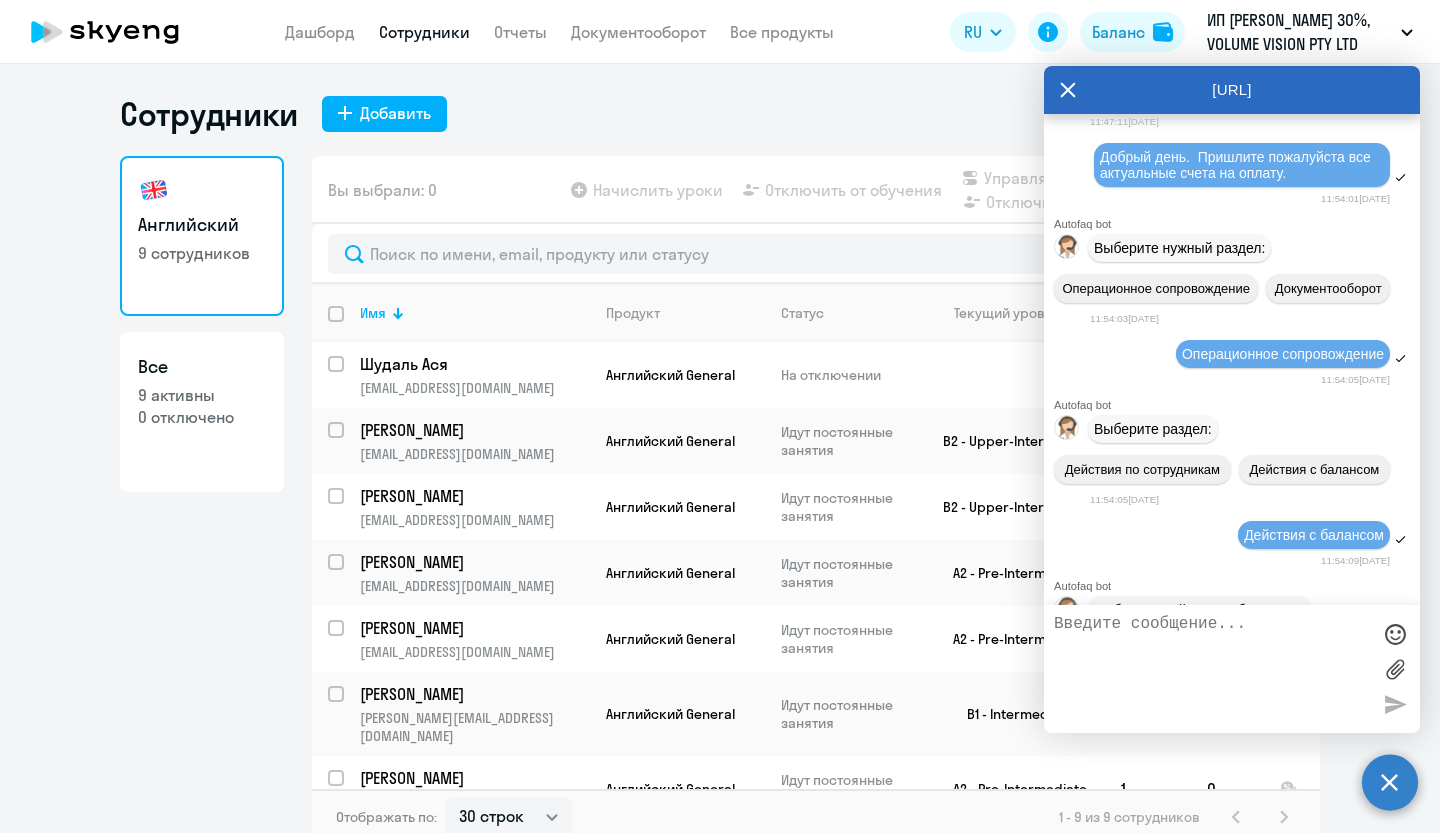scroll, scrollTop: 4010, scrollLeft: 0, axis: vertical 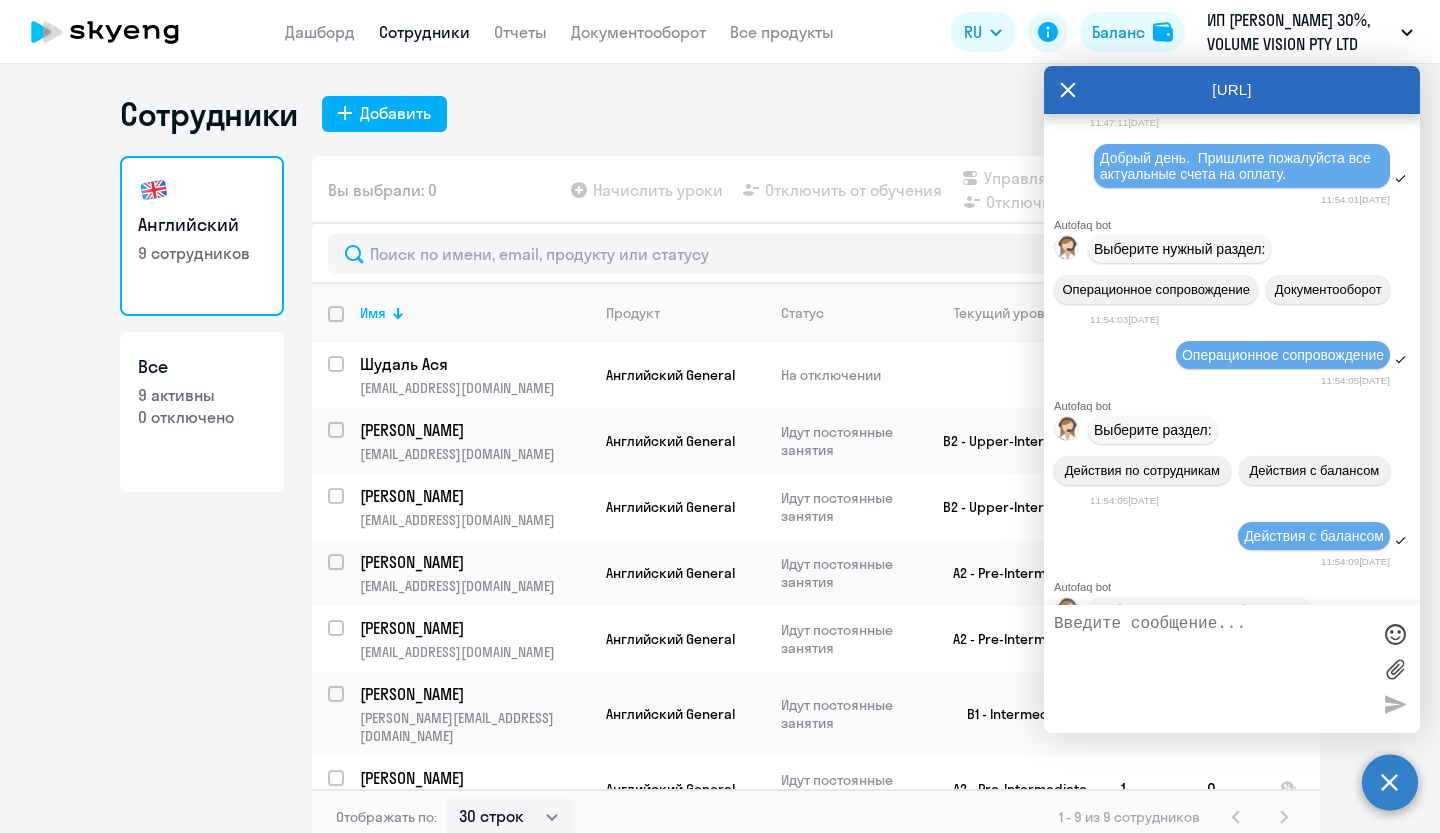 drag, startPoint x: 1100, startPoint y: 420, endPoint x: 1339, endPoint y: 447, distance: 240.52026 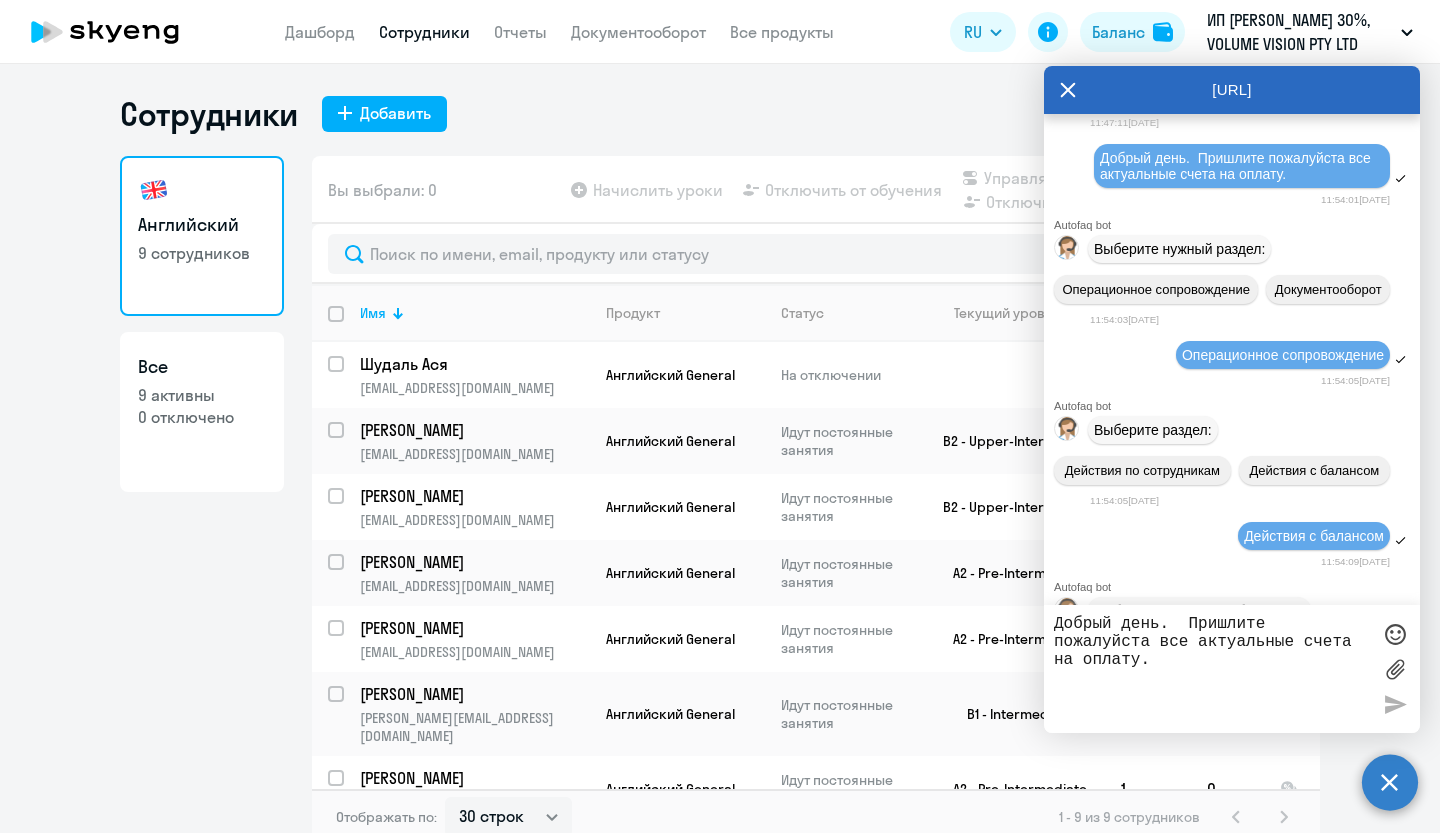 click on "Добрый день.  Пришлите пожалуйста все актуальные счета на оплату." at bounding box center [1212, 669] 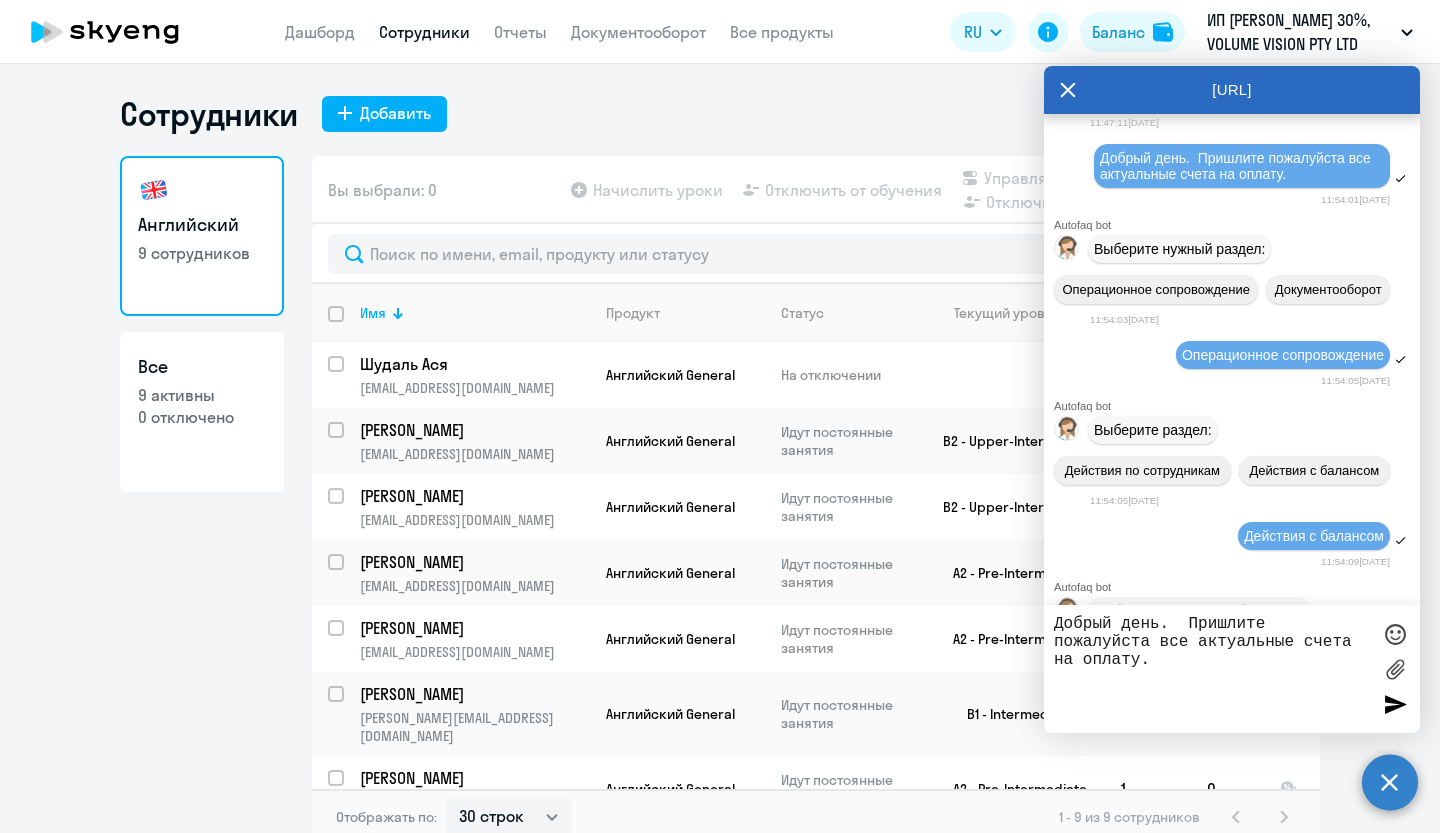 type 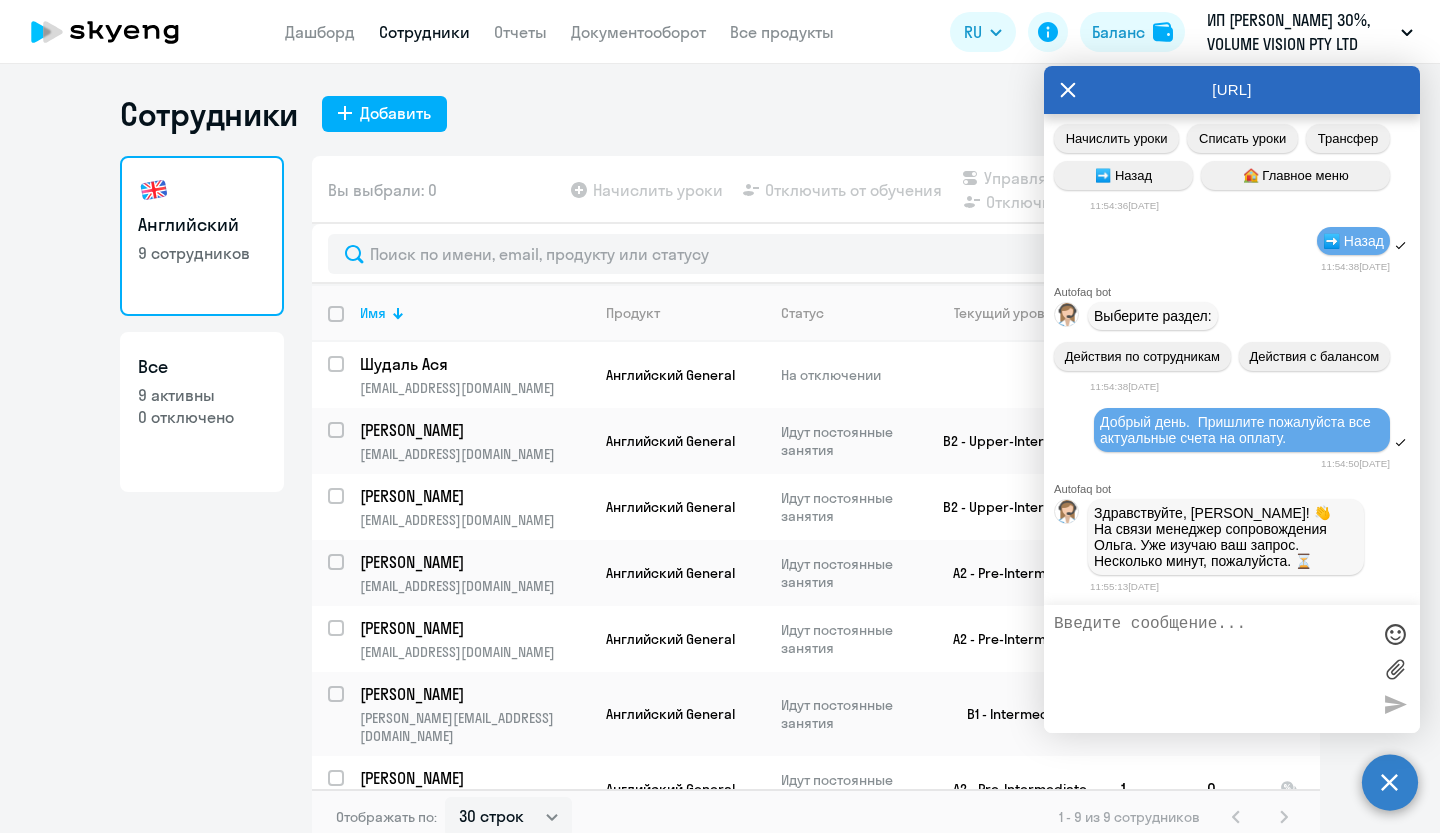 scroll, scrollTop: 6203, scrollLeft: 0, axis: vertical 